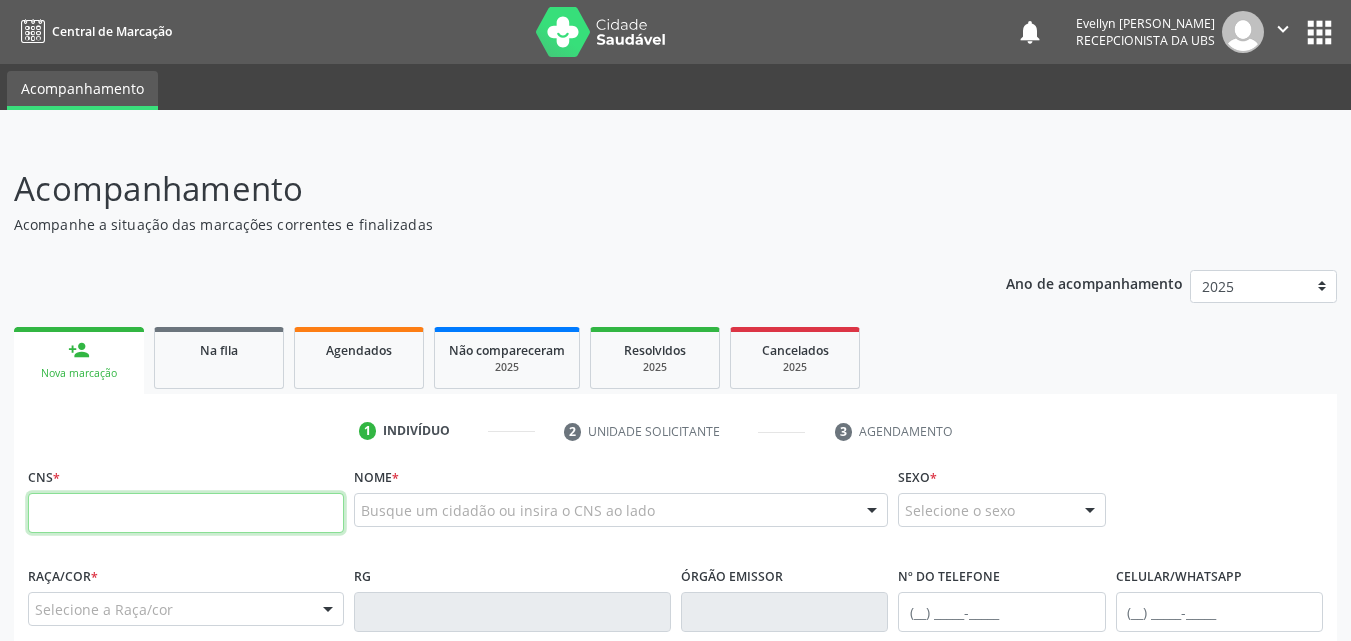 scroll, scrollTop: 0, scrollLeft: 0, axis: both 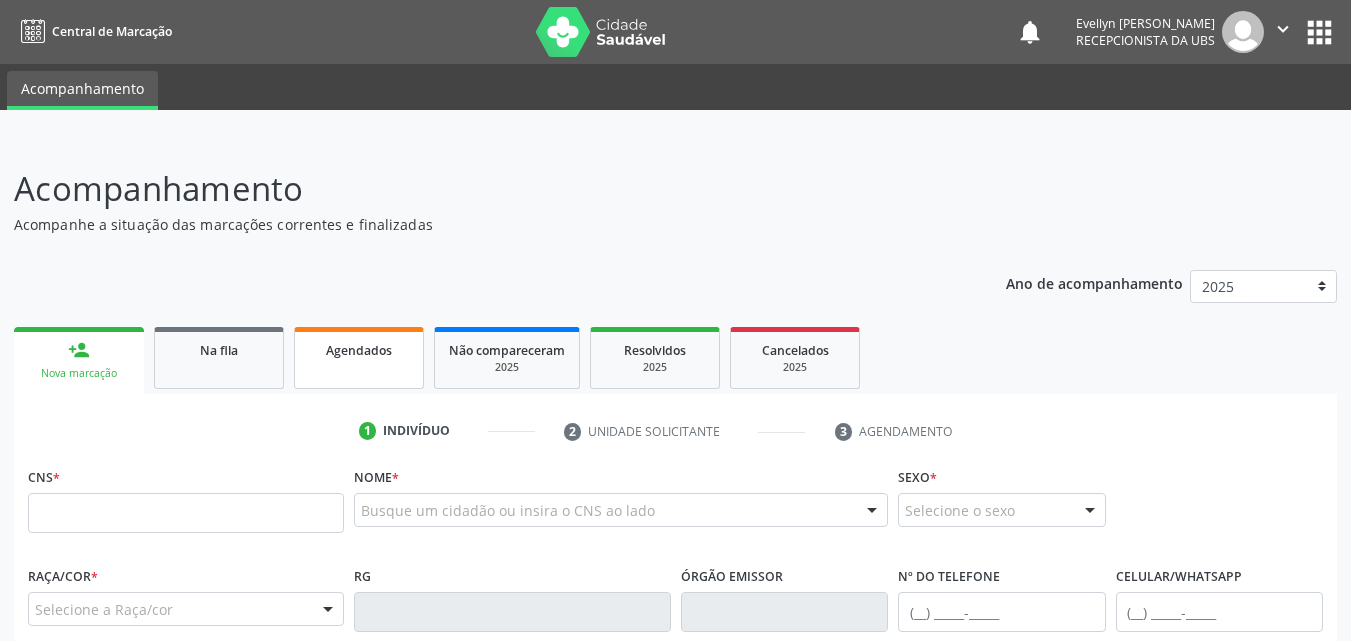 click on "Agendados" at bounding box center (359, 358) 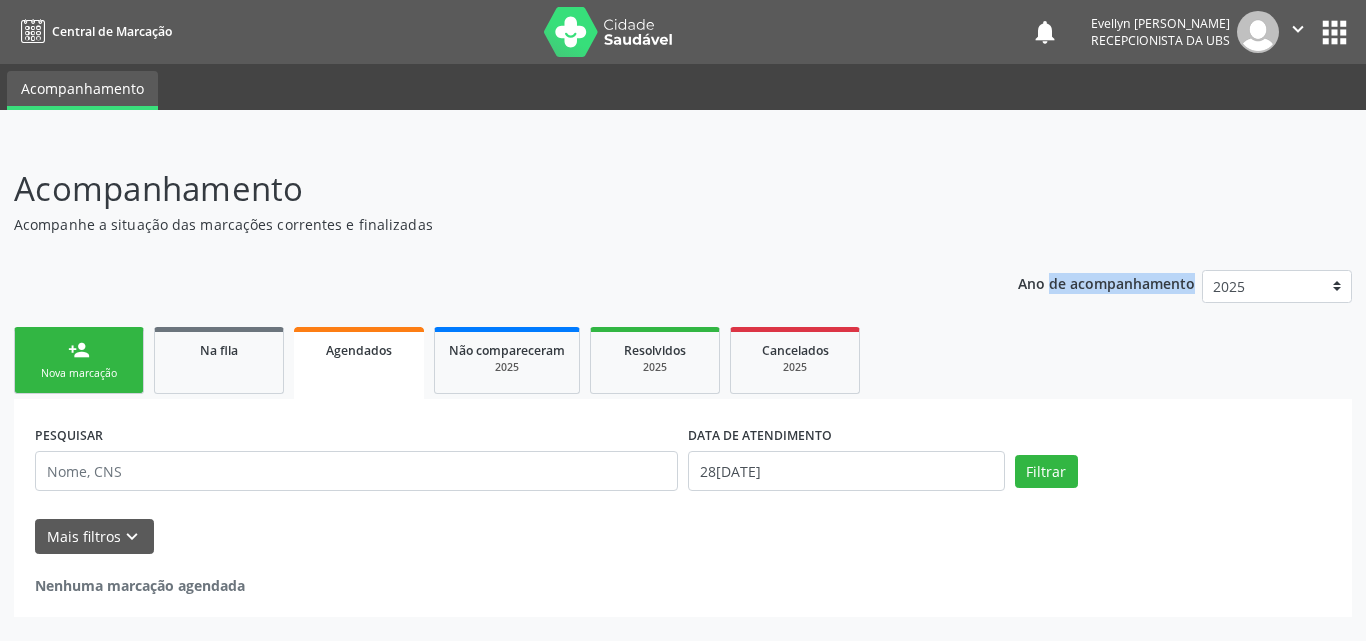 drag, startPoint x: 1365, startPoint y: 179, endPoint x: 1365, endPoint y: 290, distance: 111 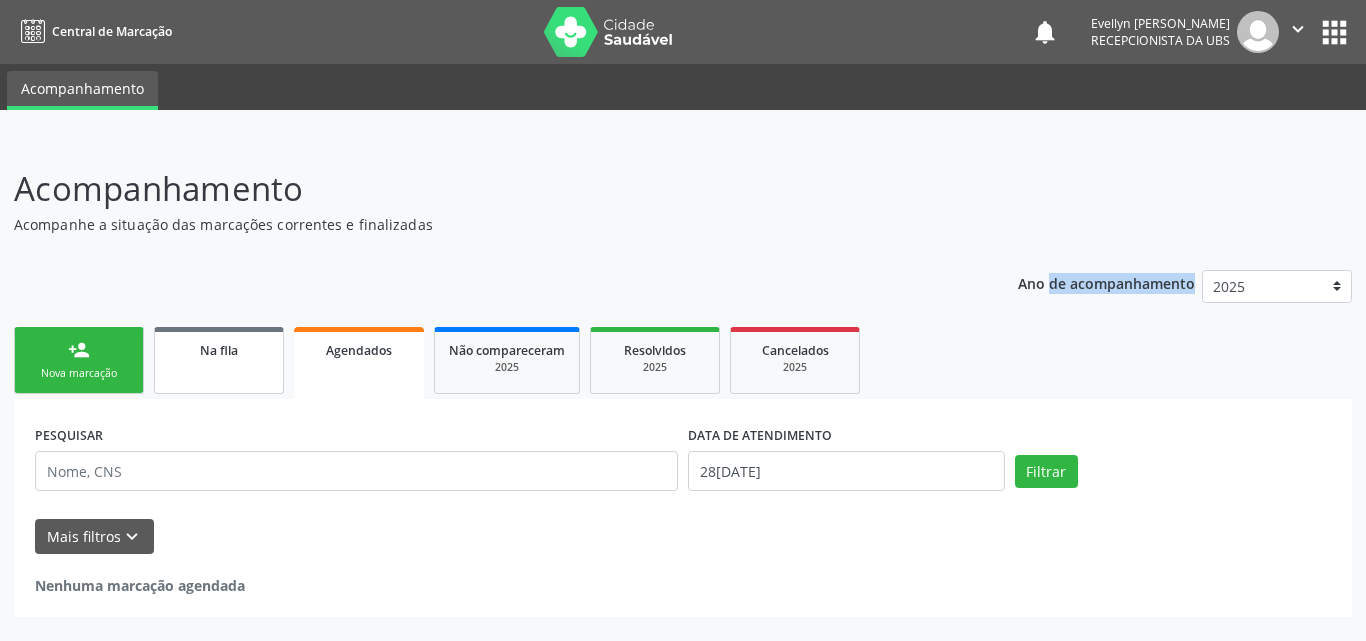 click on "Na fila" at bounding box center [219, 360] 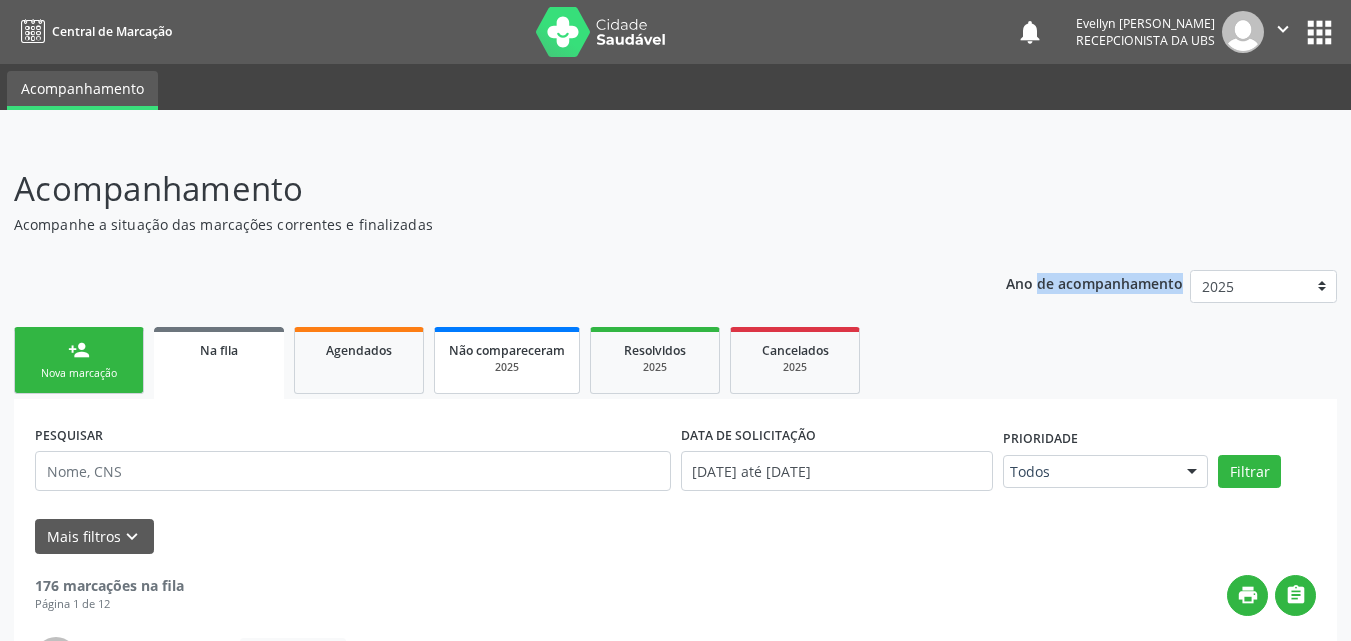 click on "Não compareceram" at bounding box center (507, 349) 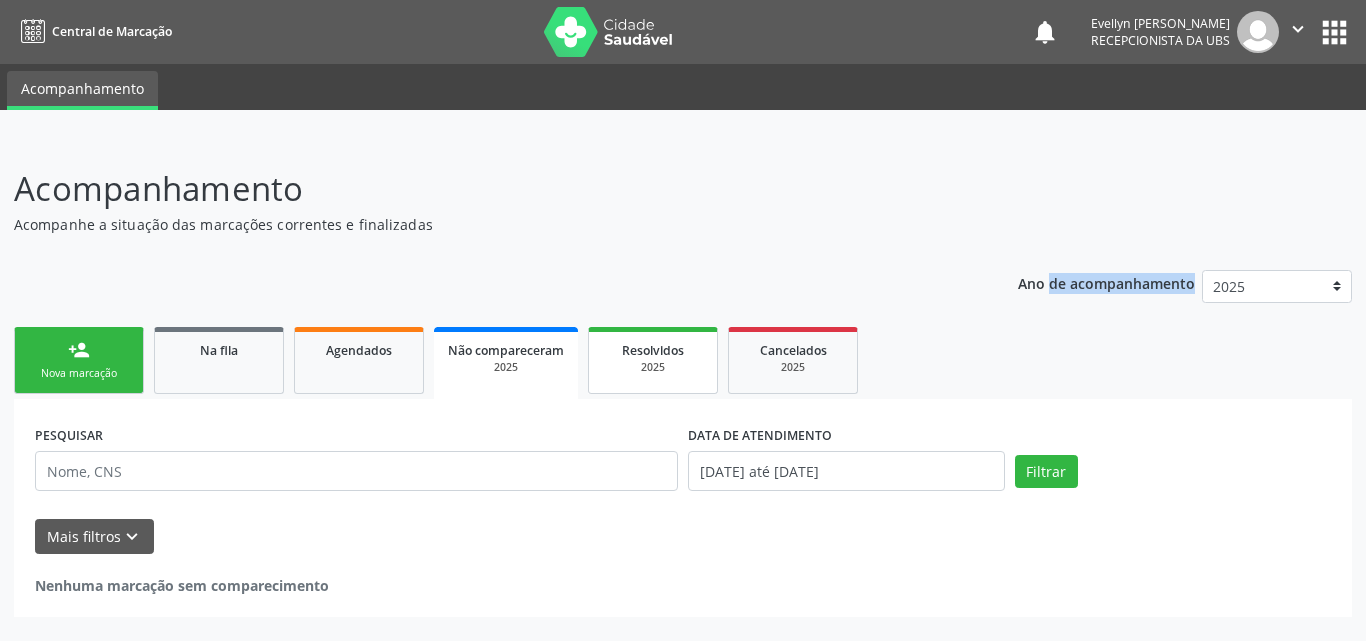 click on "Resolvidos
2025" at bounding box center [653, 360] 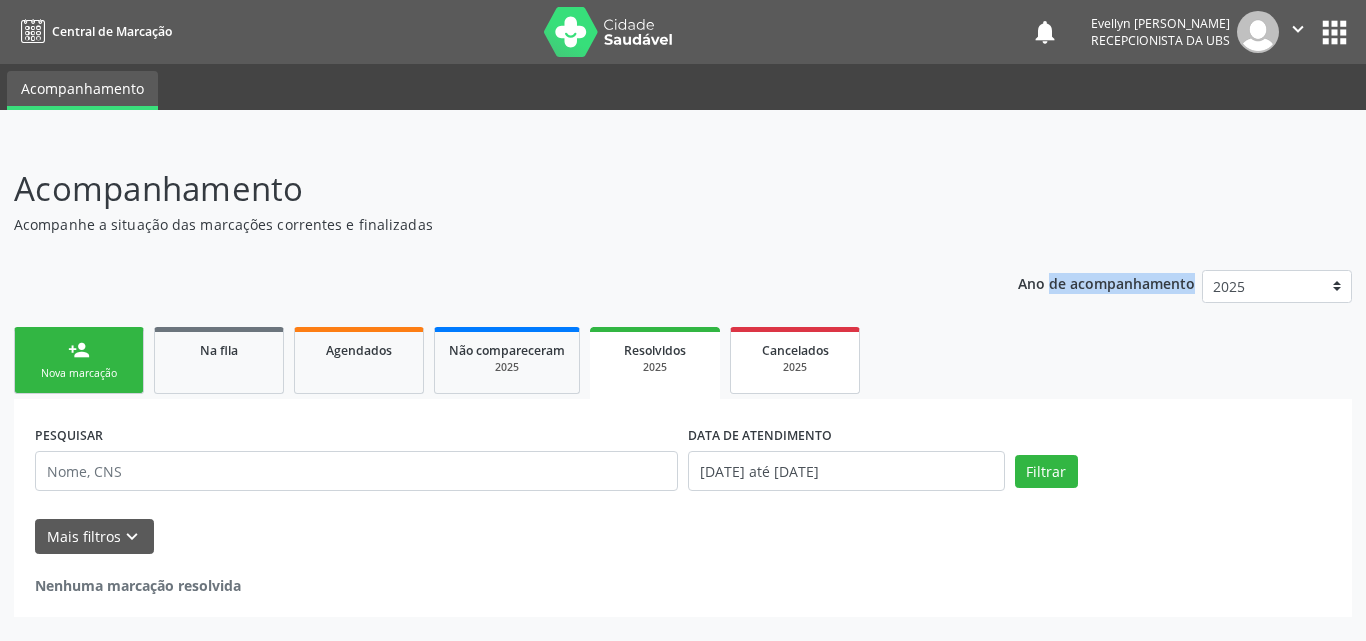 click on "2025" at bounding box center [795, 367] 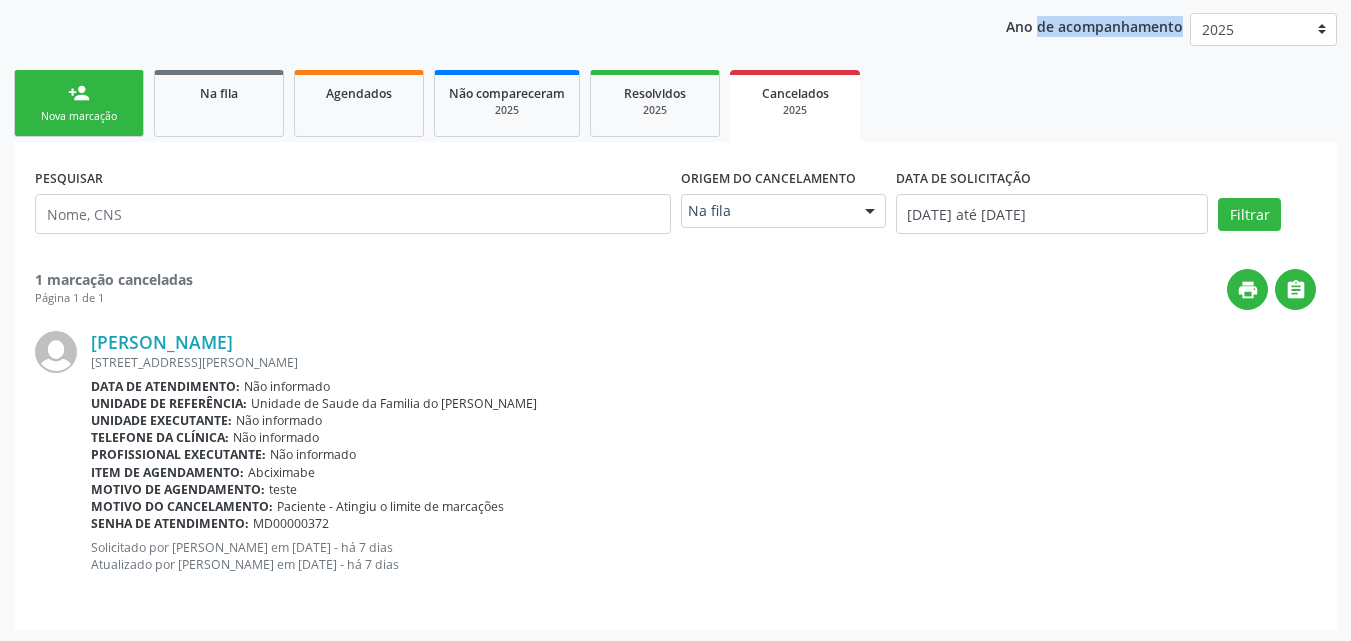 scroll, scrollTop: 260, scrollLeft: 0, axis: vertical 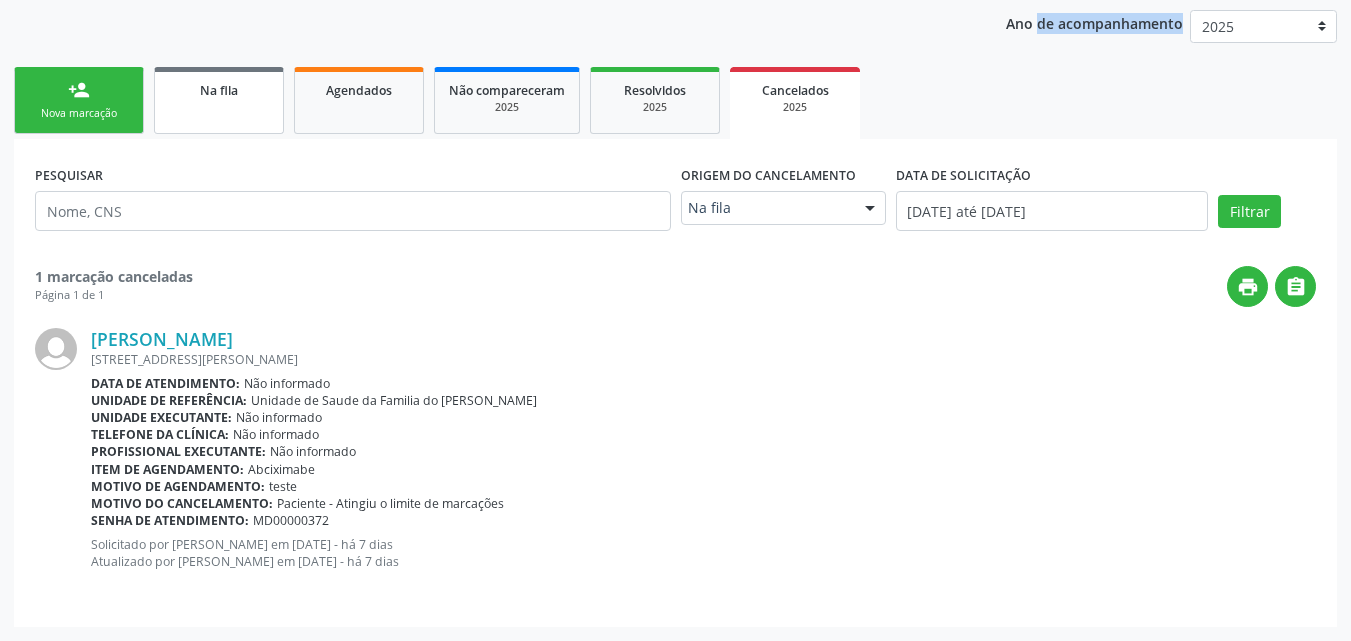click on "Na fila" at bounding box center [219, 100] 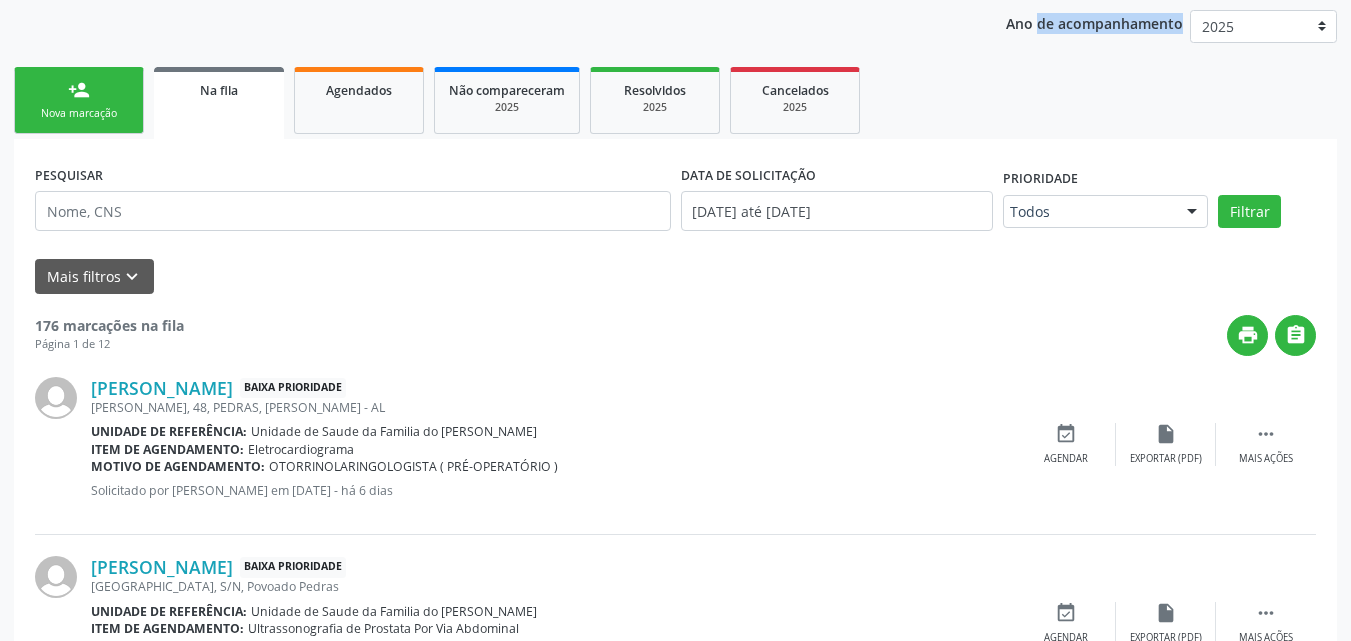 click on "person_add
Nova marcação" at bounding box center (79, 100) 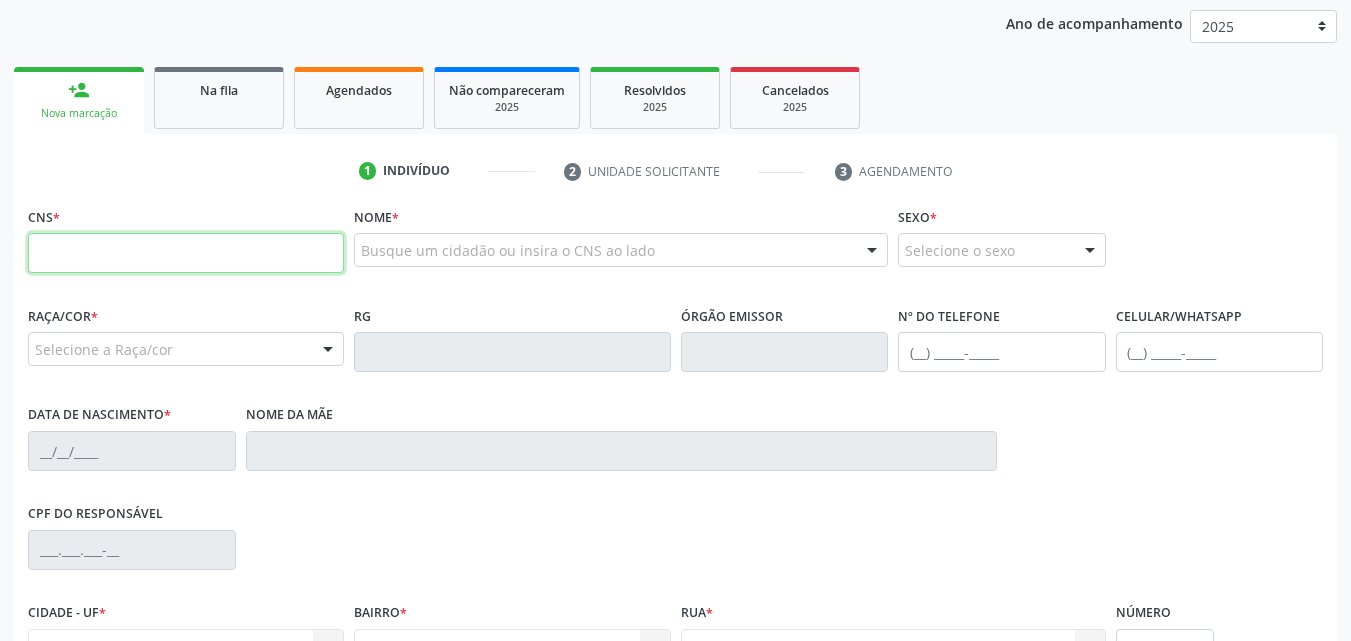 click at bounding box center (186, 253) 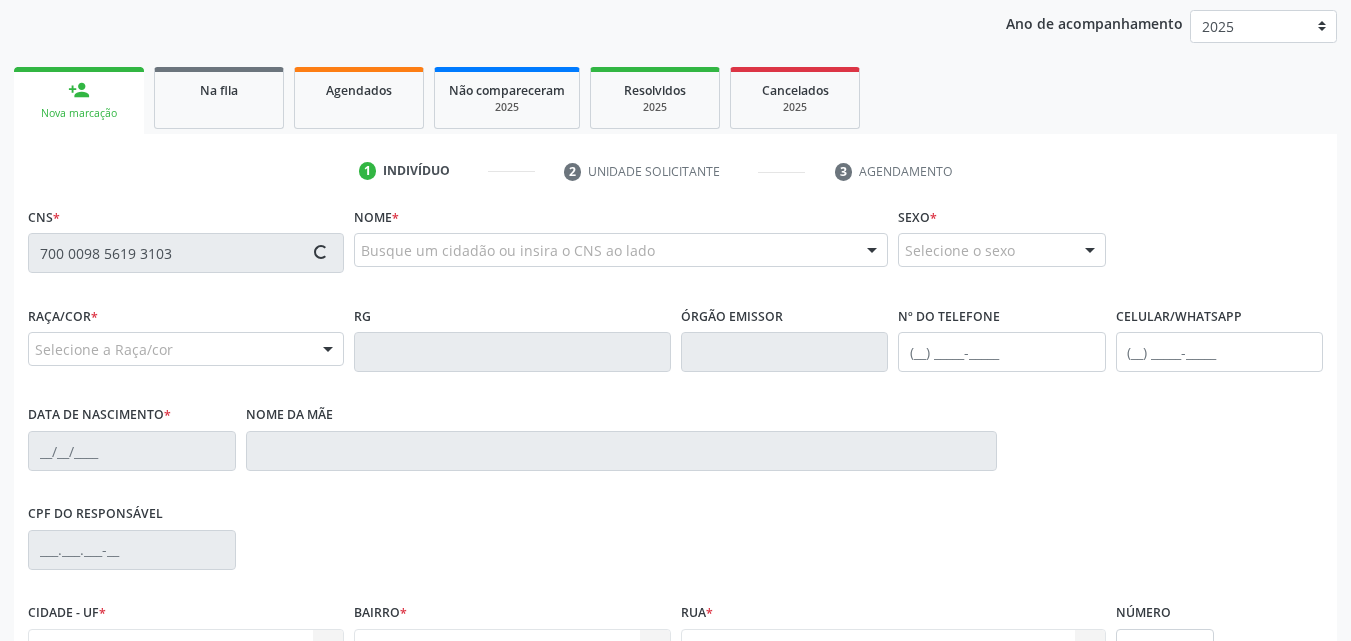 type on "700 0098 5619 3103" 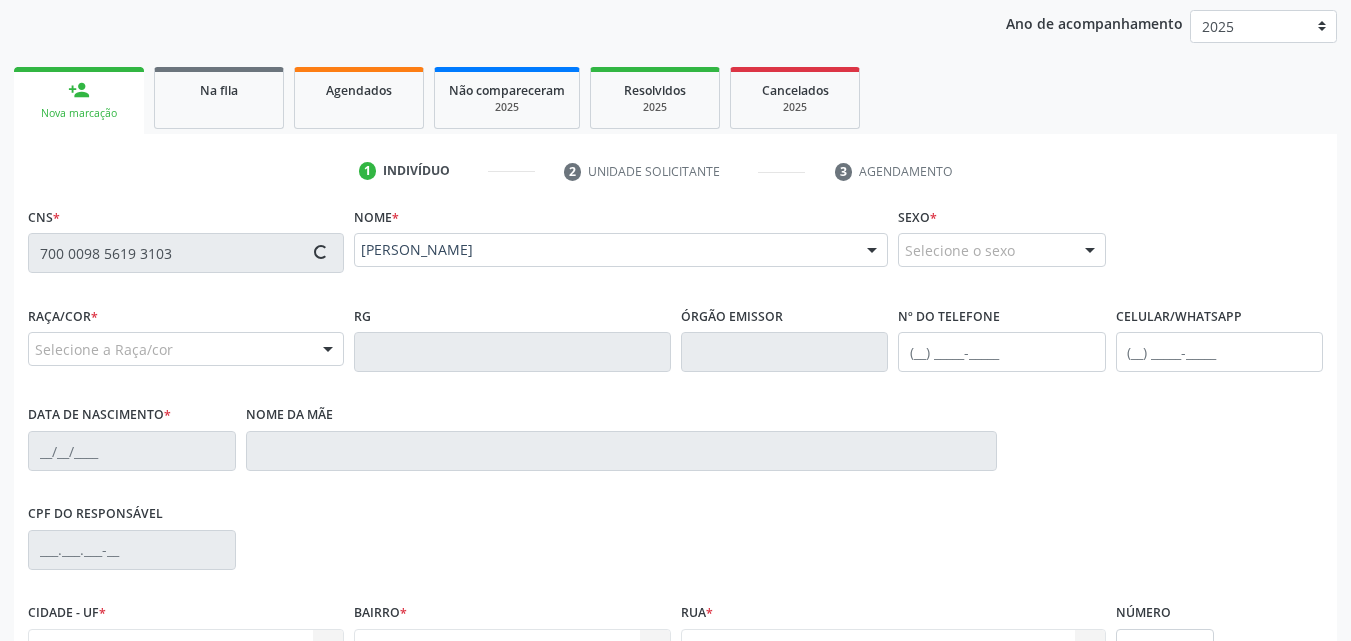 type on "[PHONE_NUMBER]" 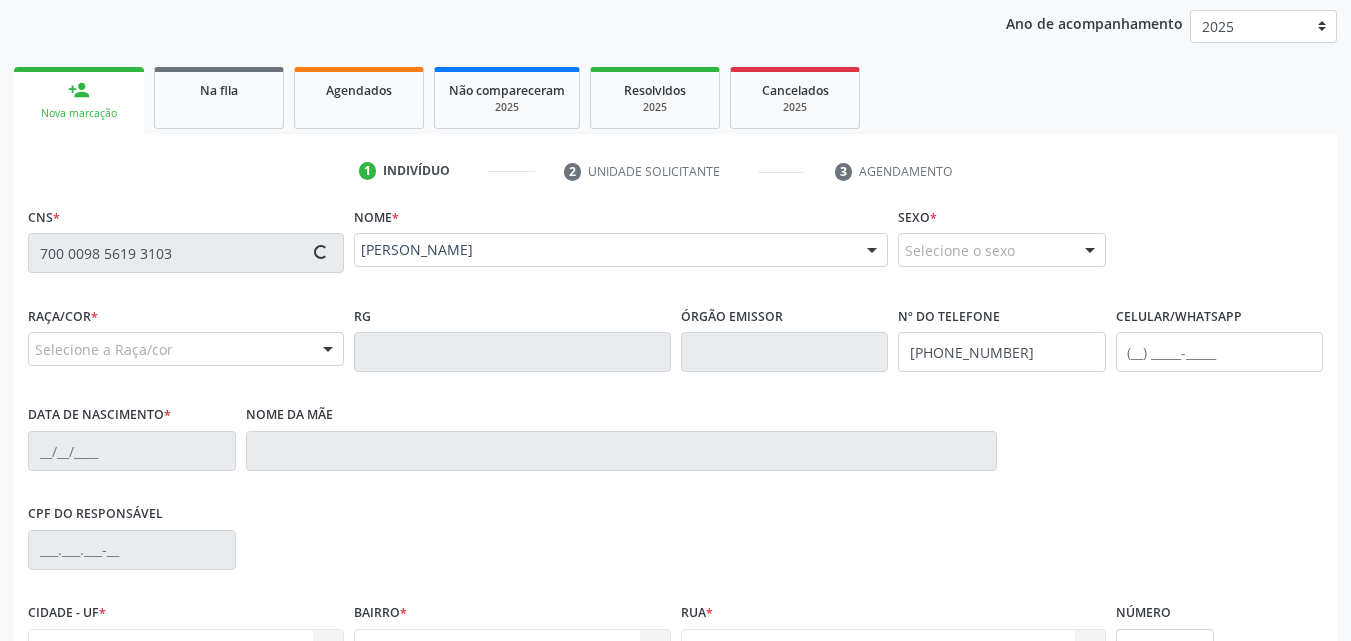 type on "[PHONE_NUMBER]" 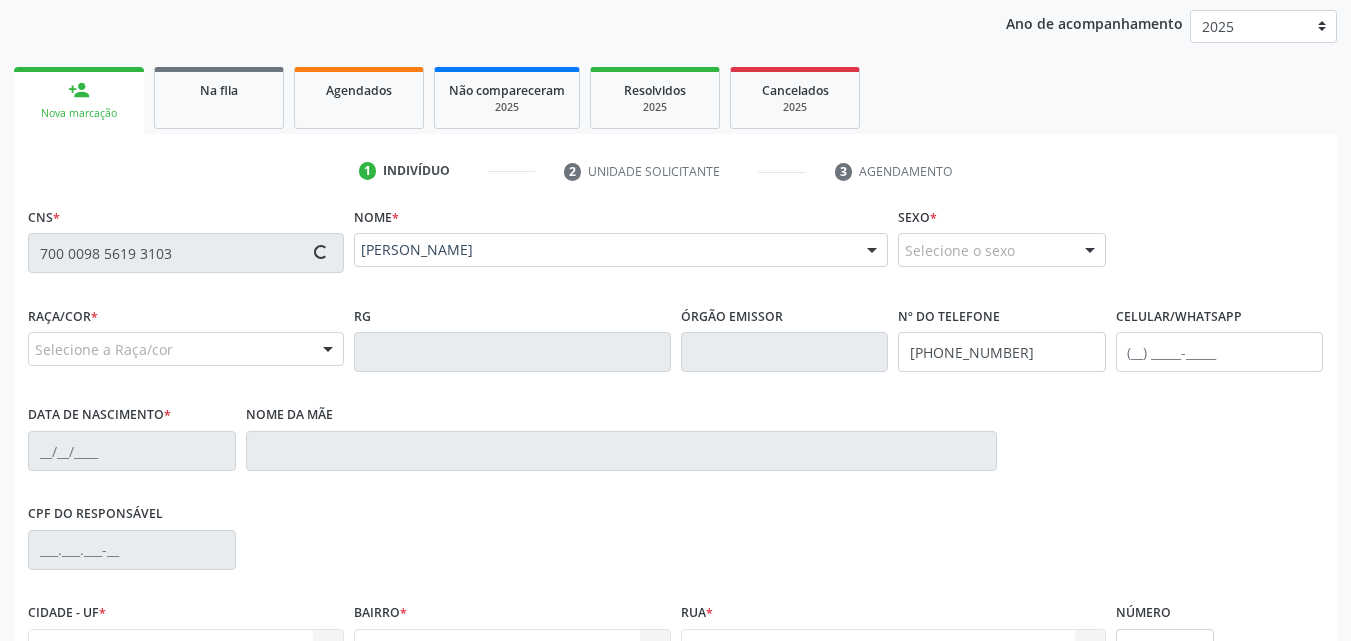 type on "[PERSON_NAME]" 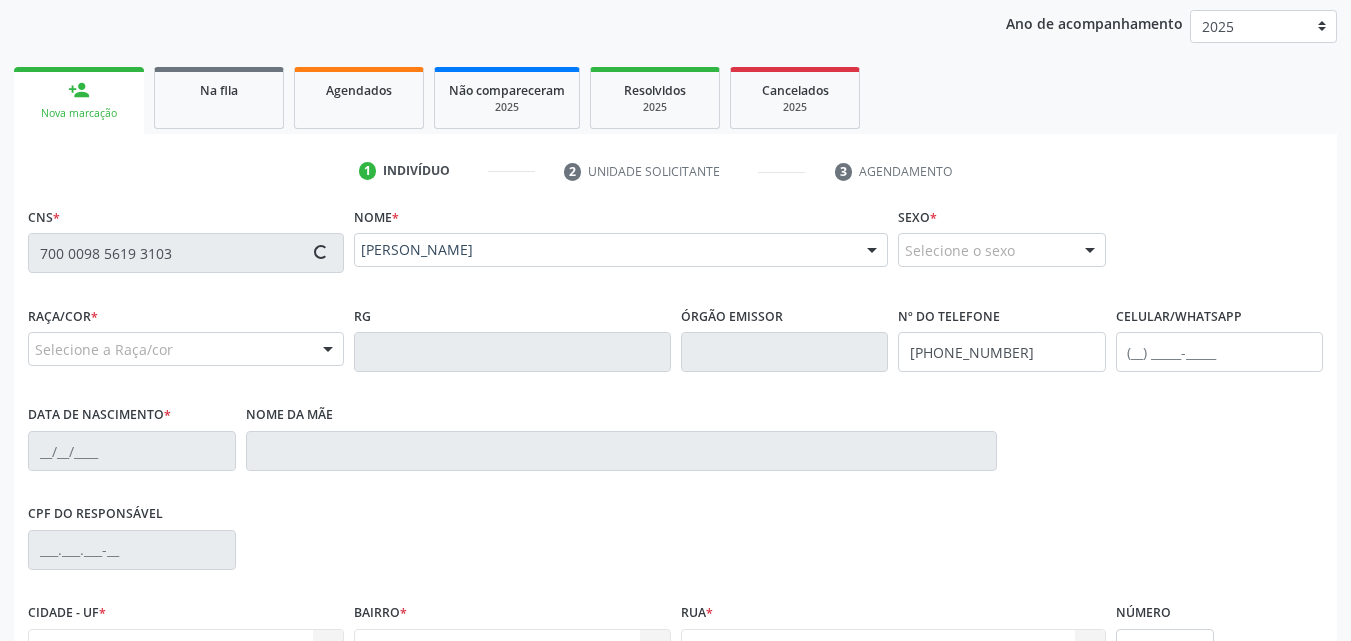 type on "S/N" 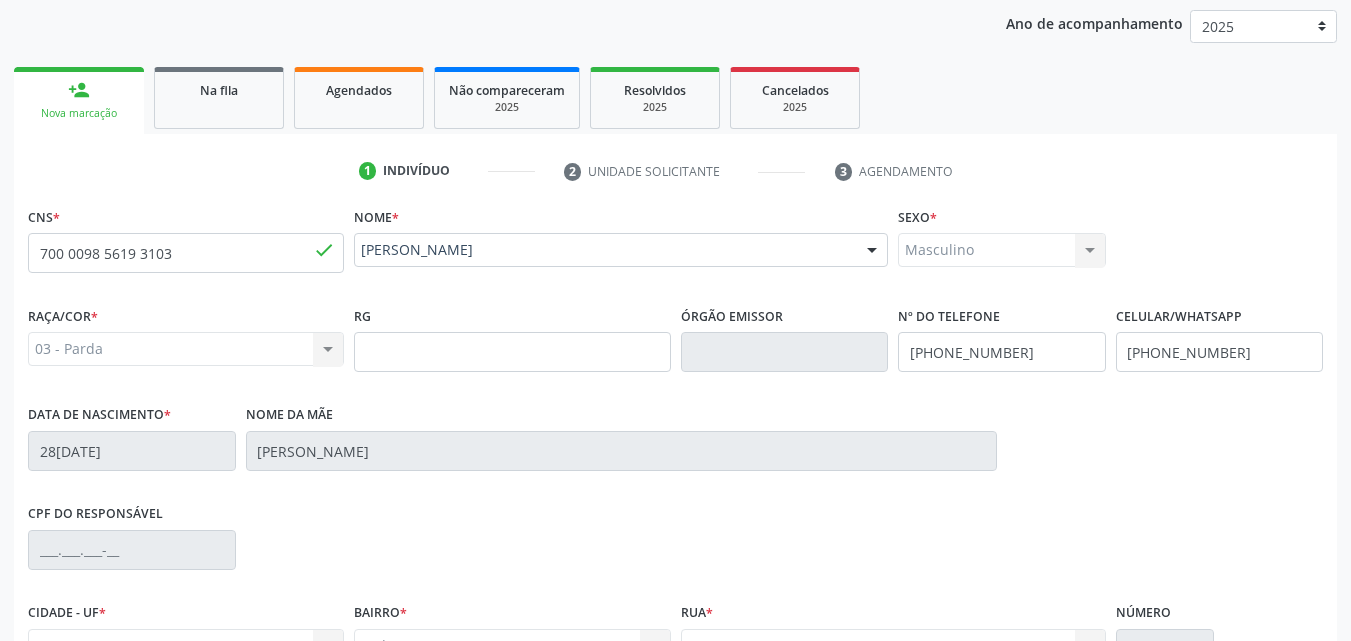 drag, startPoint x: 1350, startPoint y: 284, endPoint x: 1365, endPoint y: 326, distance: 44.598206 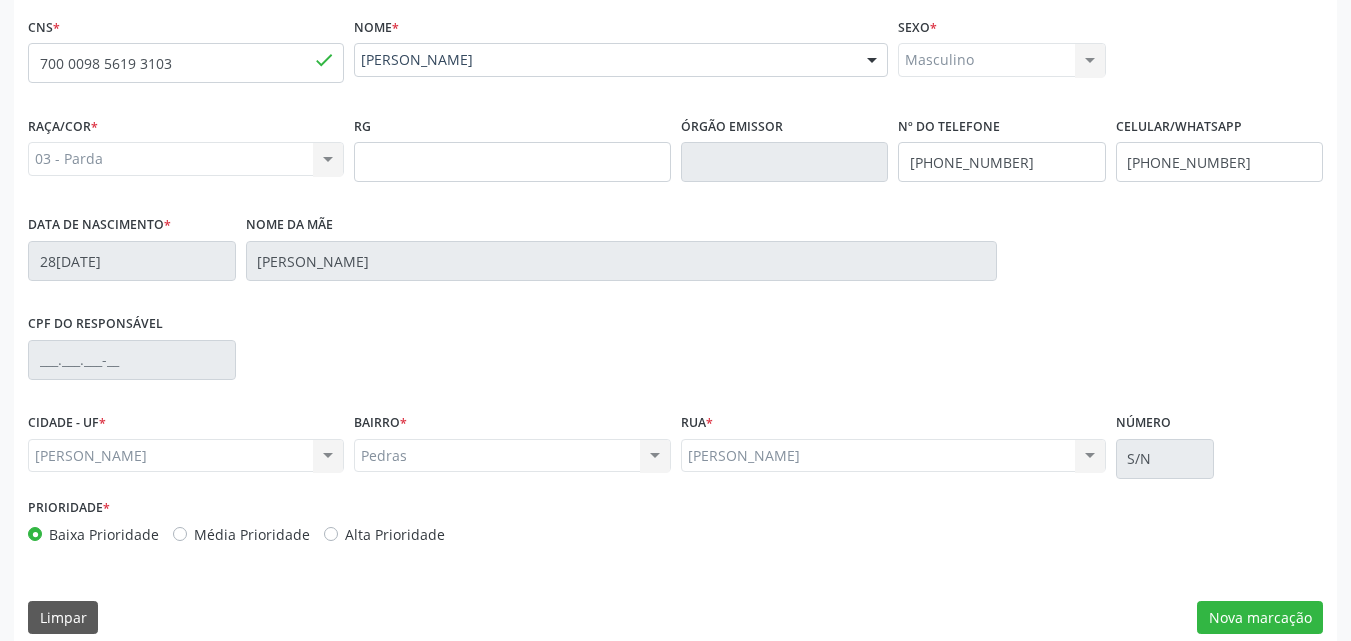 scroll, scrollTop: 471, scrollLeft: 0, axis: vertical 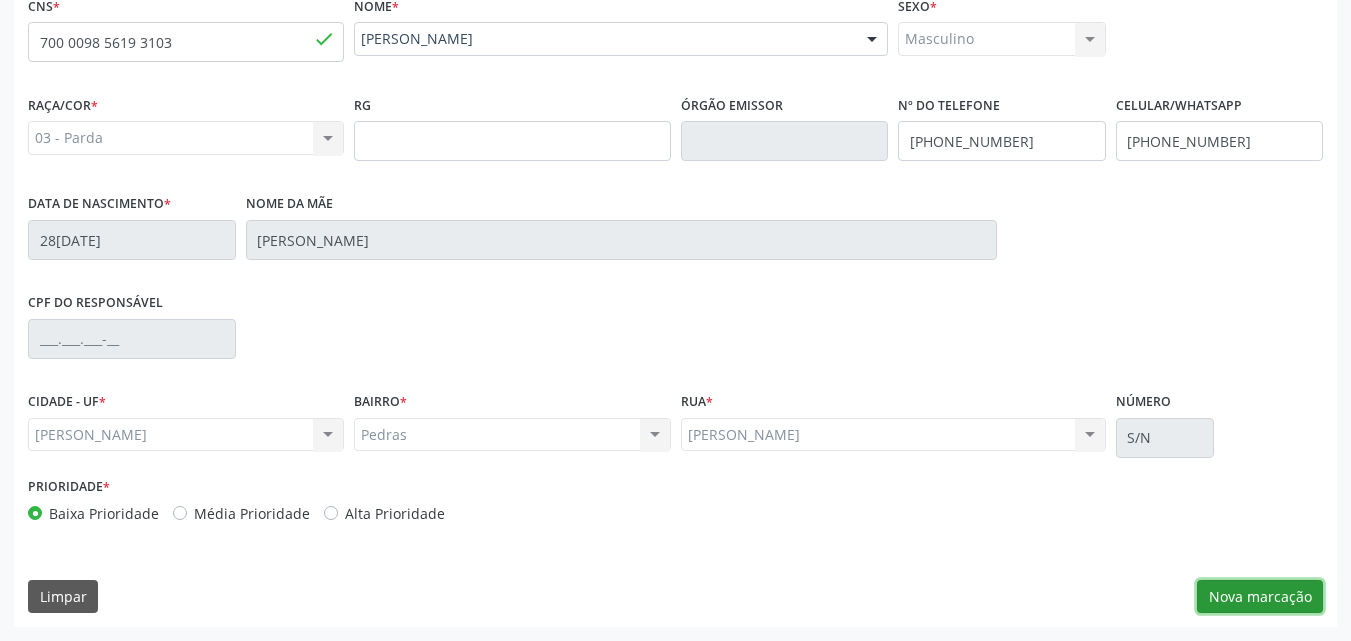 click on "Nova marcação" at bounding box center (1260, 597) 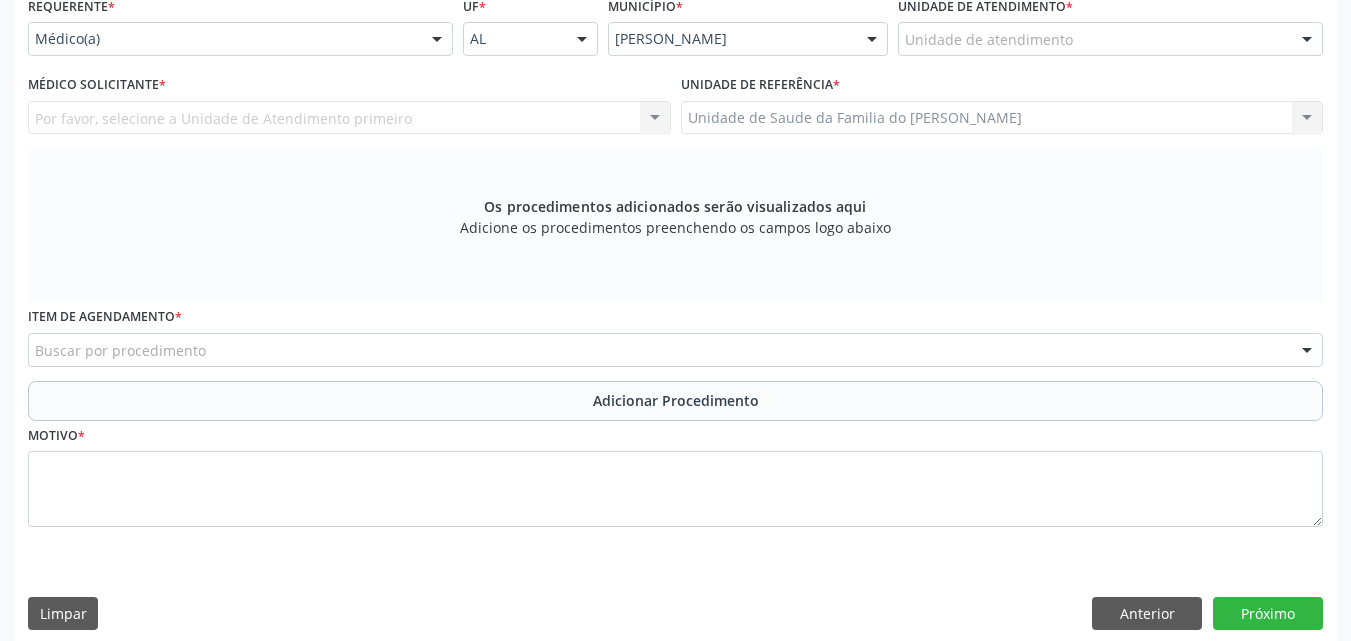 scroll, scrollTop: 0, scrollLeft: 0, axis: both 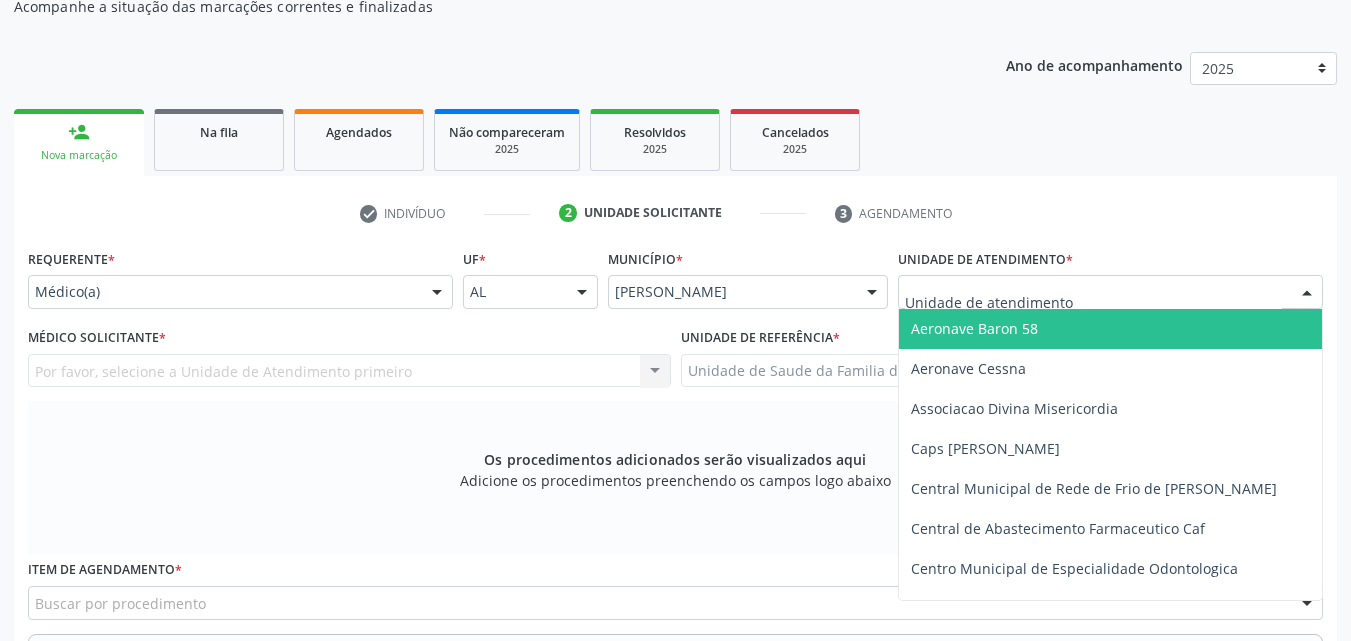 click at bounding box center (1110, 292) 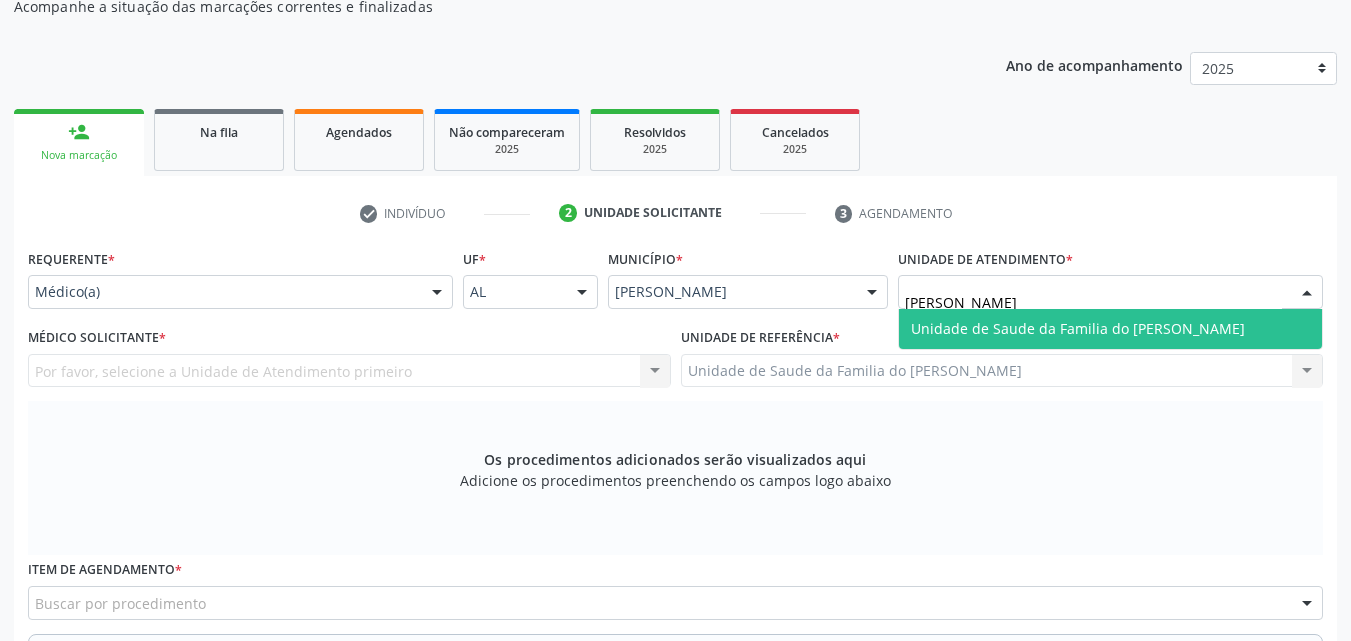 type on "deniso" 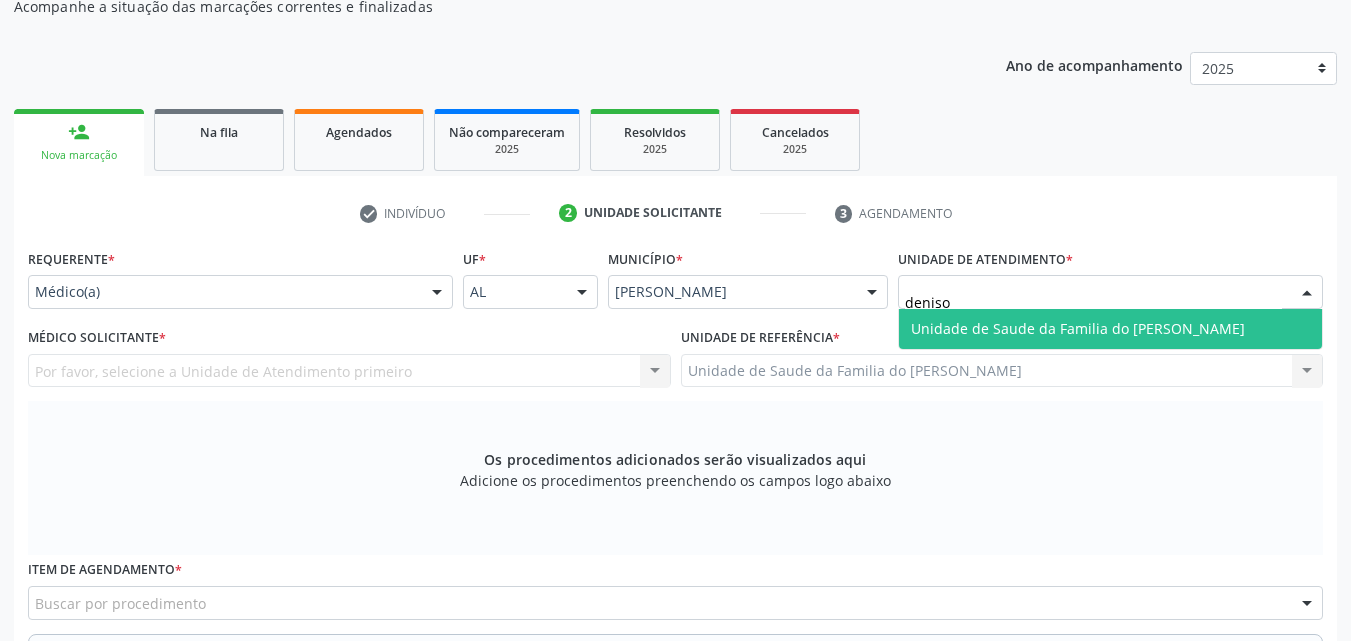 click on "Unidade de Saude da Familia do [PERSON_NAME]" at bounding box center [1110, 329] 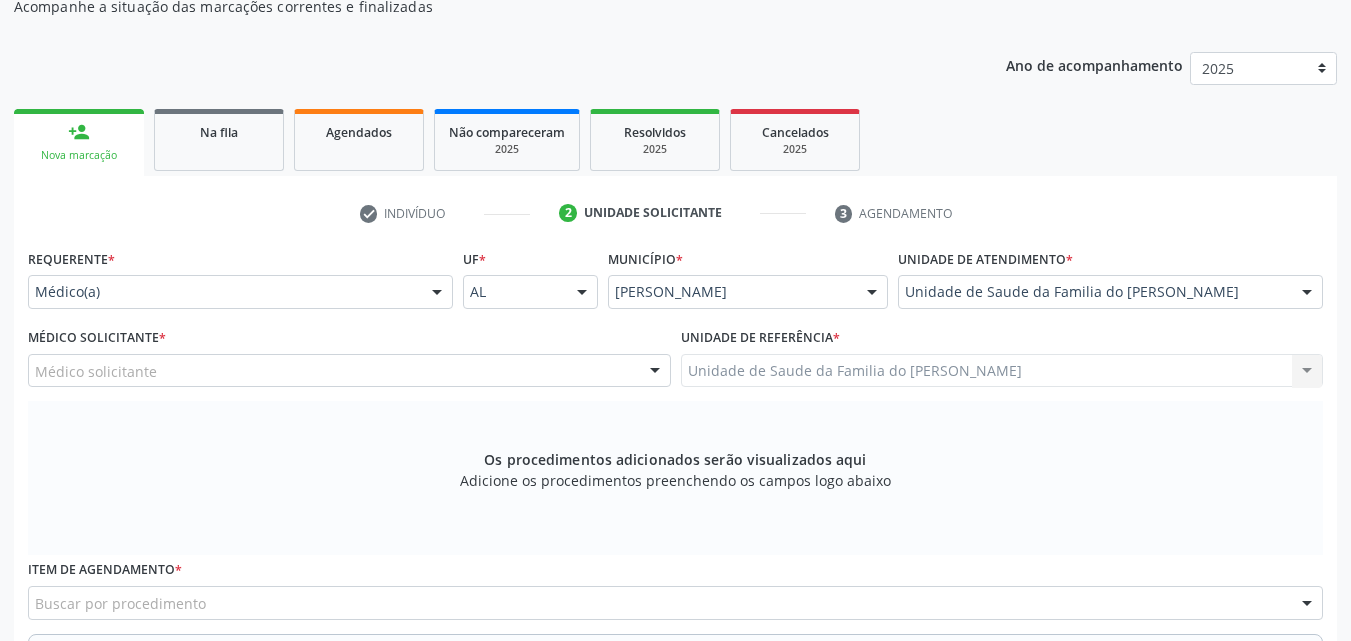 scroll, scrollTop: 393, scrollLeft: 0, axis: vertical 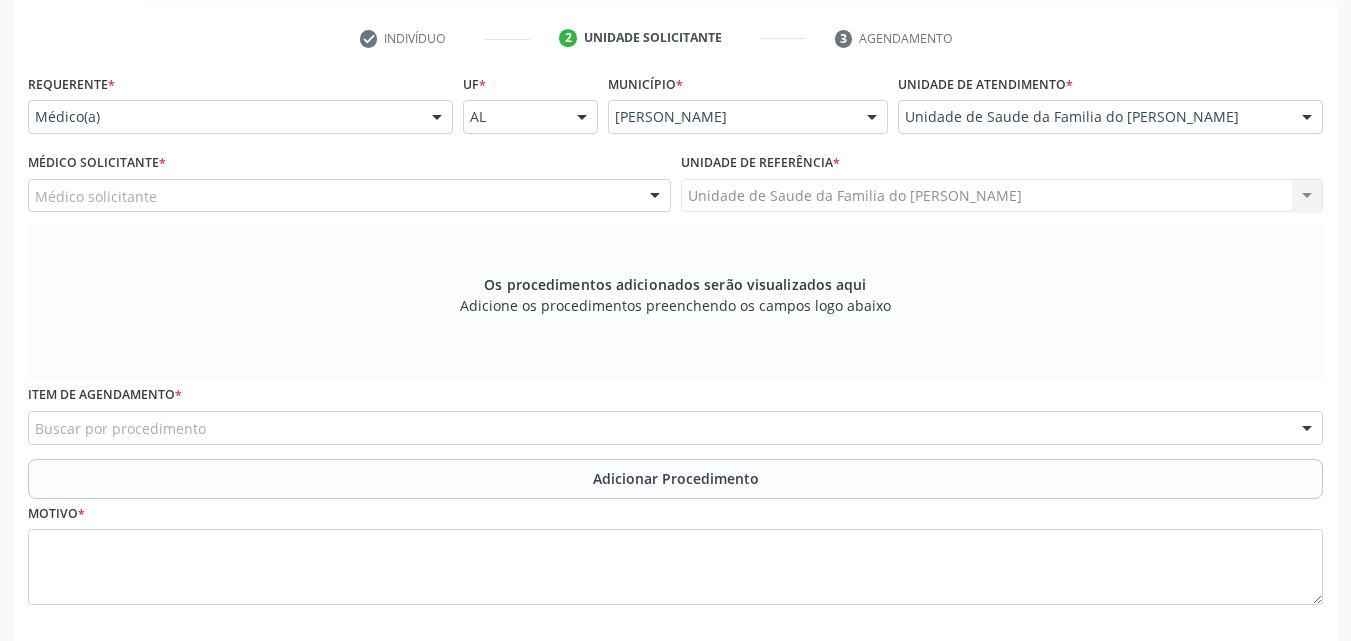 click on "Buscar por procedimento" at bounding box center [675, 428] 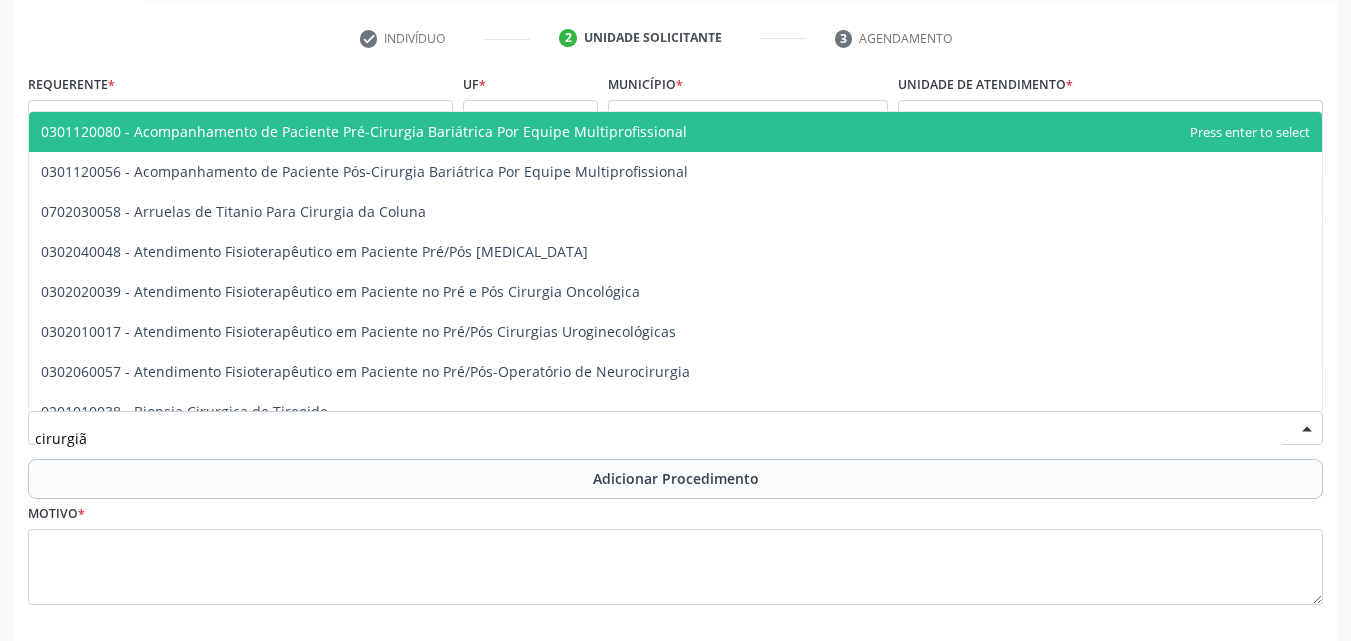 type on "cirurgião" 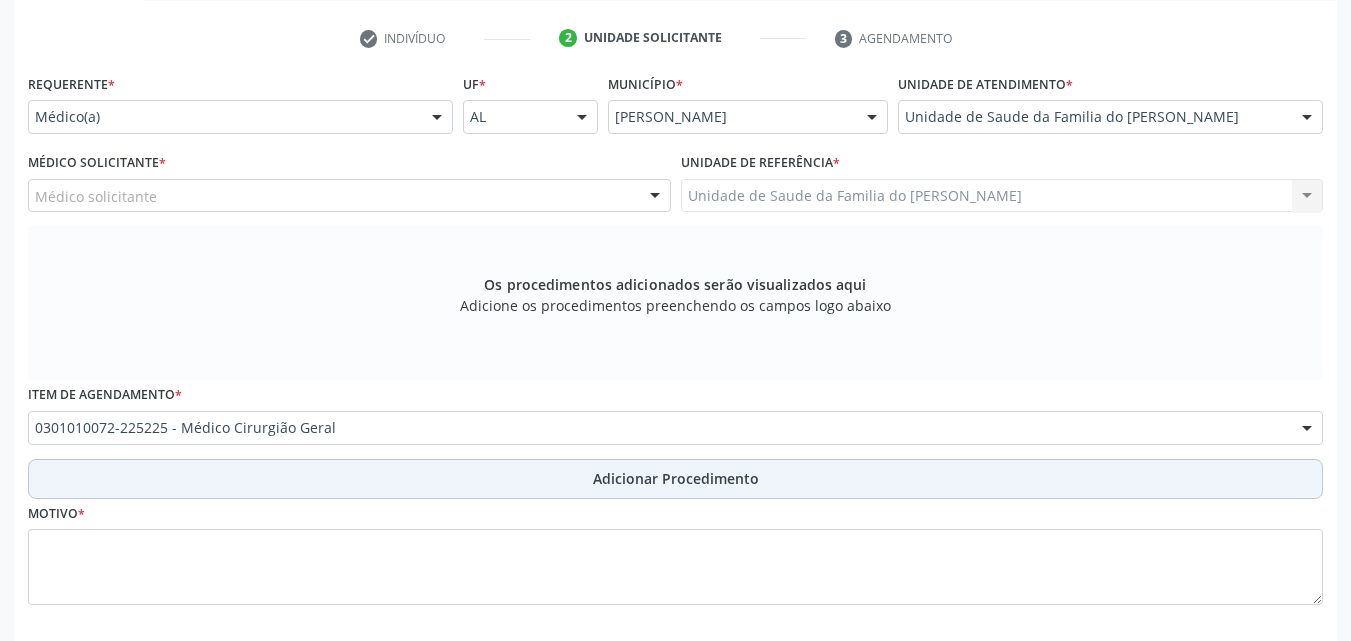 click on "Adicionar Procedimento" at bounding box center (675, 479) 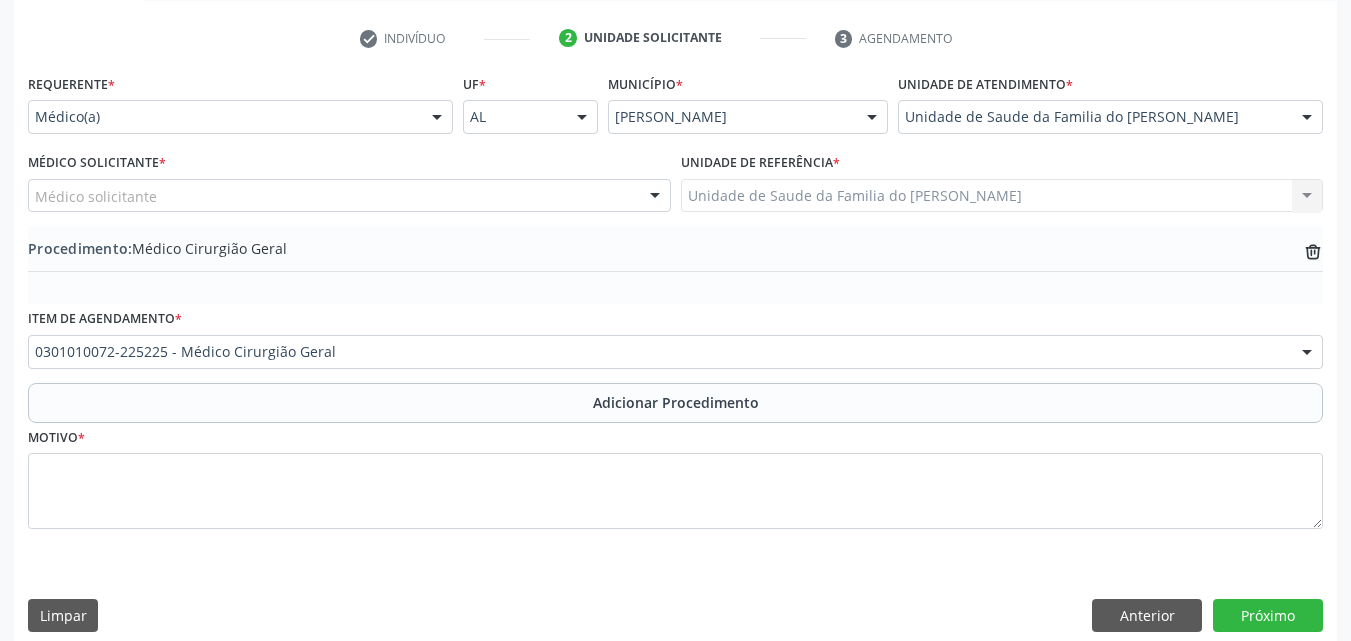 scroll, scrollTop: 412, scrollLeft: 0, axis: vertical 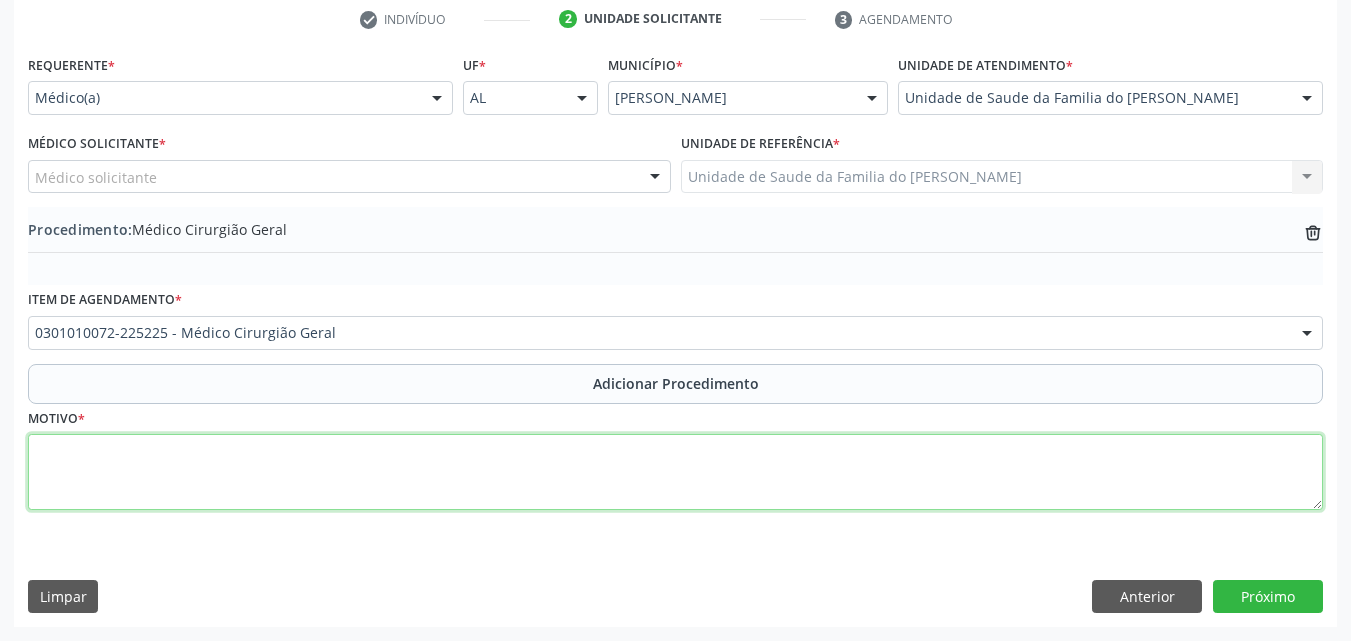 click at bounding box center (675, 472) 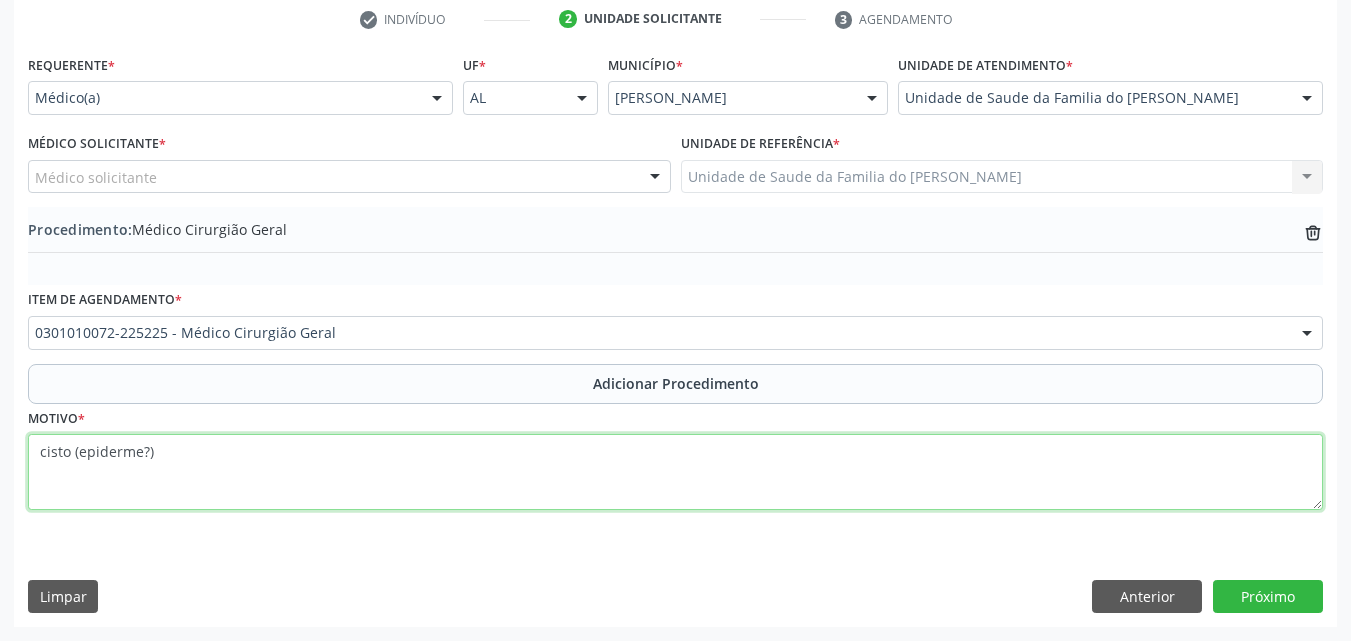 click on "cisto (epiderme?)" at bounding box center (675, 472) 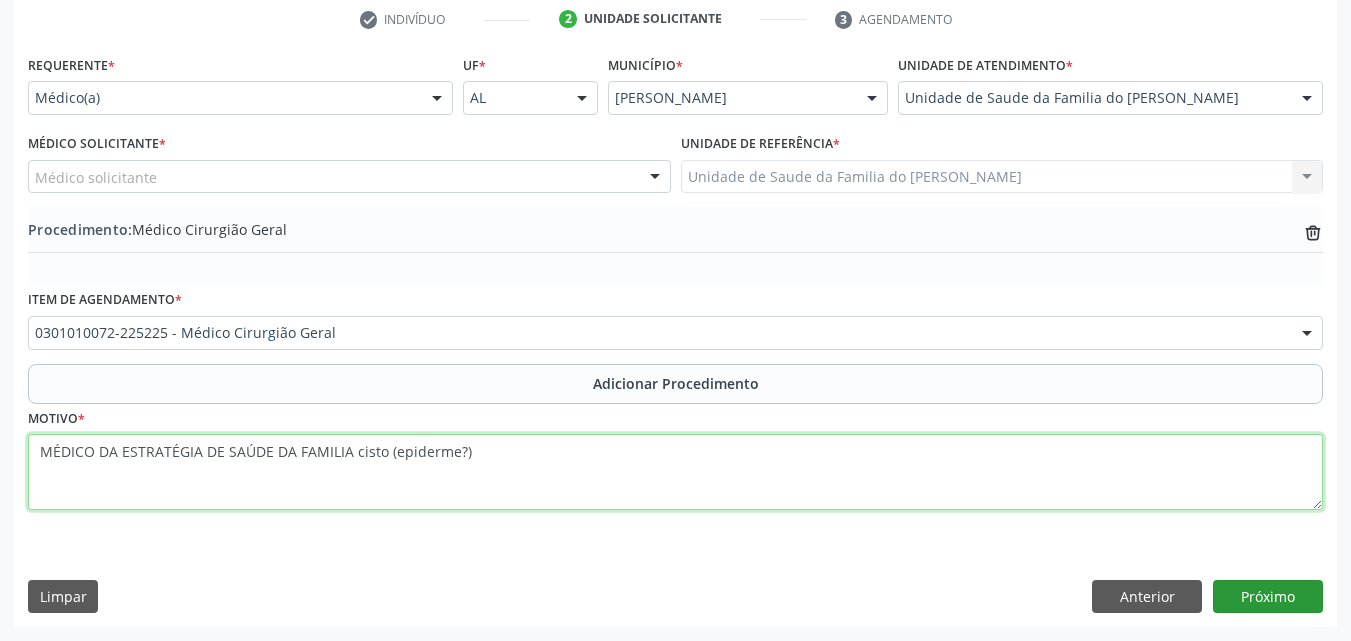 type on "MÉDICO DA ESTRATÉGIA DE SAÚDE DA FAMILIA cisto (epiderme?)" 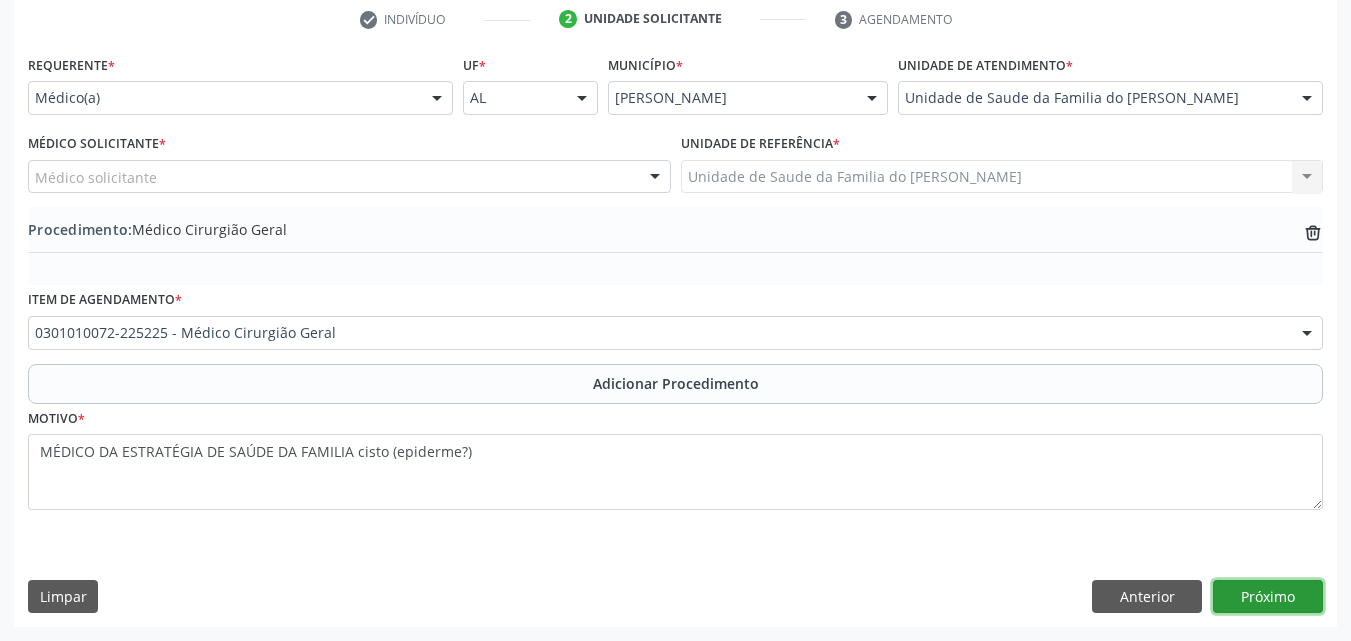 click on "Próximo" at bounding box center [1268, 597] 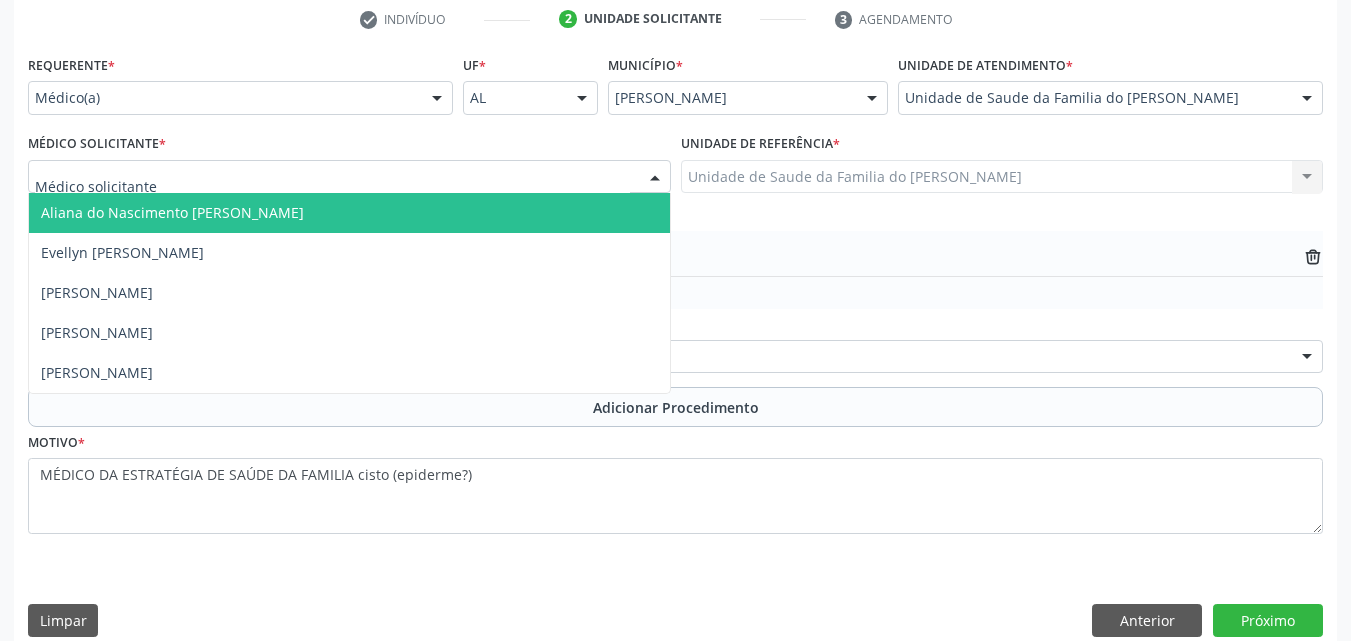 click at bounding box center [349, 177] 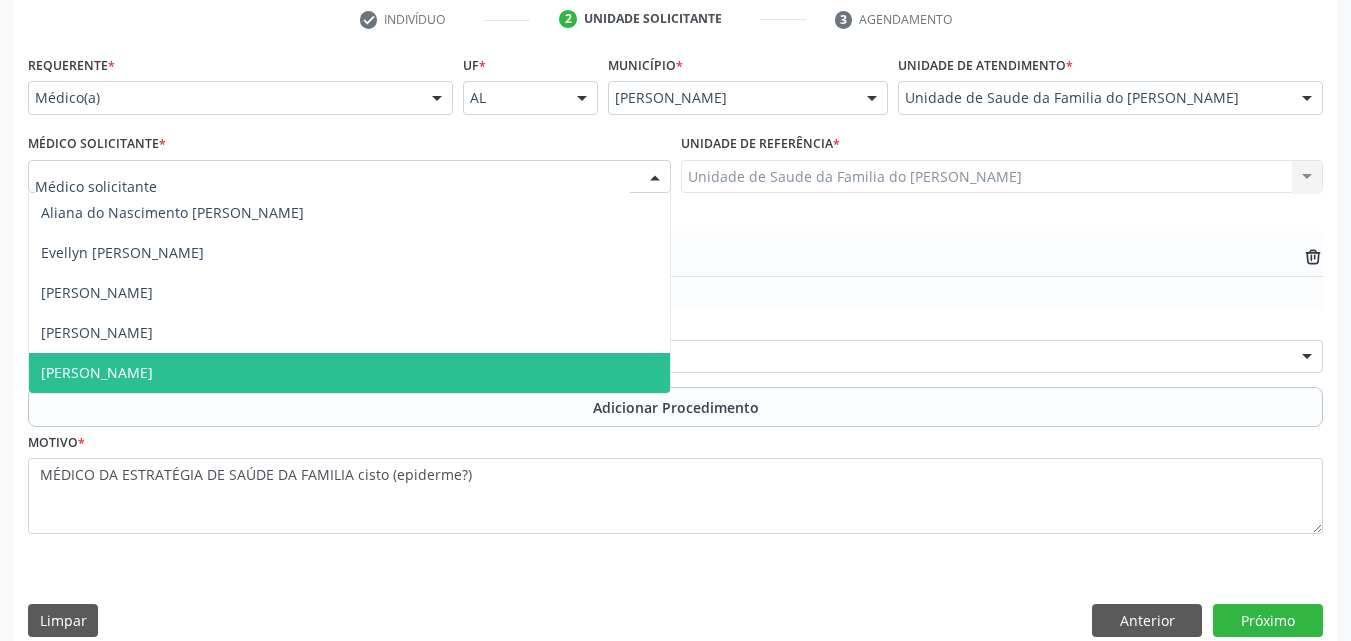 click on "[PERSON_NAME]" at bounding box center (349, 373) 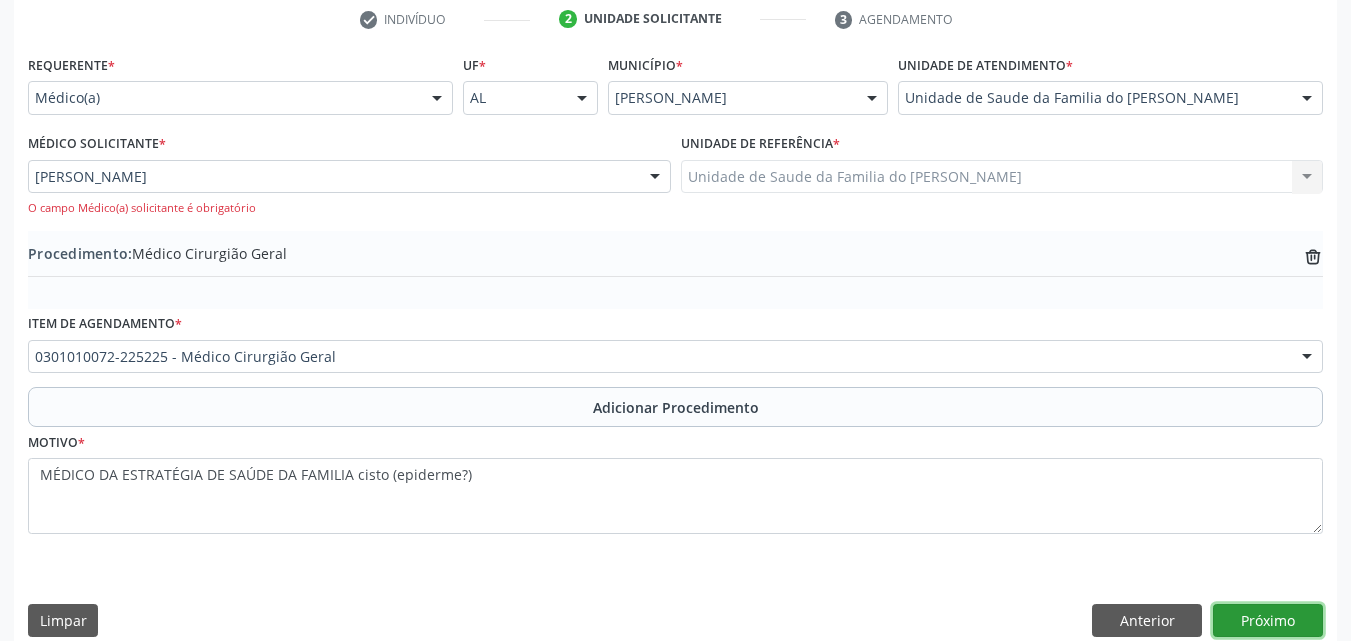 click on "Próximo" at bounding box center [1268, 621] 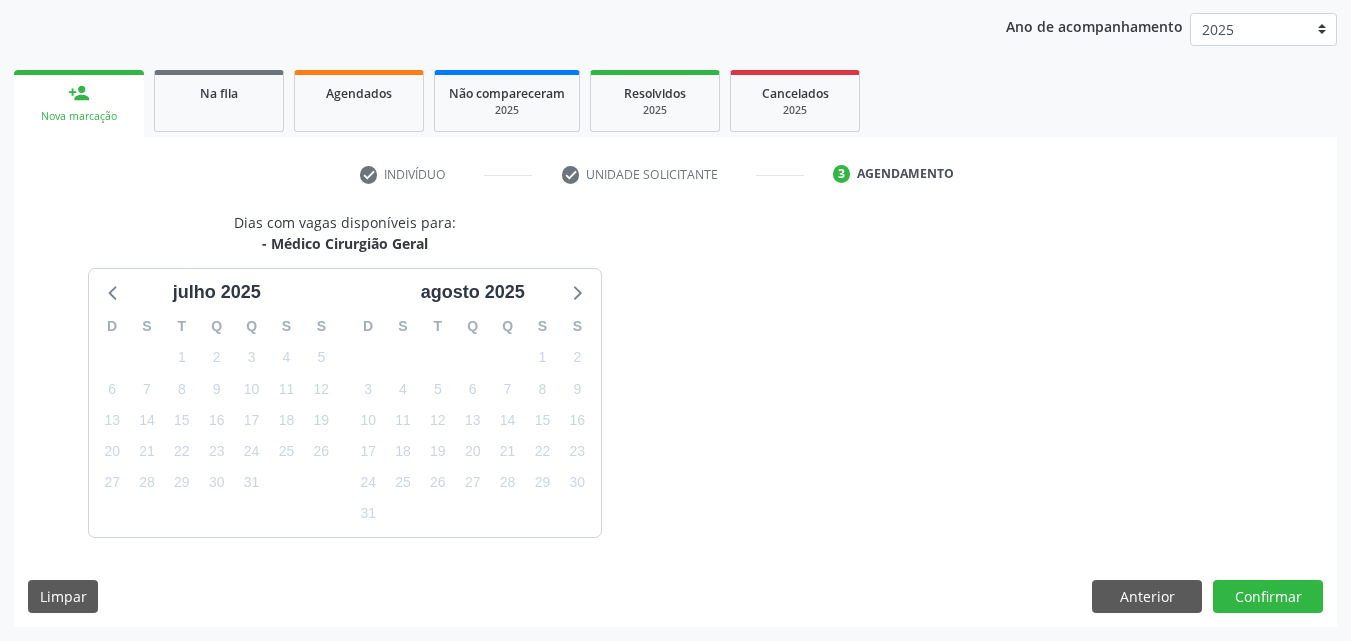 scroll, scrollTop: 316, scrollLeft: 0, axis: vertical 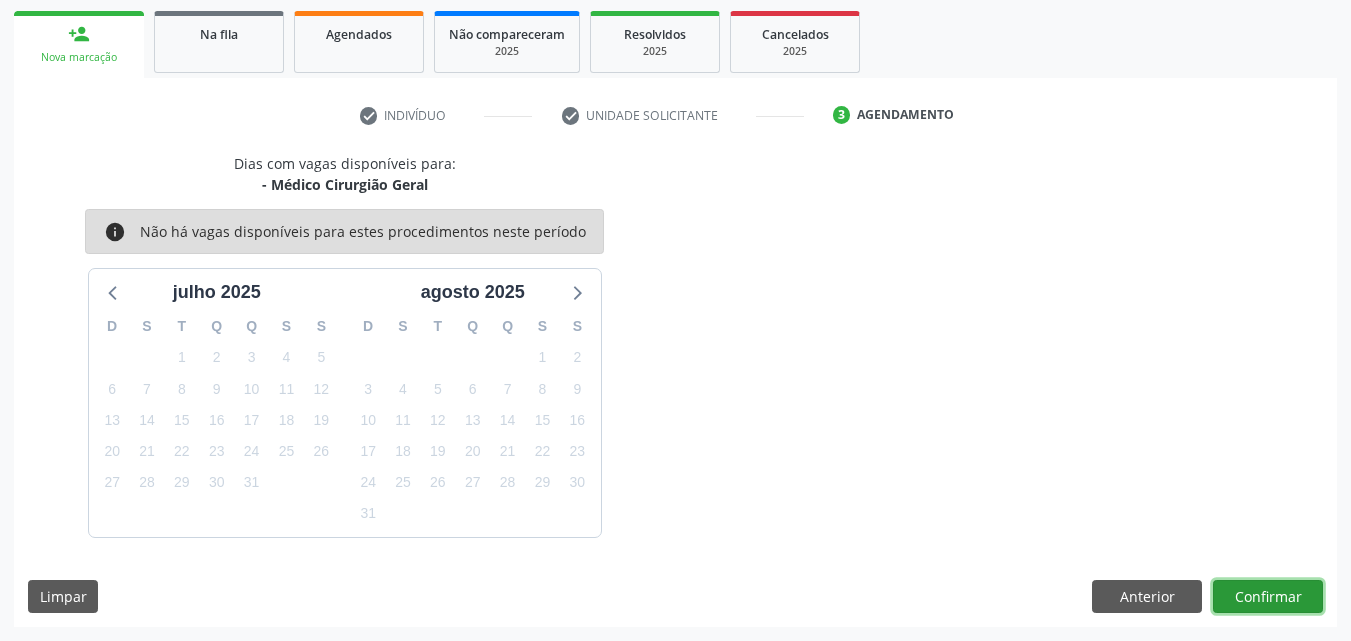 click on "Confirmar" at bounding box center [1268, 597] 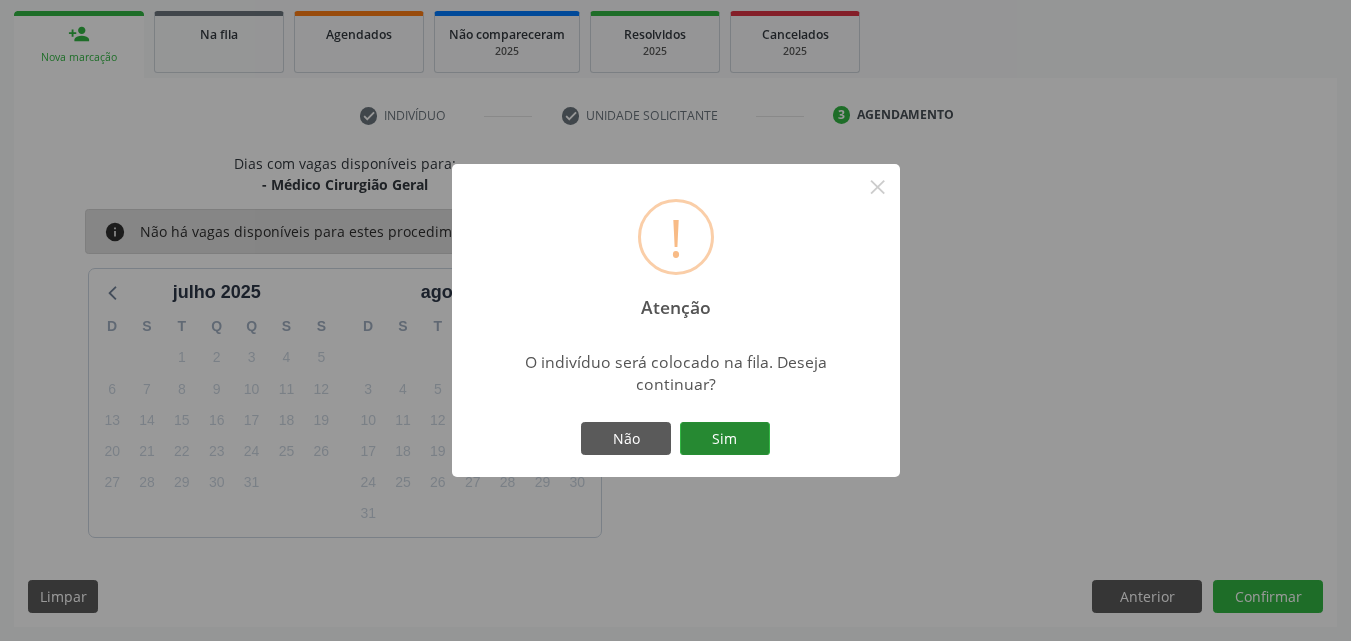 click on "Sim" at bounding box center (725, 439) 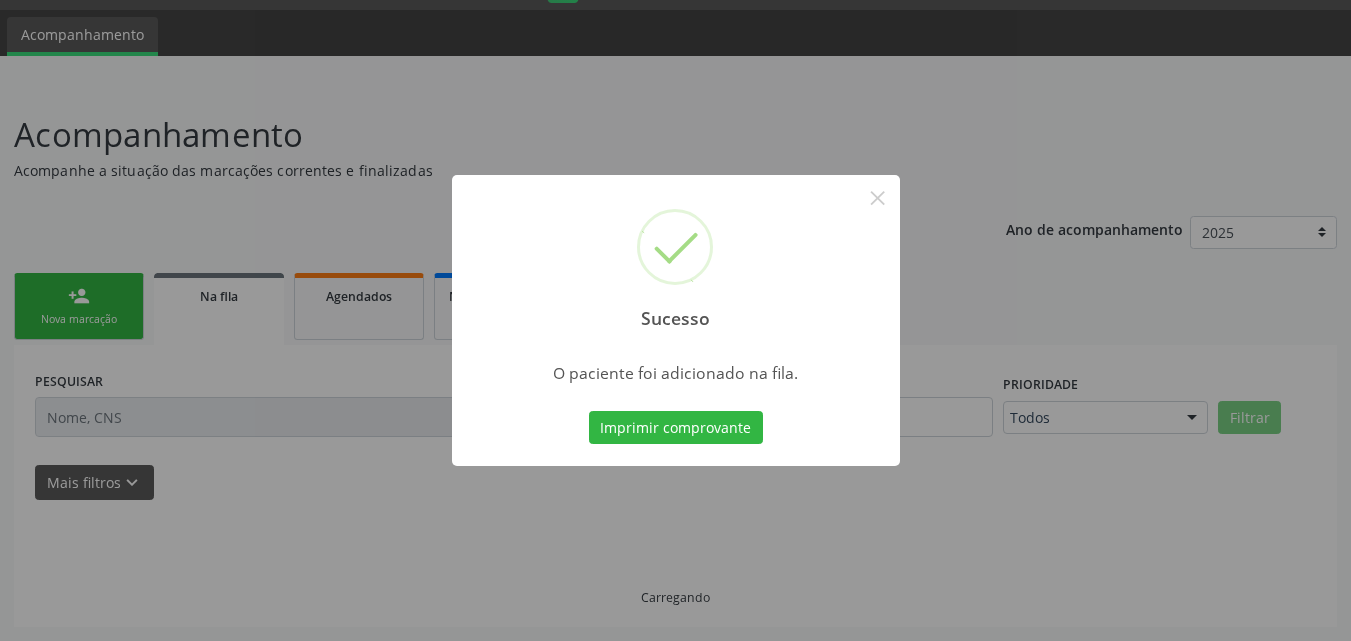 scroll, scrollTop: 54, scrollLeft: 0, axis: vertical 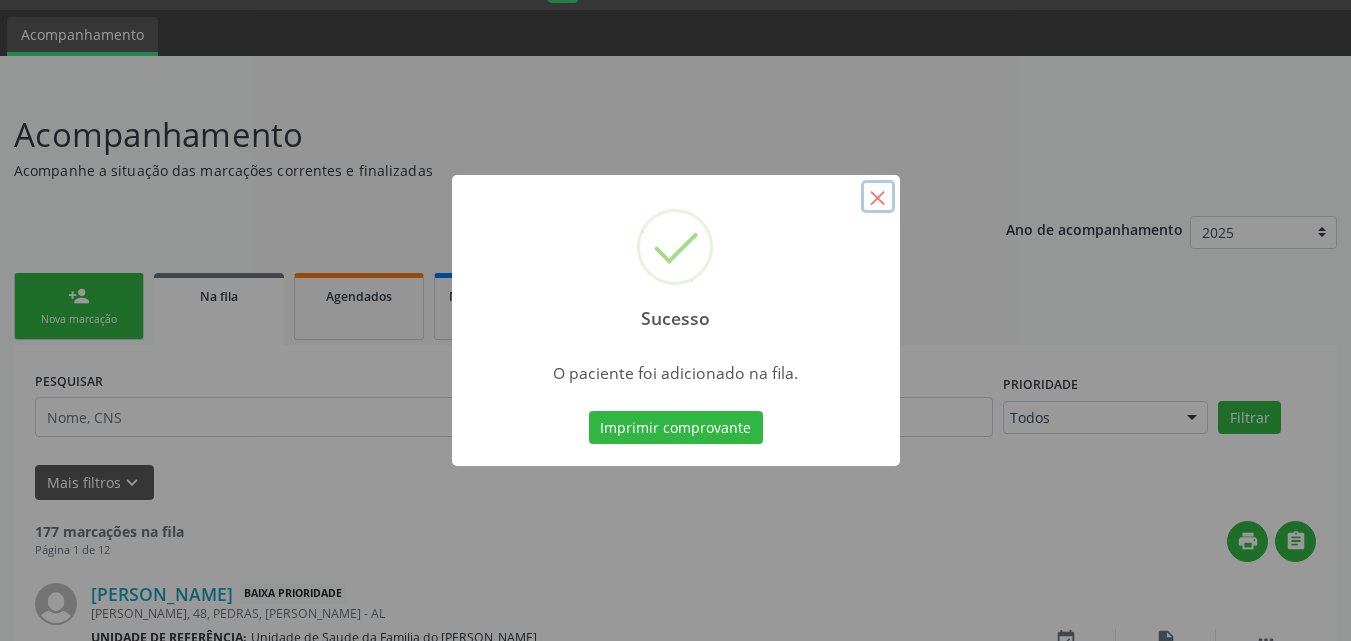 click on "×" at bounding box center [878, 197] 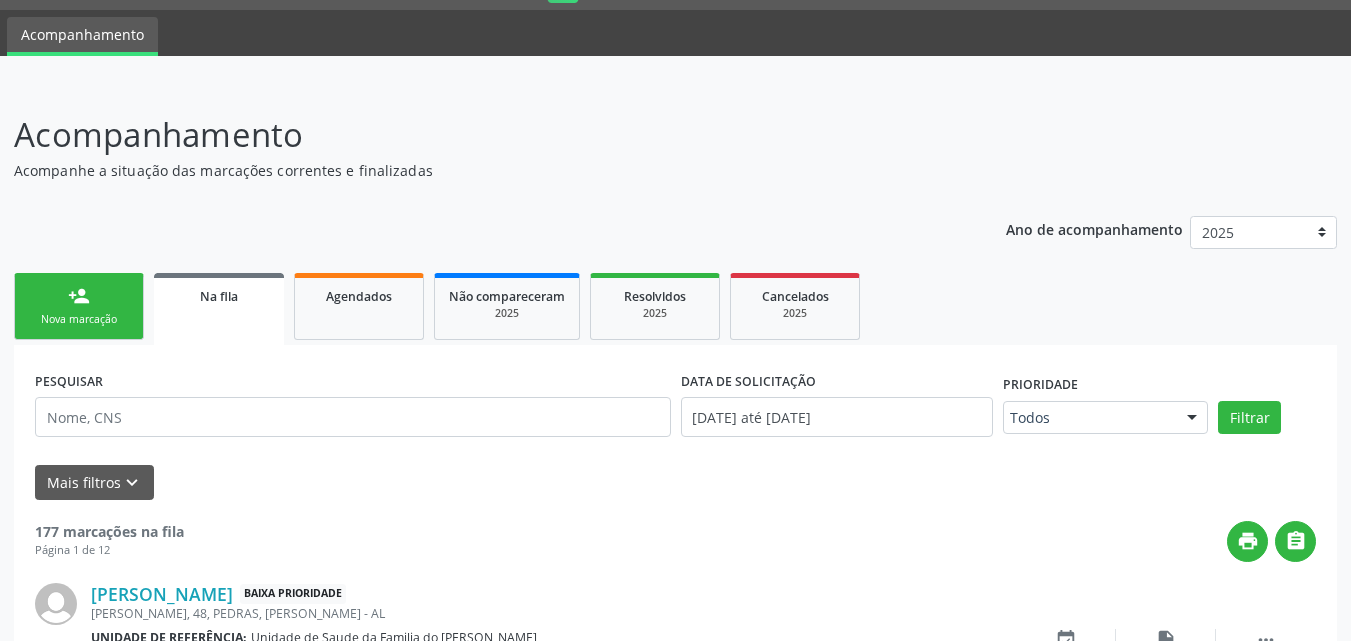click on "person_add" at bounding box center [79, 296] 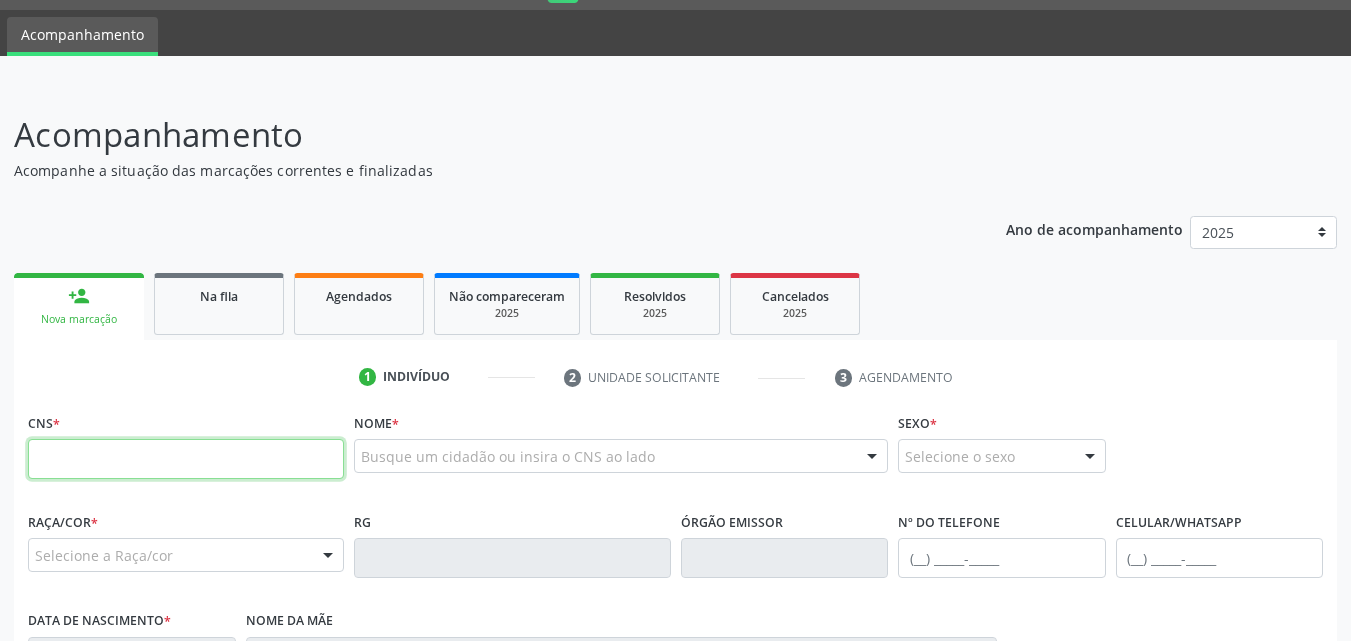 click at bounding box center [186, 459] 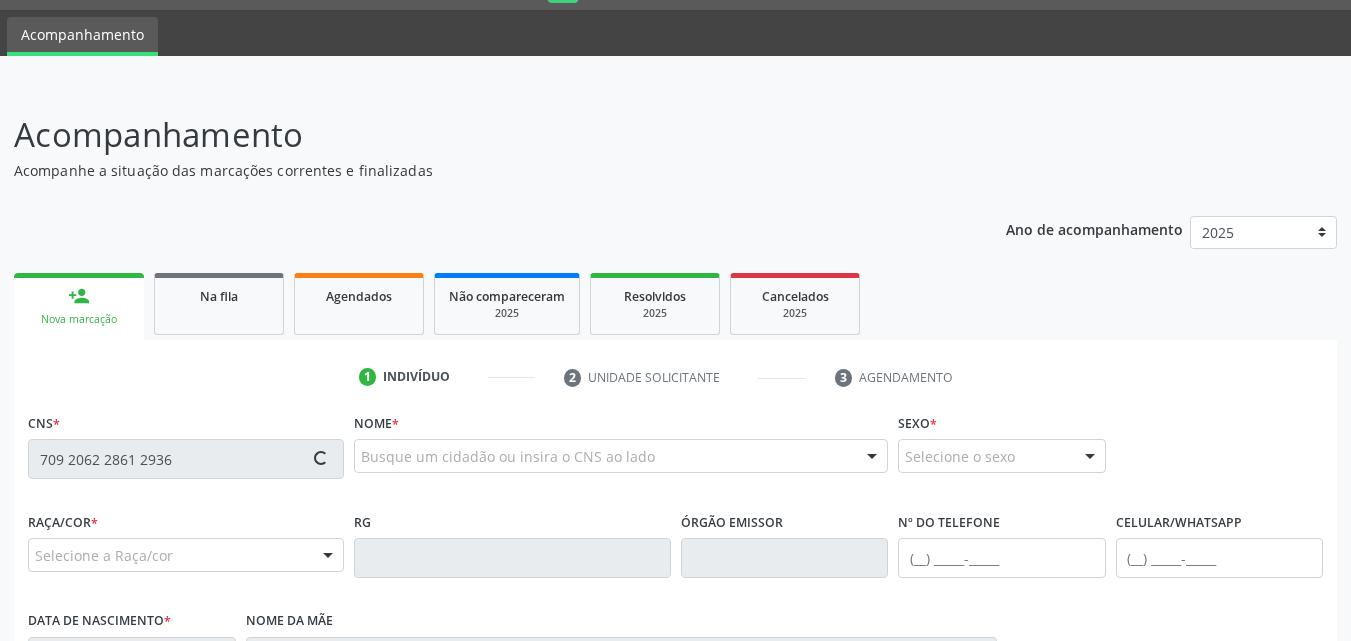 type on "709 2062 2861 2936" 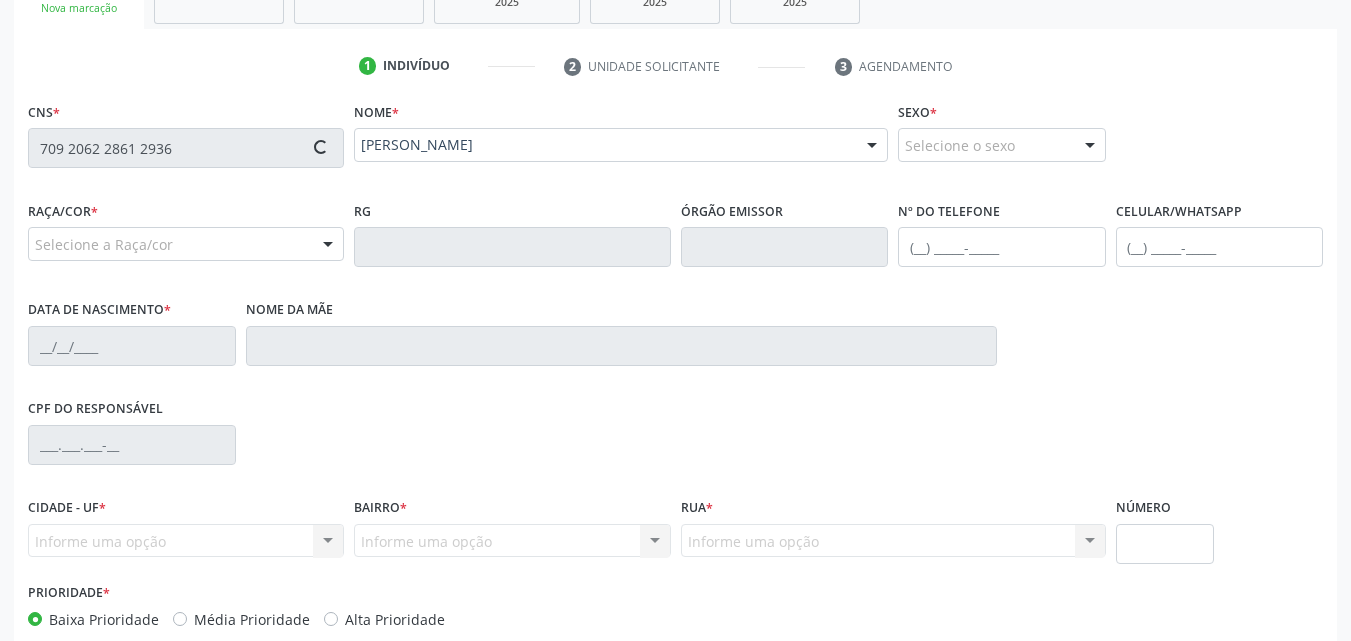 type on "[PHONE_NUMBER]" 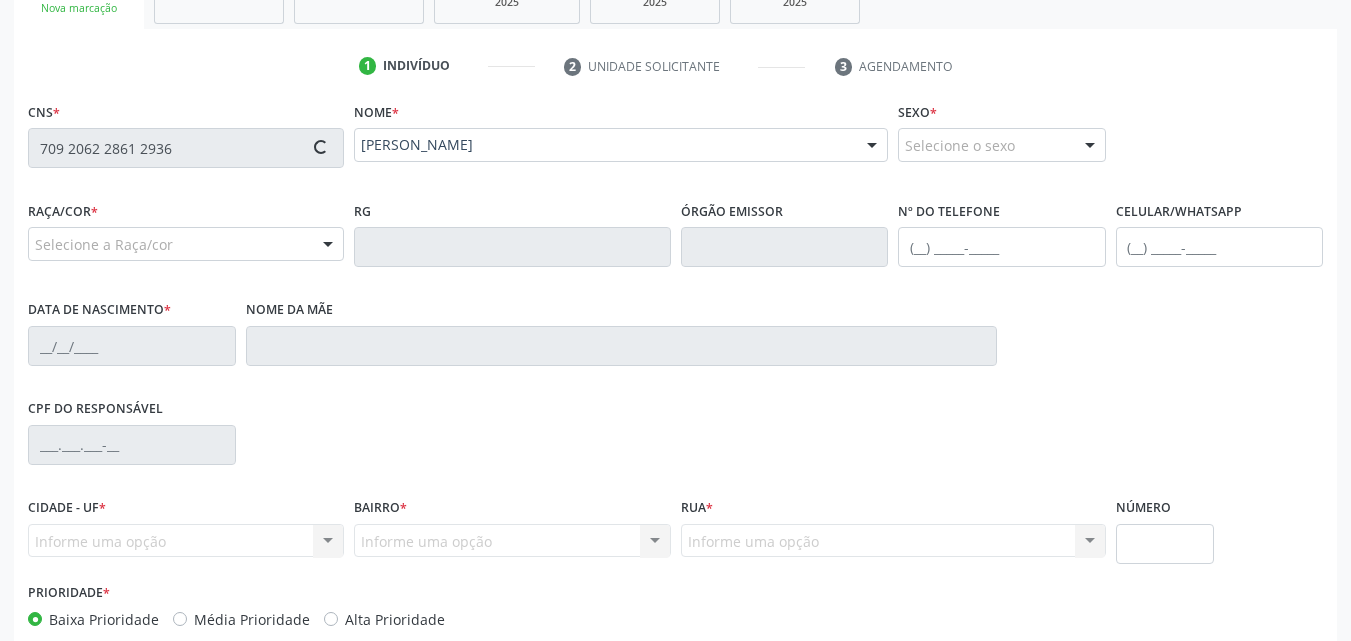 type on "[DATE]" 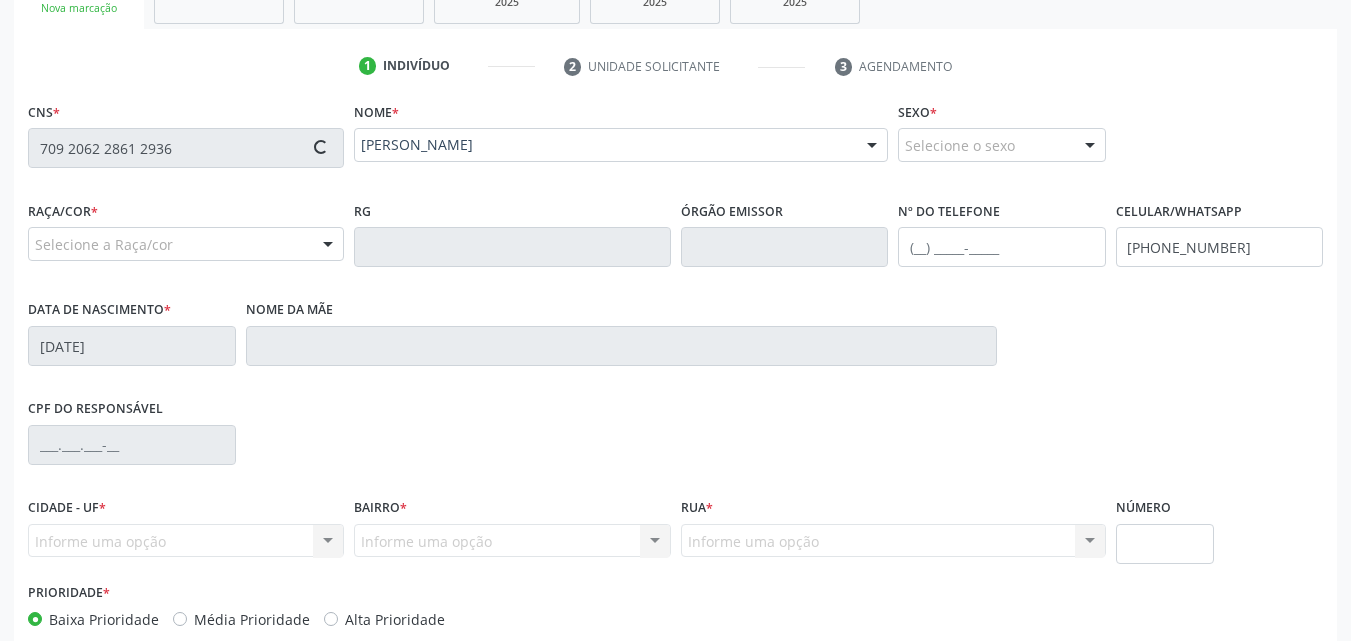 type on "[PERSON_NAME]" 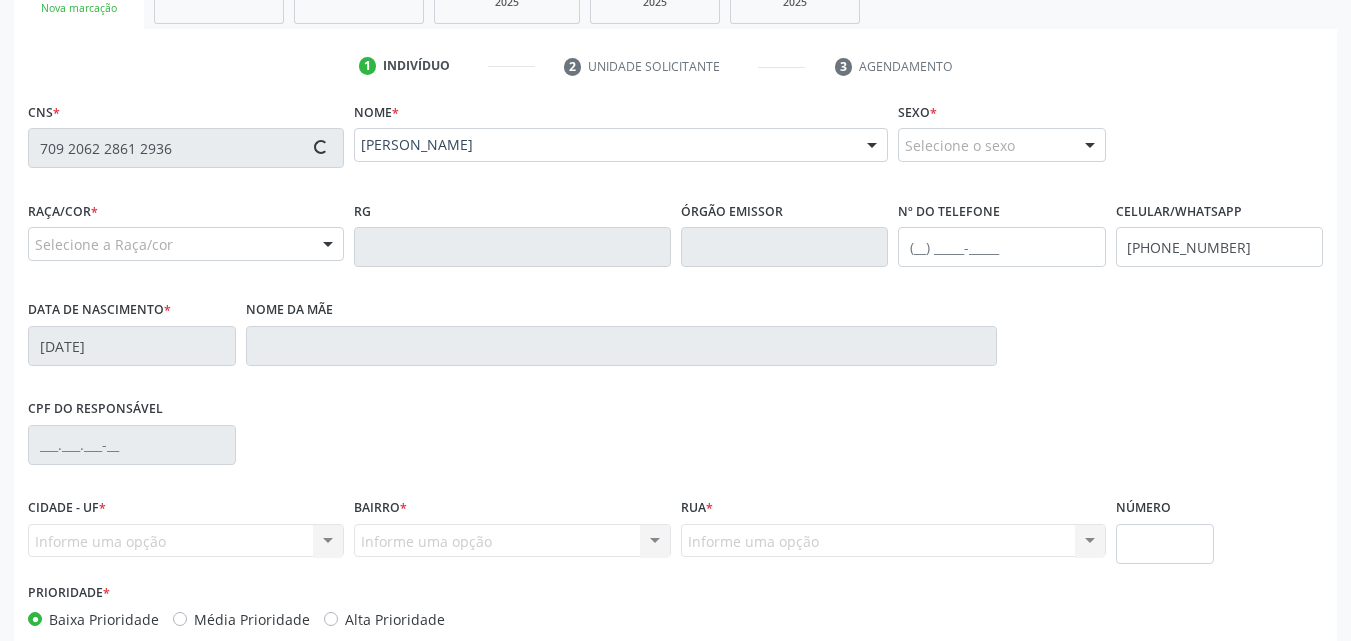 type on "08" 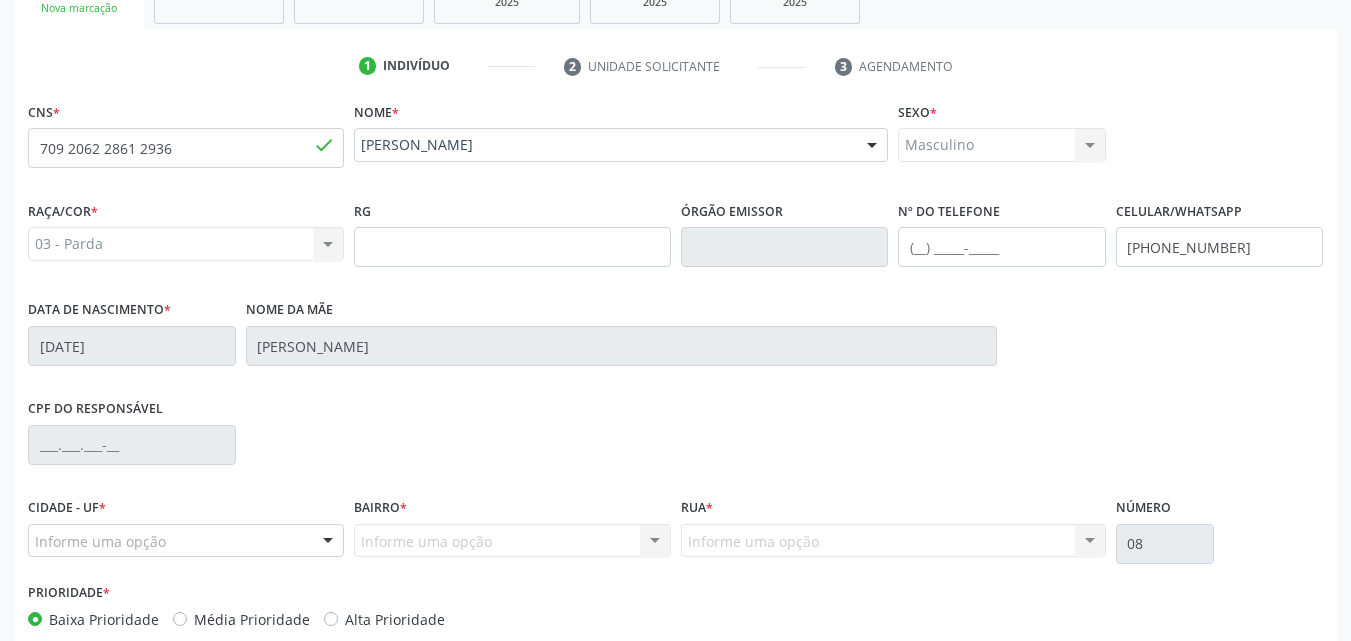 scroll, scrollTop: 400, scrollLeft: 0, axis: vertical 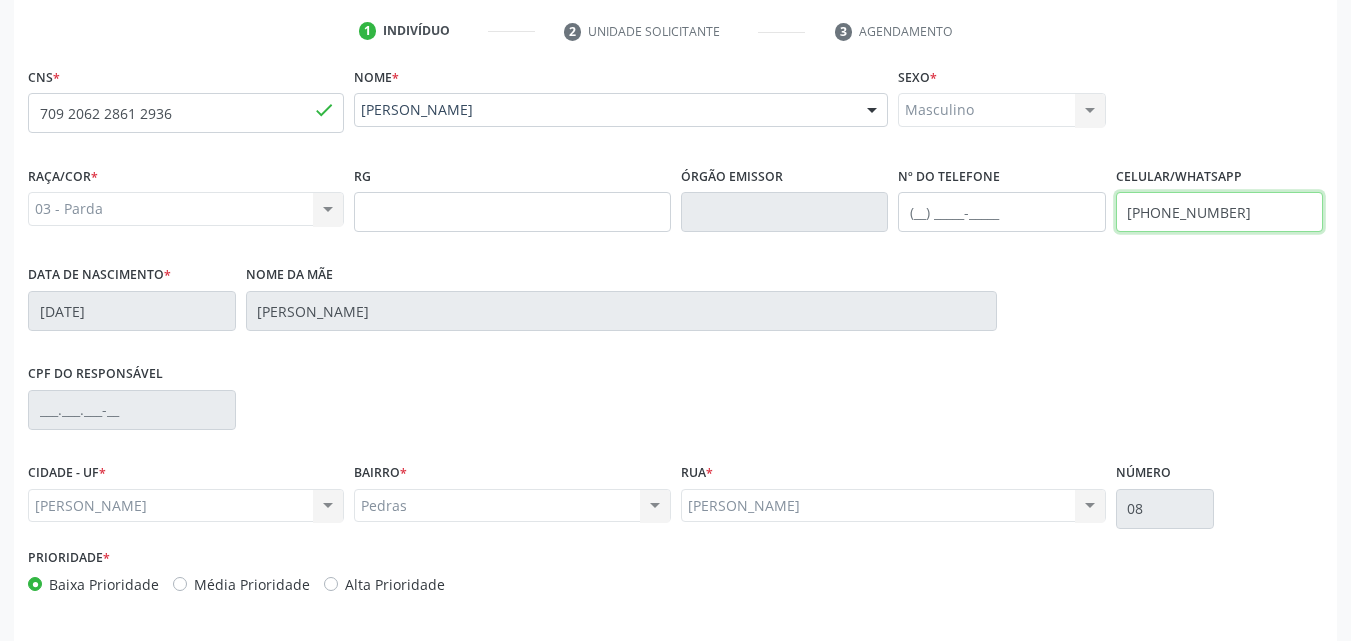 click on "[PHONE_NUMBER]" at bounding box center (1220, 212) 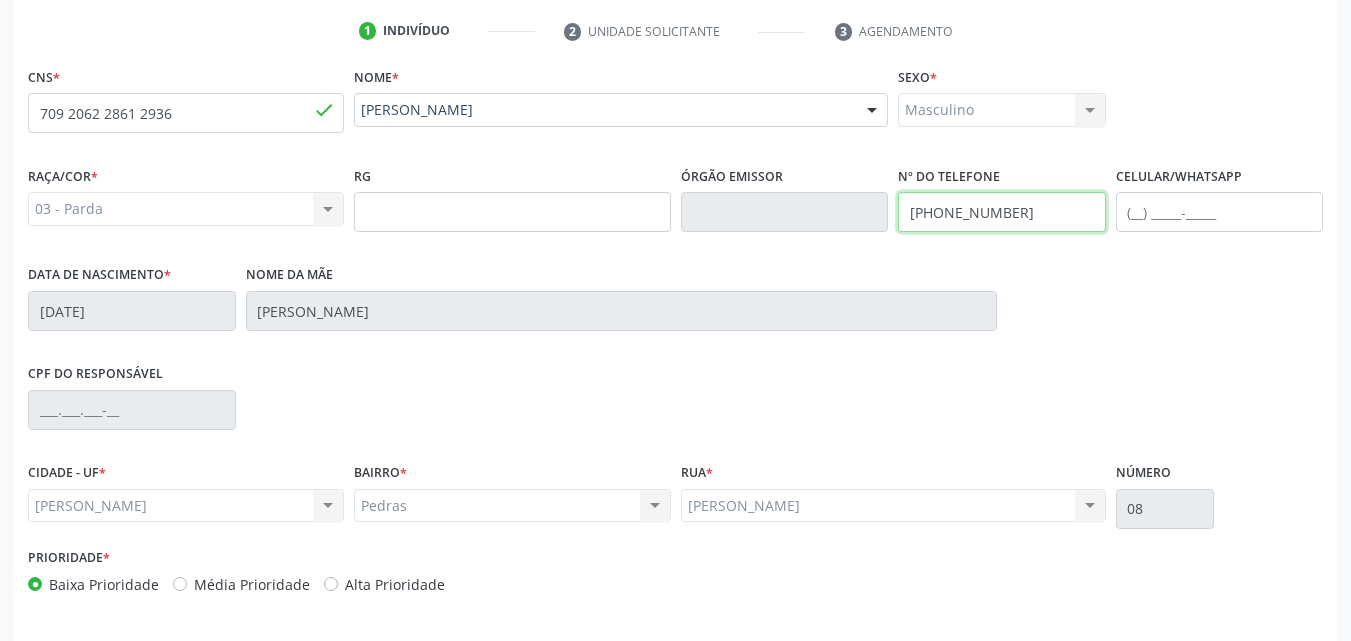 scroll, scrollTop: 471, scrollLeft: 0, axis: vertical 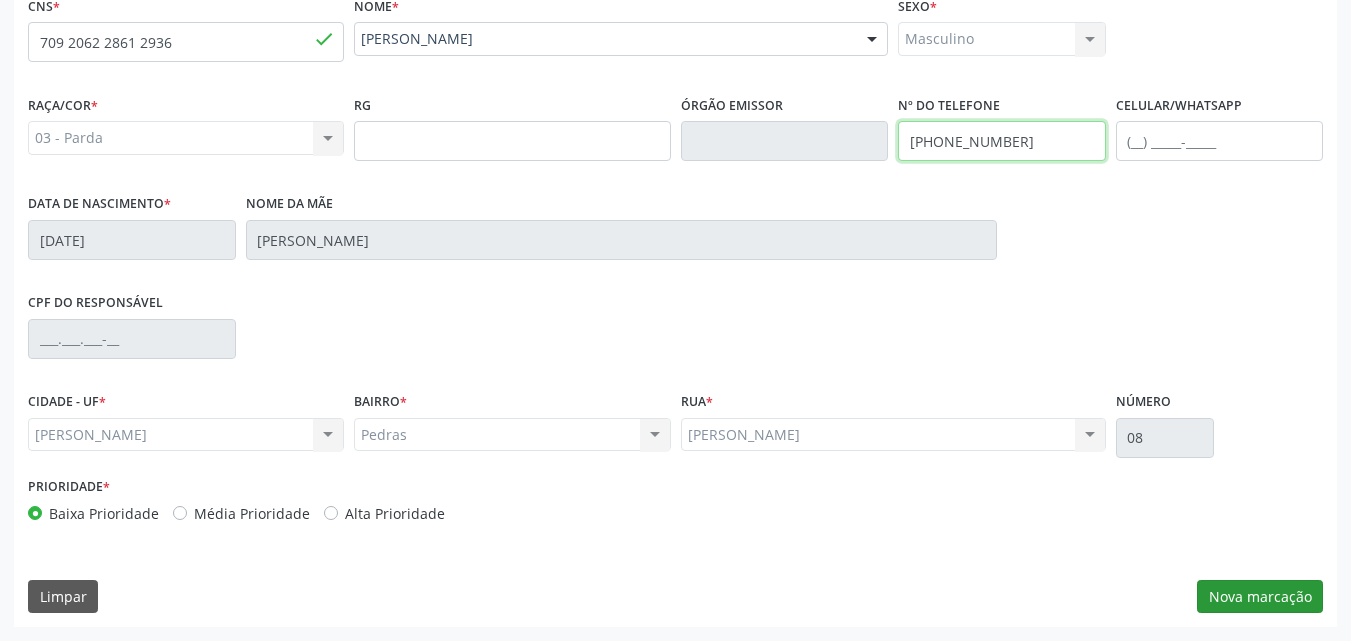 type on "[PHONE_NUMBER]" 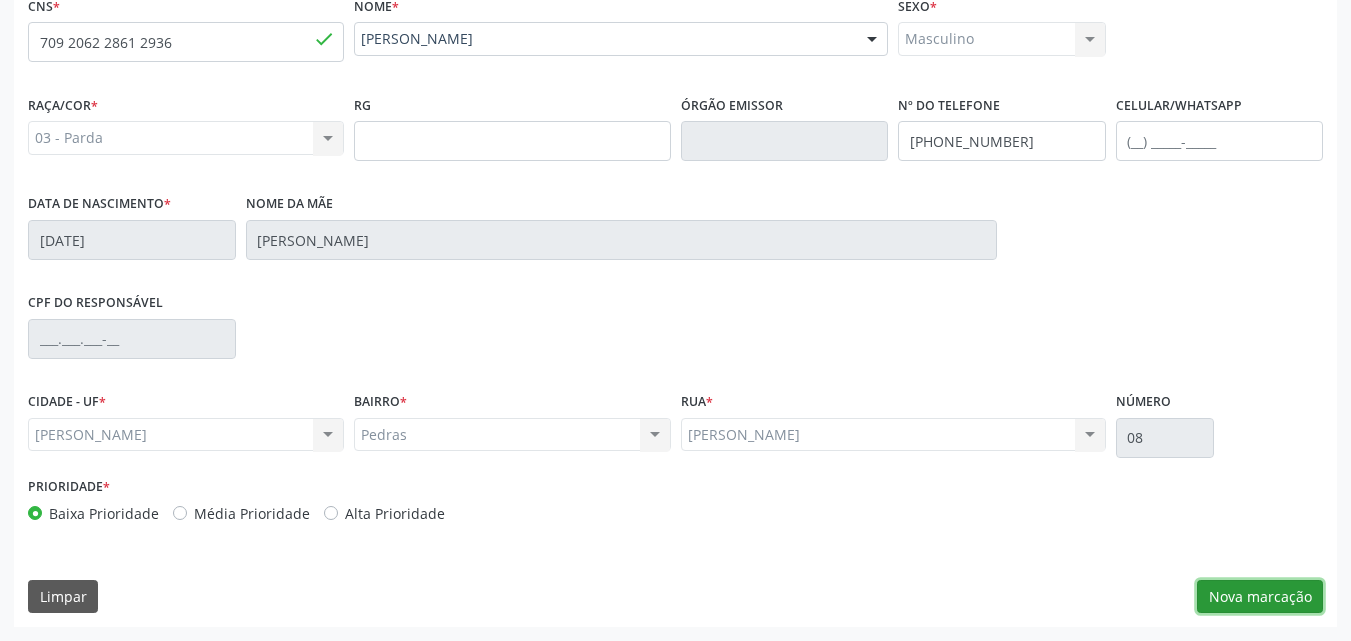 click on "Nova marcação" at bounding box center (1260, 597) 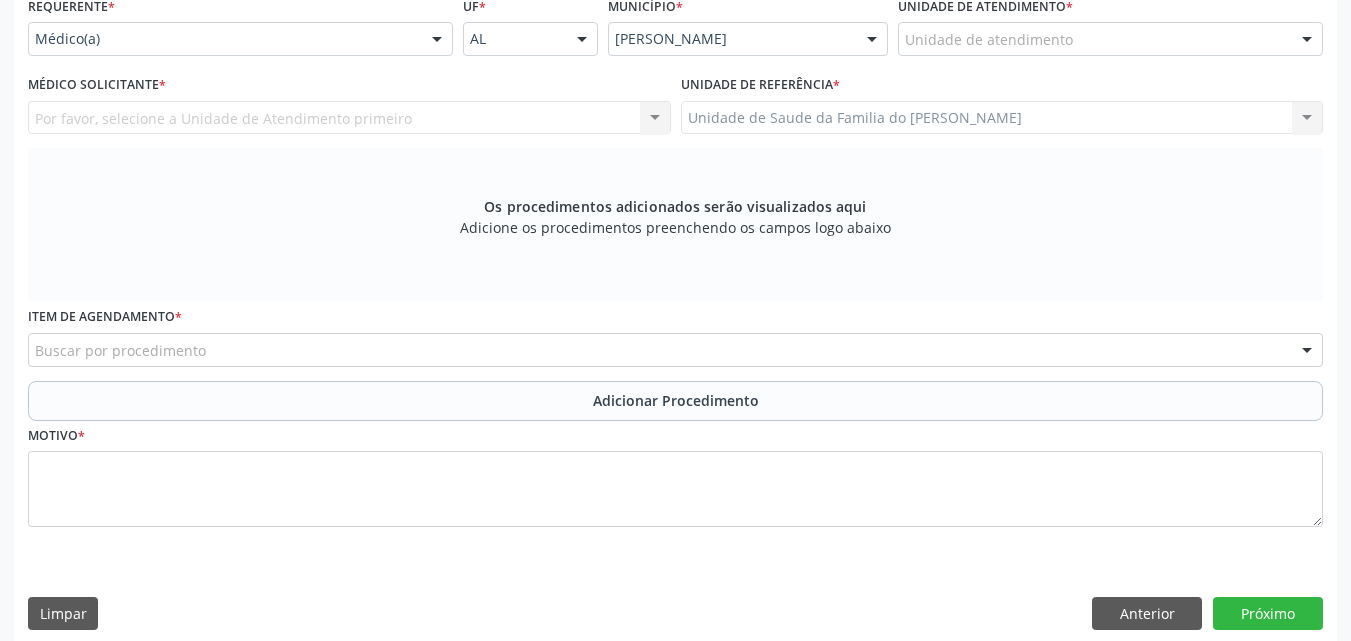 scroll, scrollTop: 469, scrollLeft: 0, axis: vertical 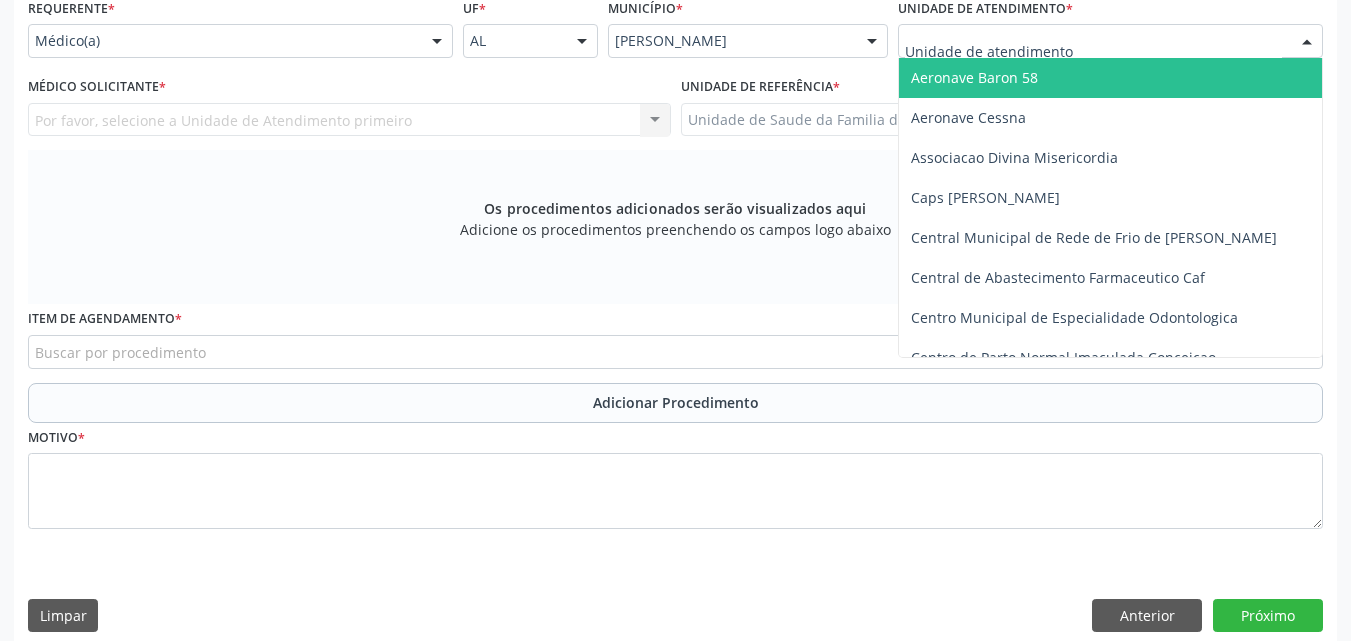 click at bounding box center [1110, 41] 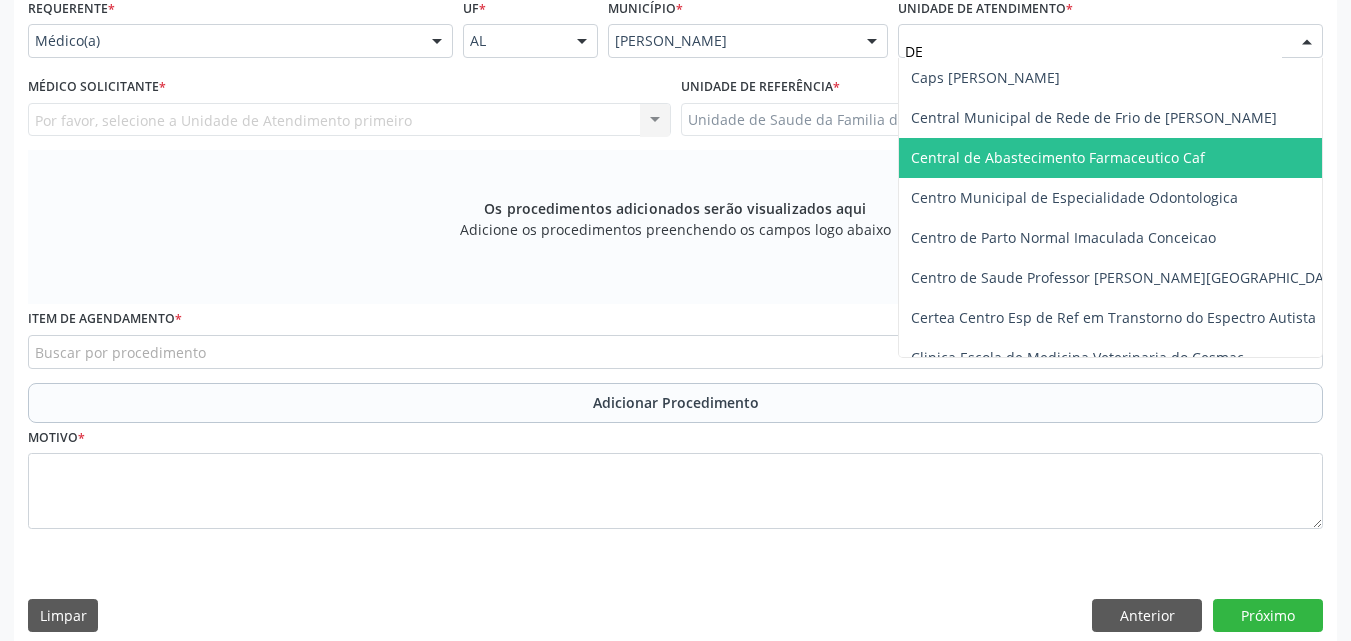 type on "DEN" 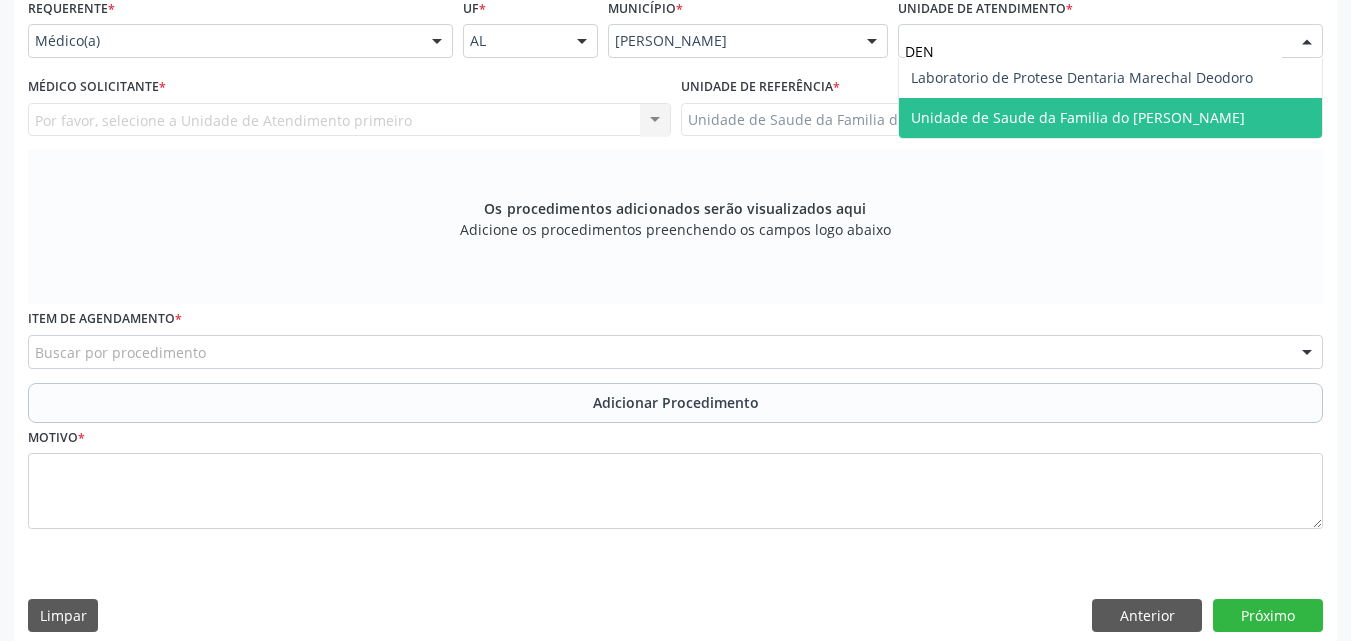 click on "Unidade de Saude da Familia do [PERSON_NAME]" at bounding box center [1110, 118] 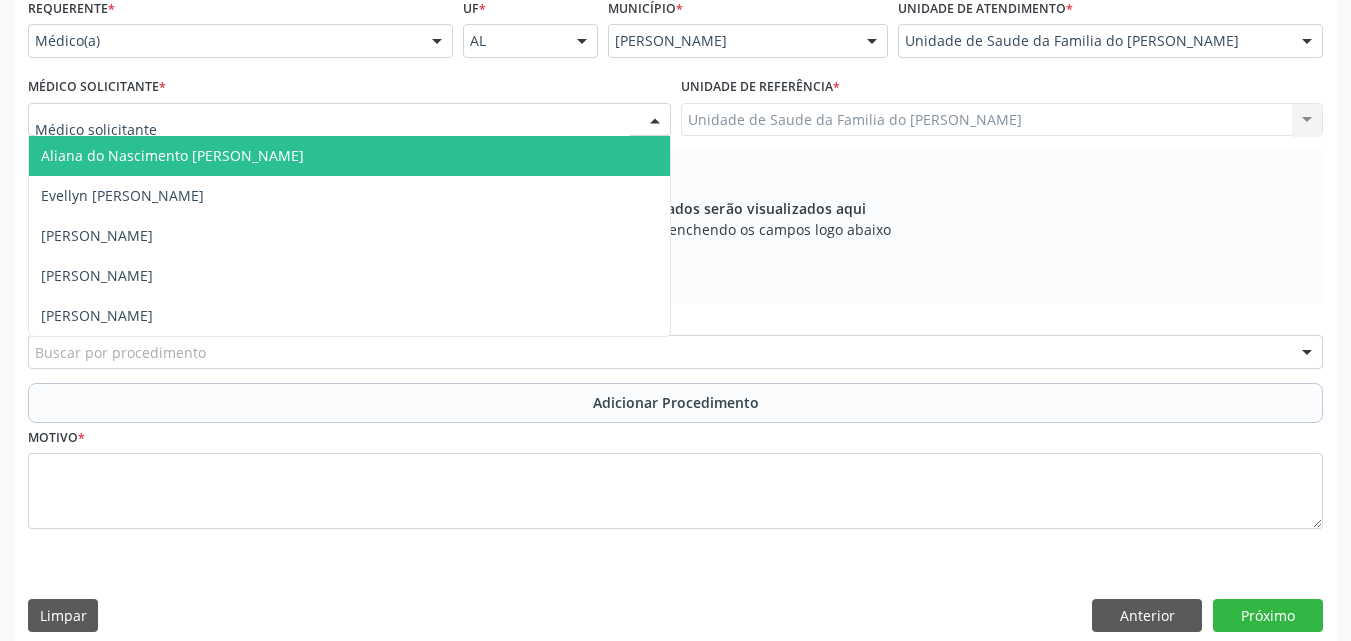 click at bounding box center [349, 120] 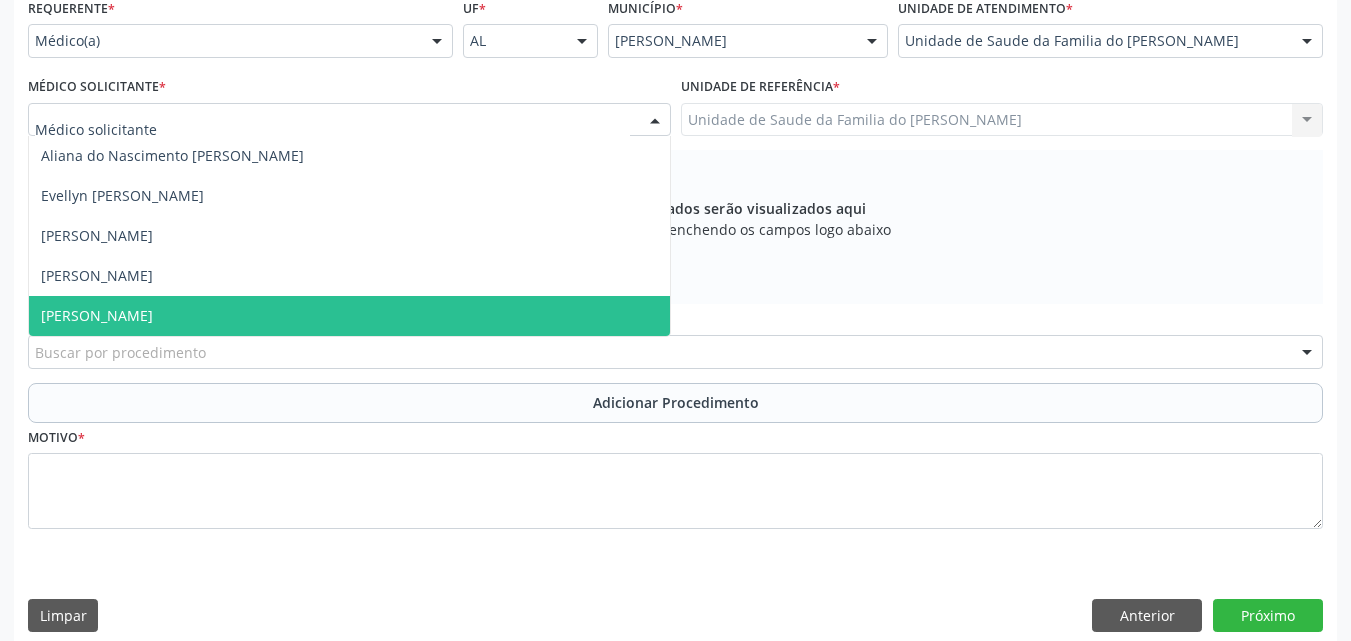 click on "[PERSON_NAME]" at bounding box center (349, 316) 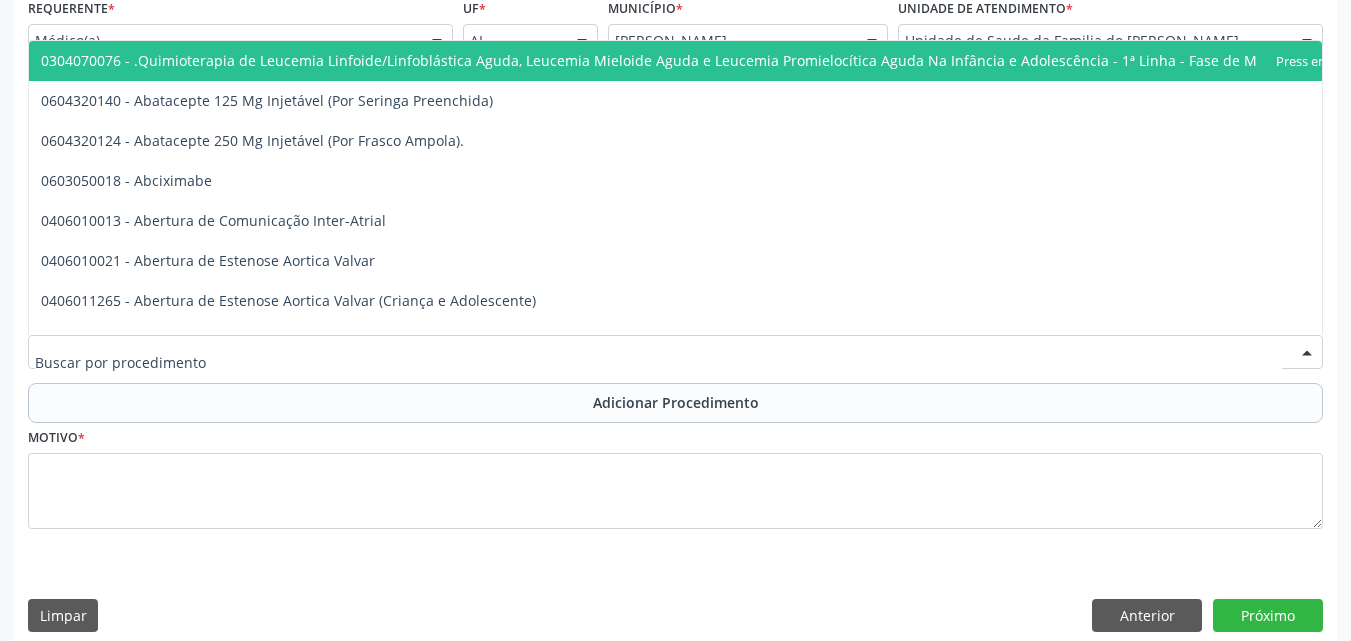 click at bounding box center [675, 352] 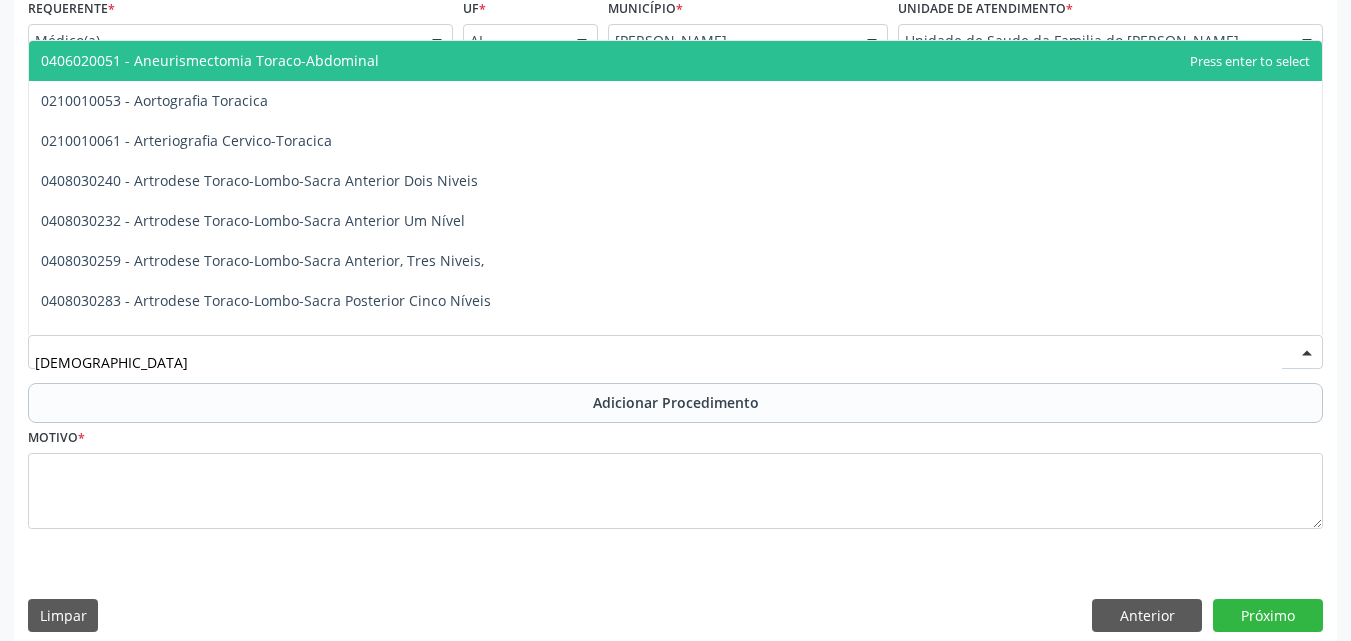 type on "TORAX" 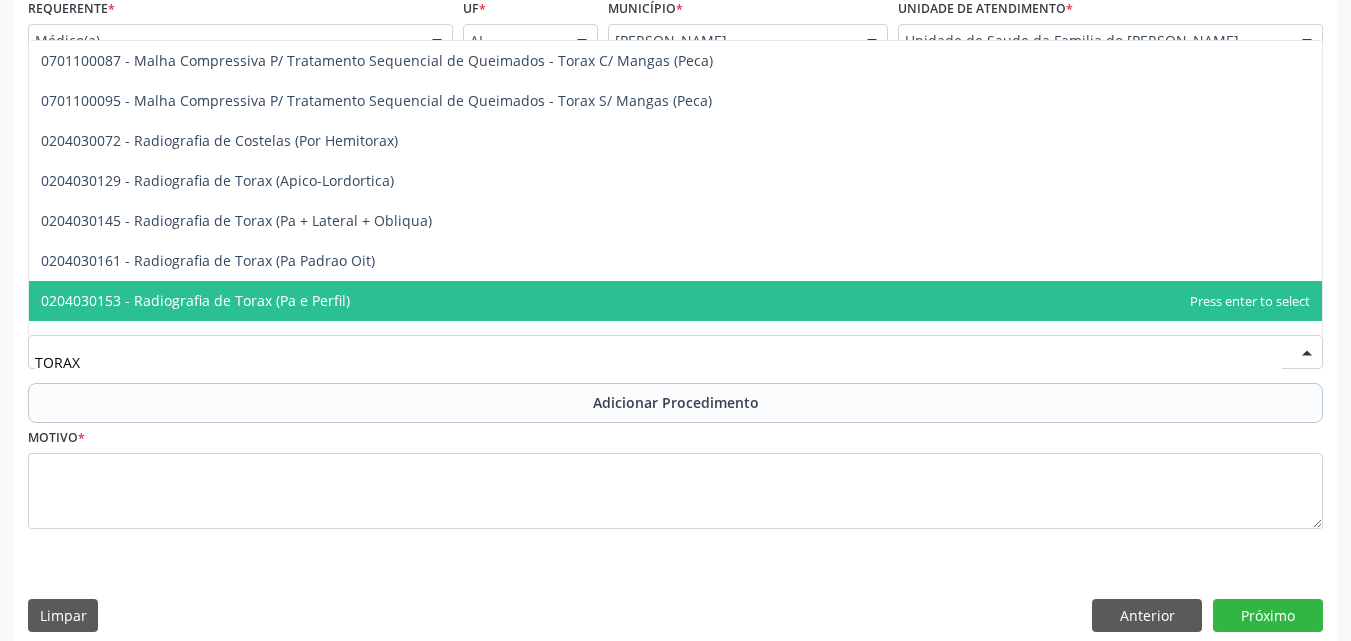 click on "0204030153 - Radiografia de Torax (Pa e Perfil)" at bounding box center [675, 301] 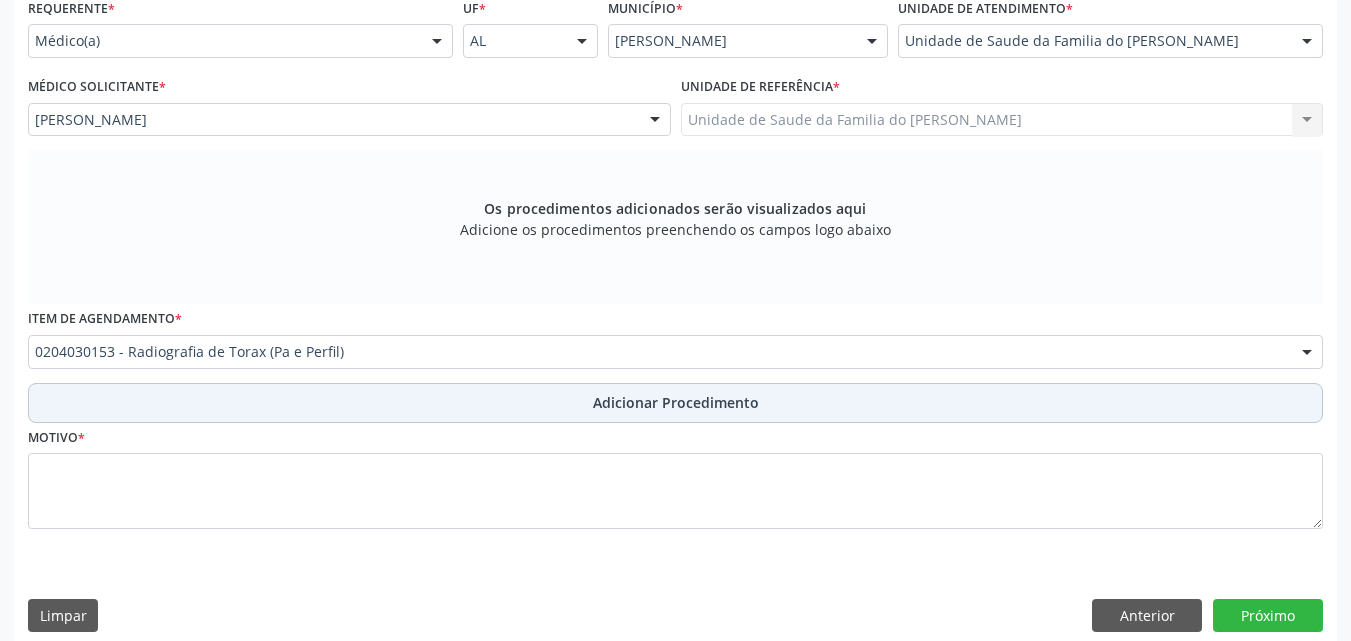 click on "Adicionar Procedimento" at bounding box center [675, 403] 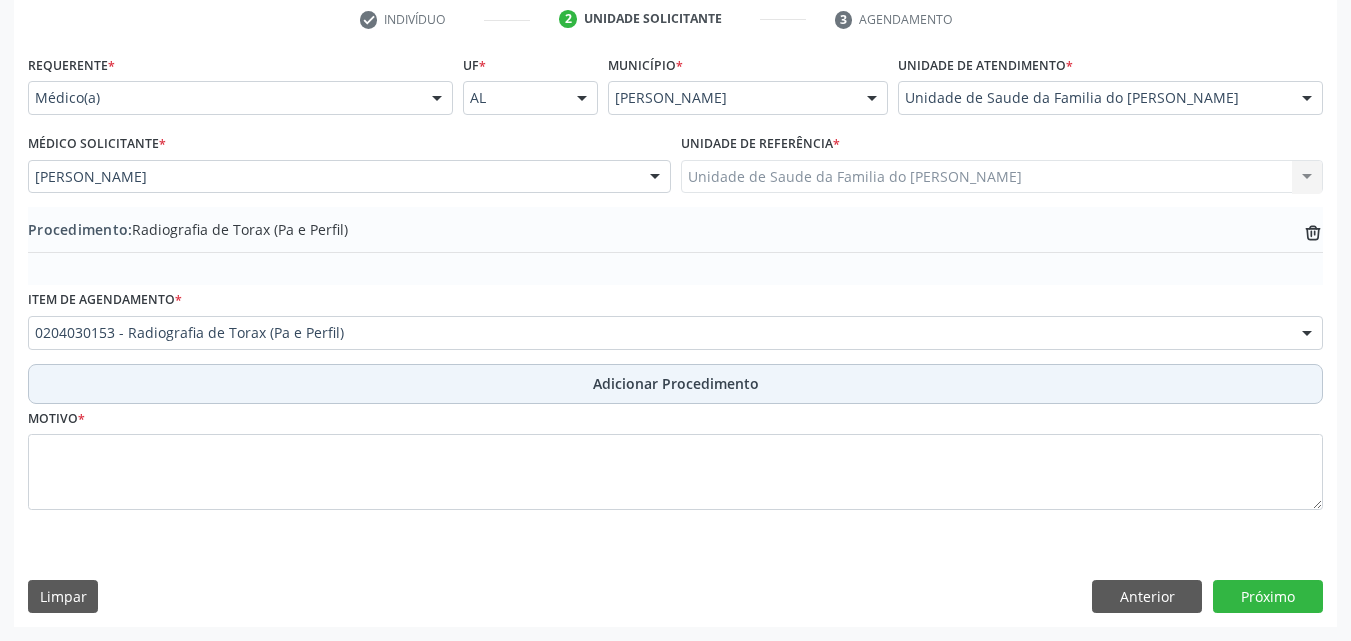 scroll, scrollTop: 412, scrollLeft: 0, axis: vertical 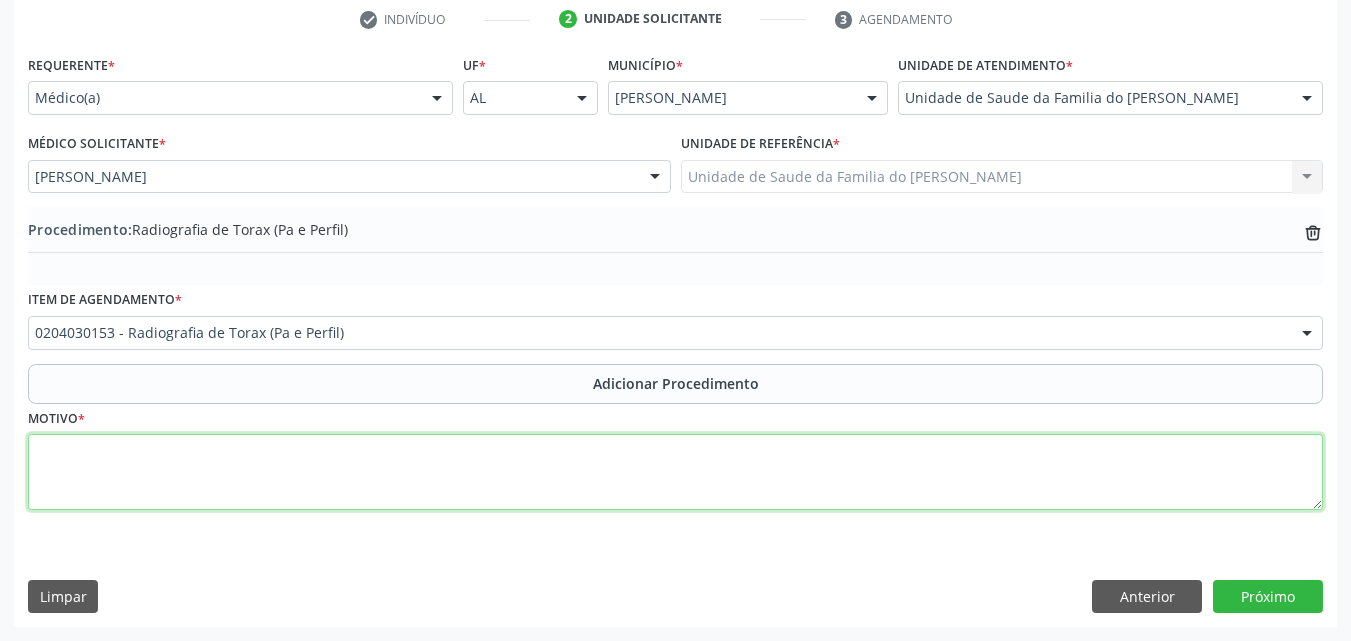 click at bounding box center (675, 472) 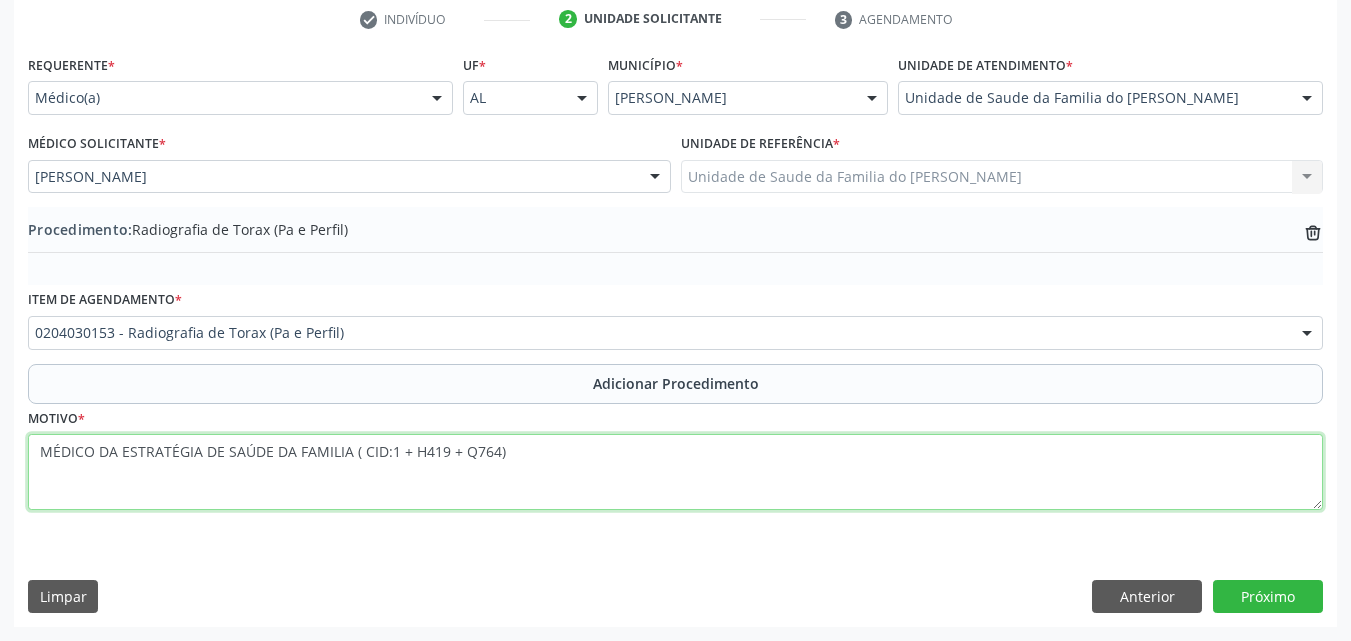click on "MÉDICO DA ESTRATÉGIA DE SAÚDE DA FAMILIA ( CID:1 + H419 + Q764)" at bounding box center (675, 472) 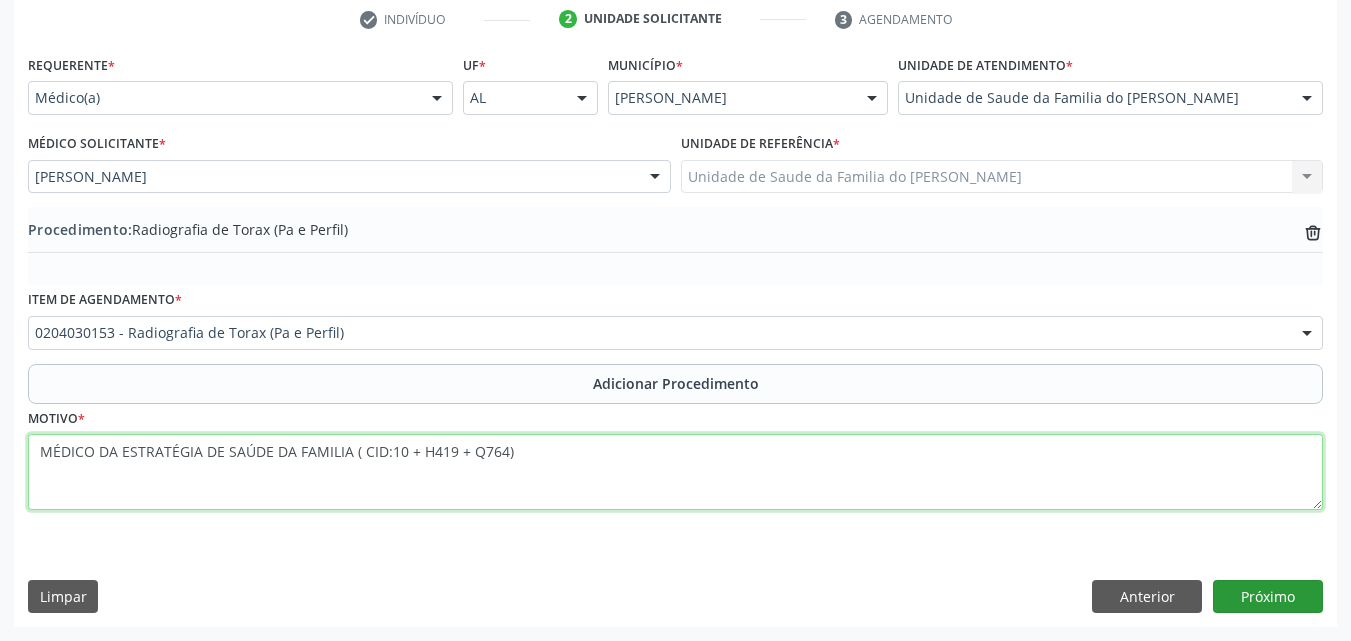 type on "MÉDICO DA ESTRATÉGIA DE SAÚDE DA FAMILIA ( CID:10 + H419 + Q764)" 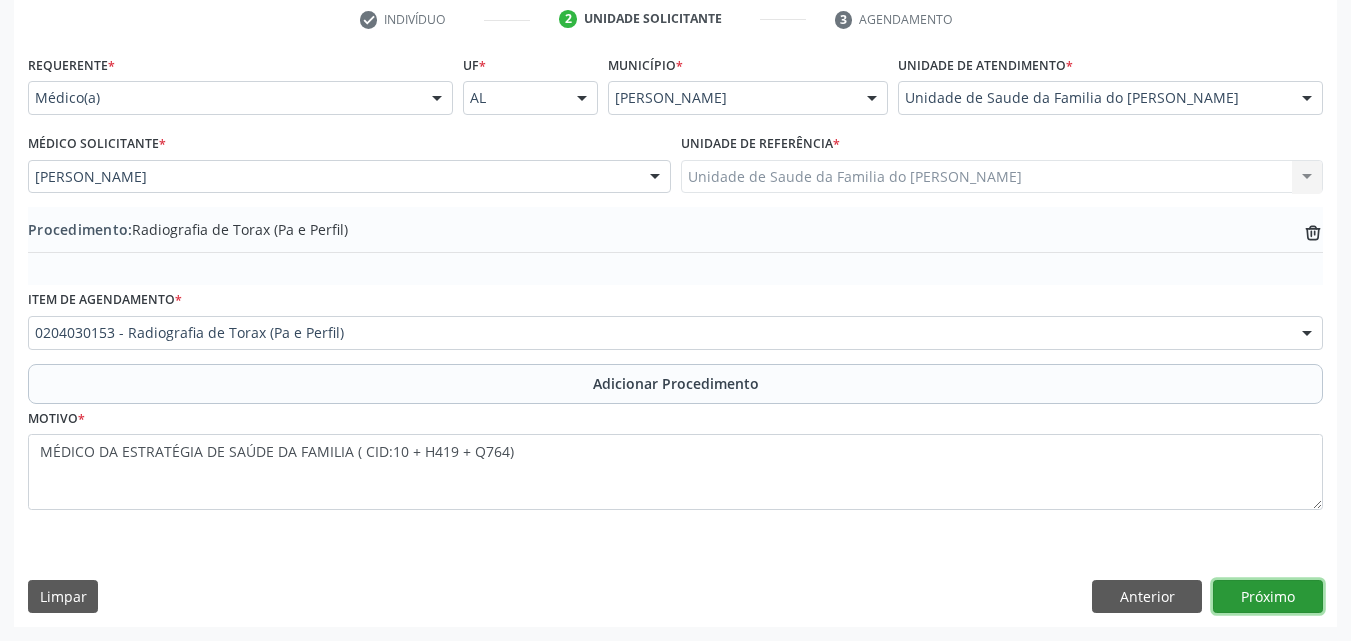 click on "Próximo" at bounding box center (1268, 597) 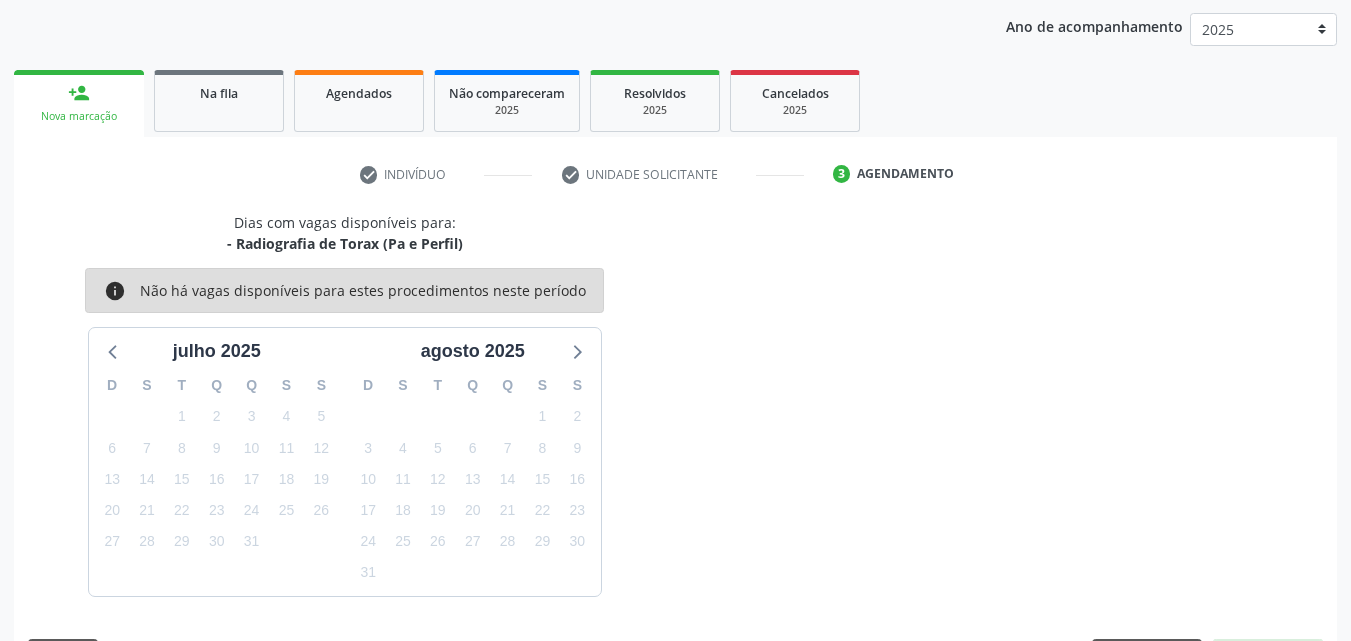 scroll, scrollTop: 316, scrollLeft: 0, axis: vertical 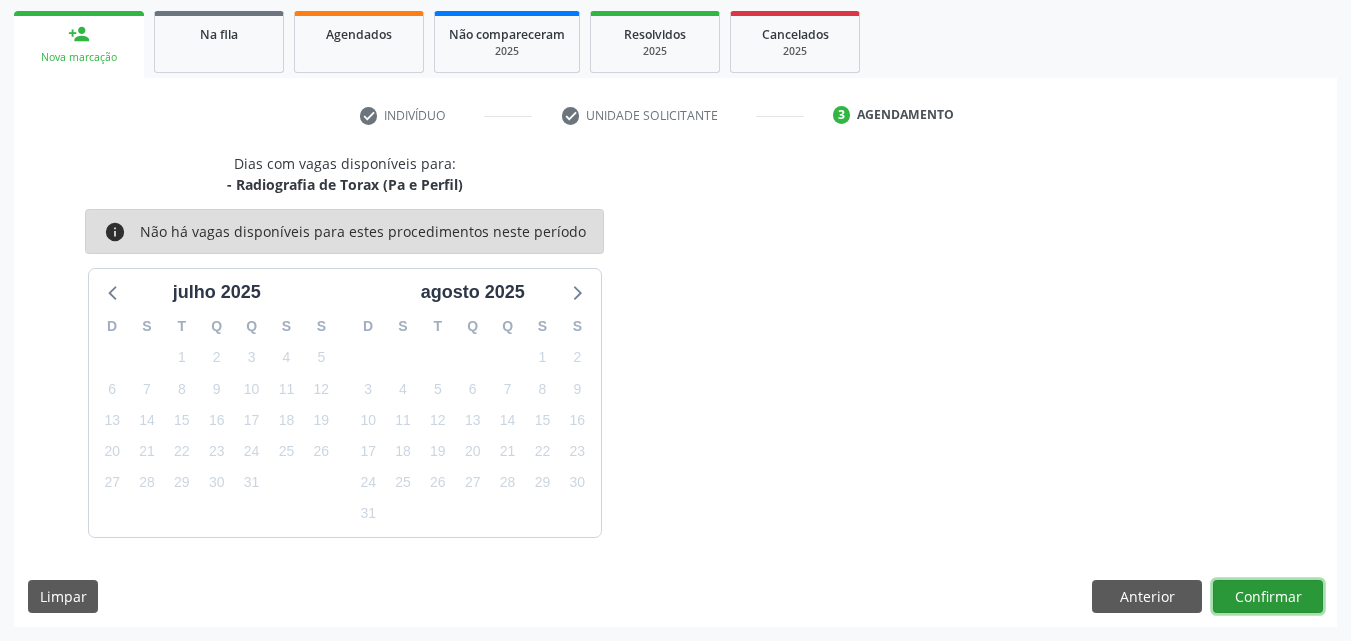 click on "Confirmar" at bounding box center [1268, 597] 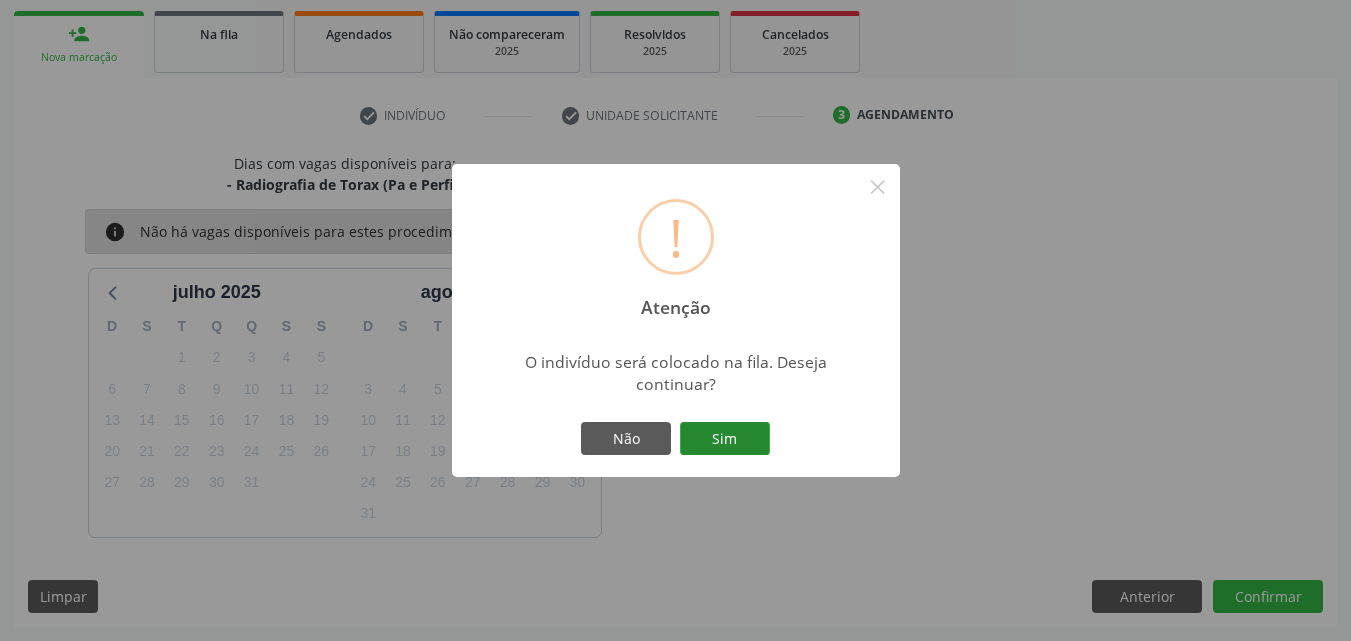 click on "Sim" at bounding box center (725, 439) 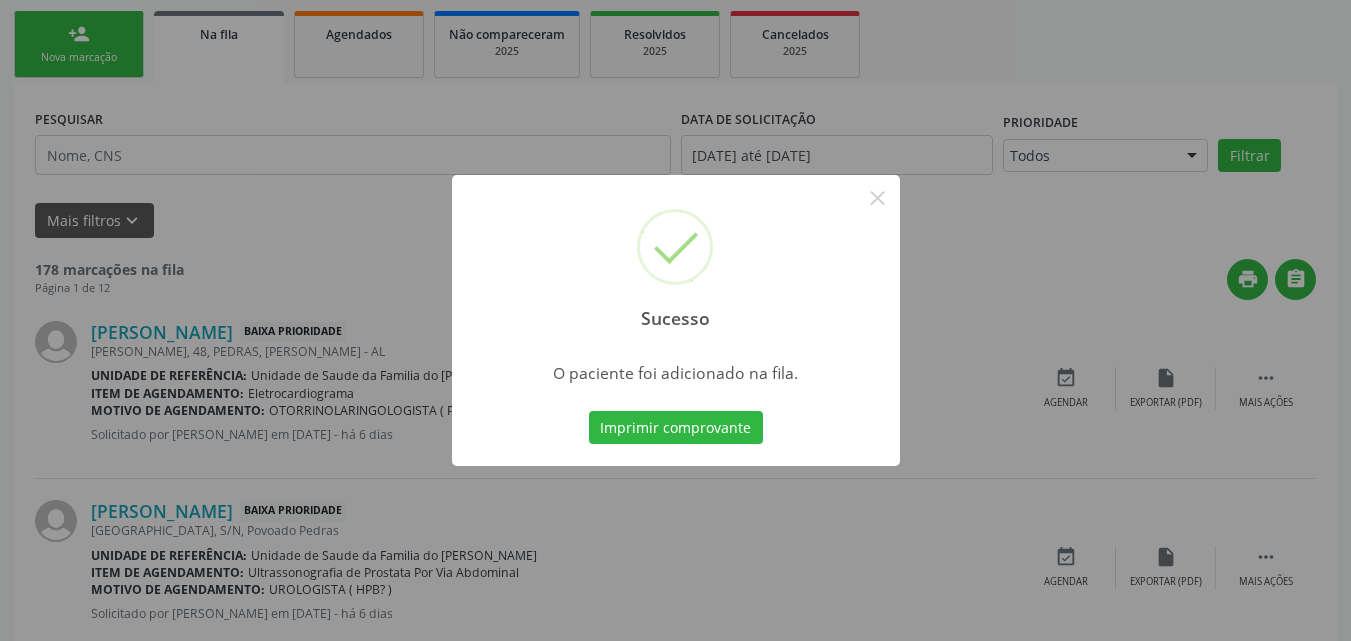 scroll, scrollTop: 54, scrollLeft: 0, axis: vertical 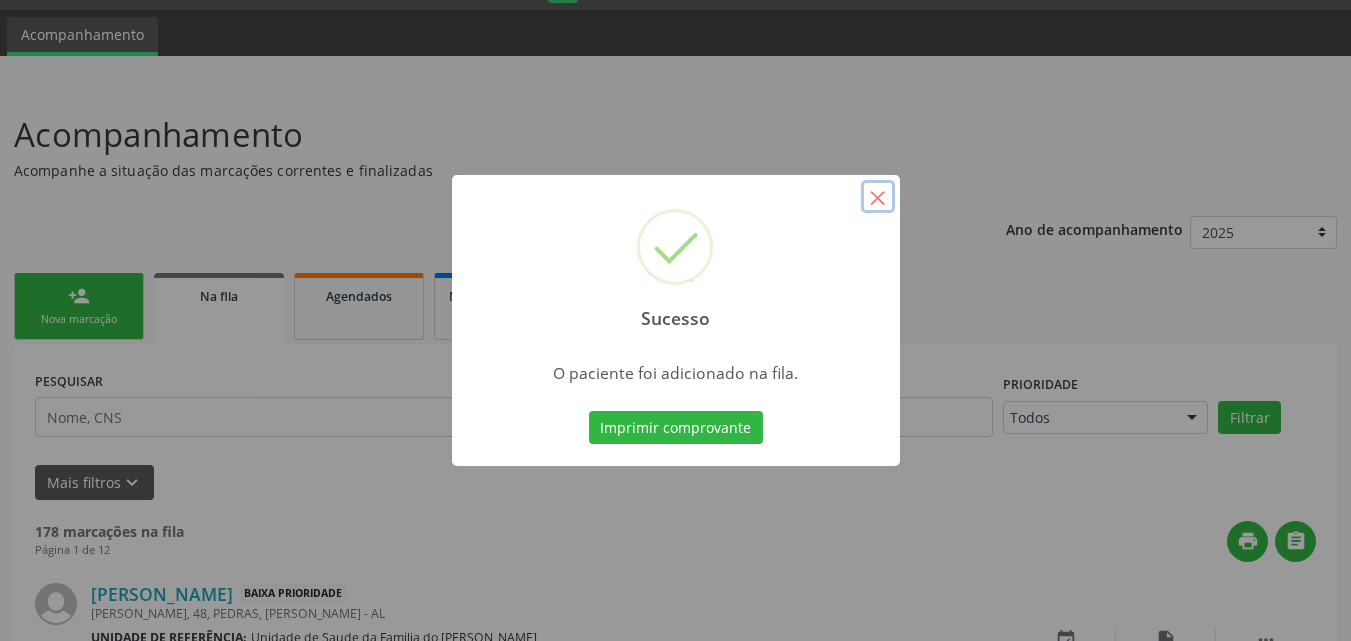 click on "×" at bounding box center (878, 197) 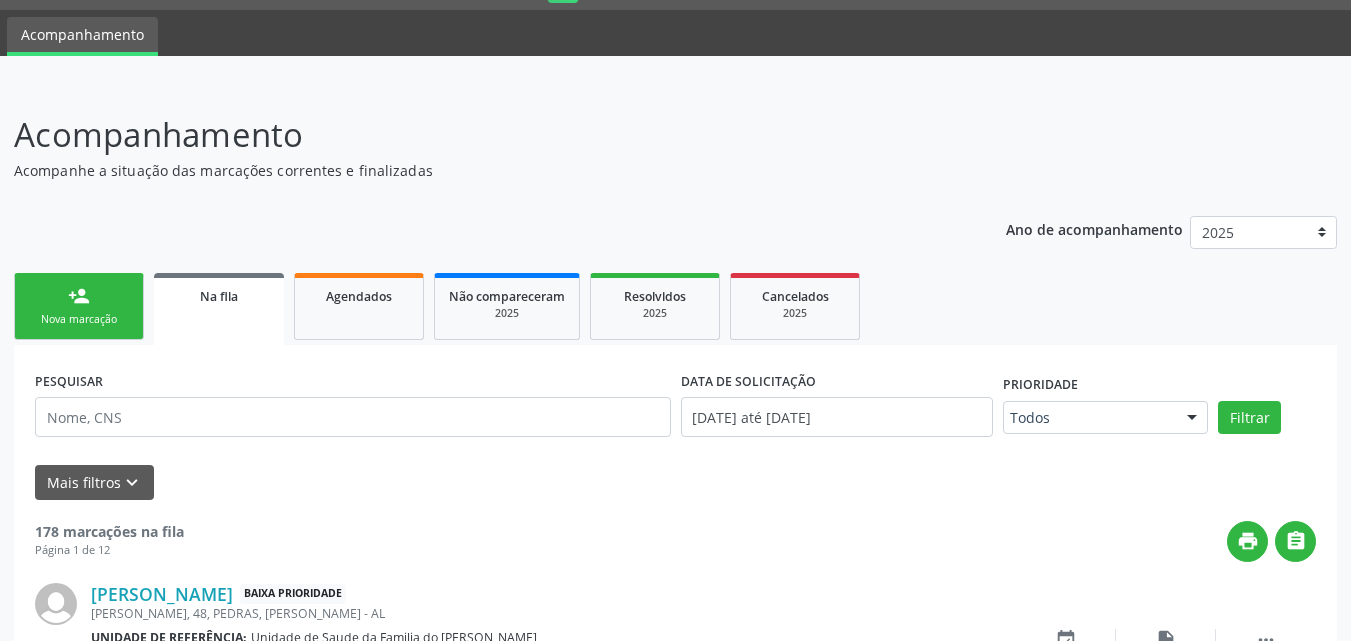 click on "Nova marcação" at bounding box center (79, 319) 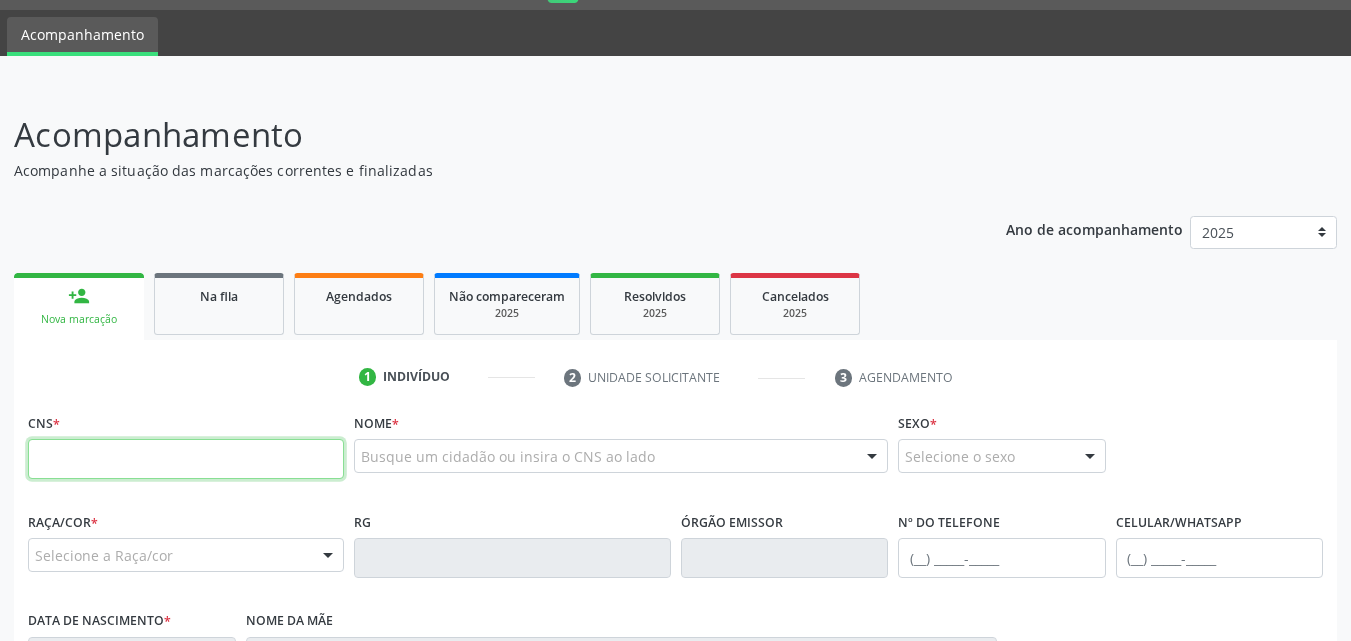 click at bounding box center [186, 459] 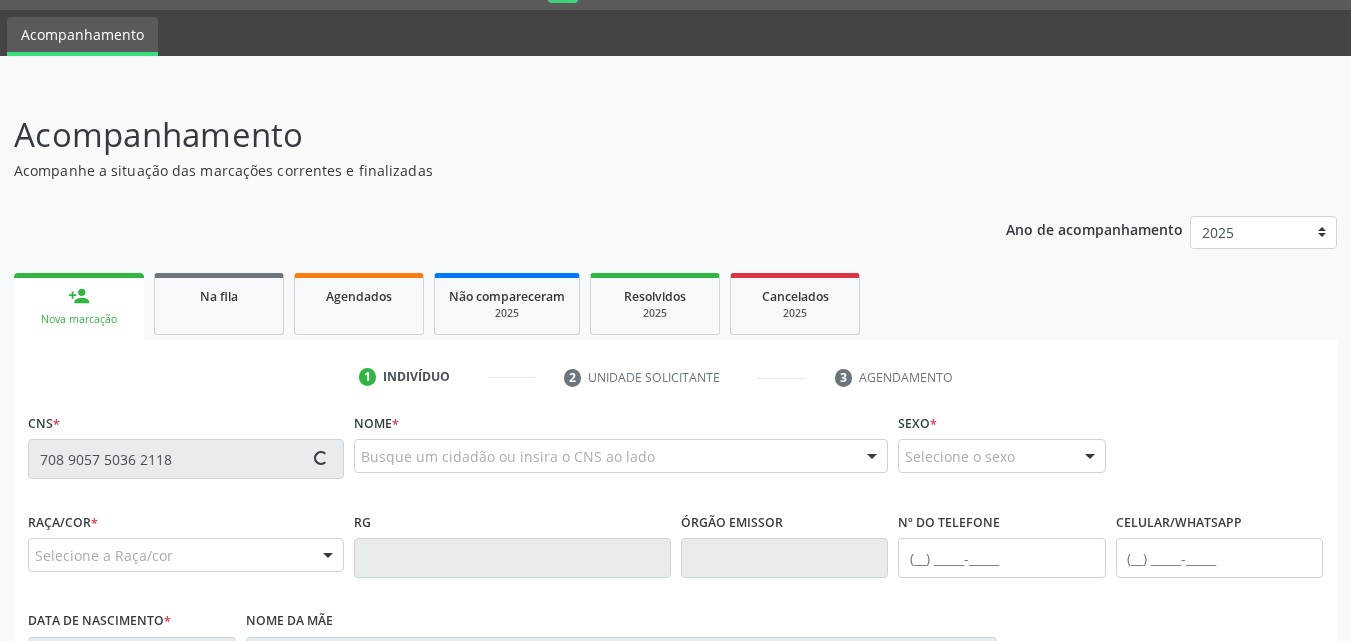 type on "708 9057 5036 2118" 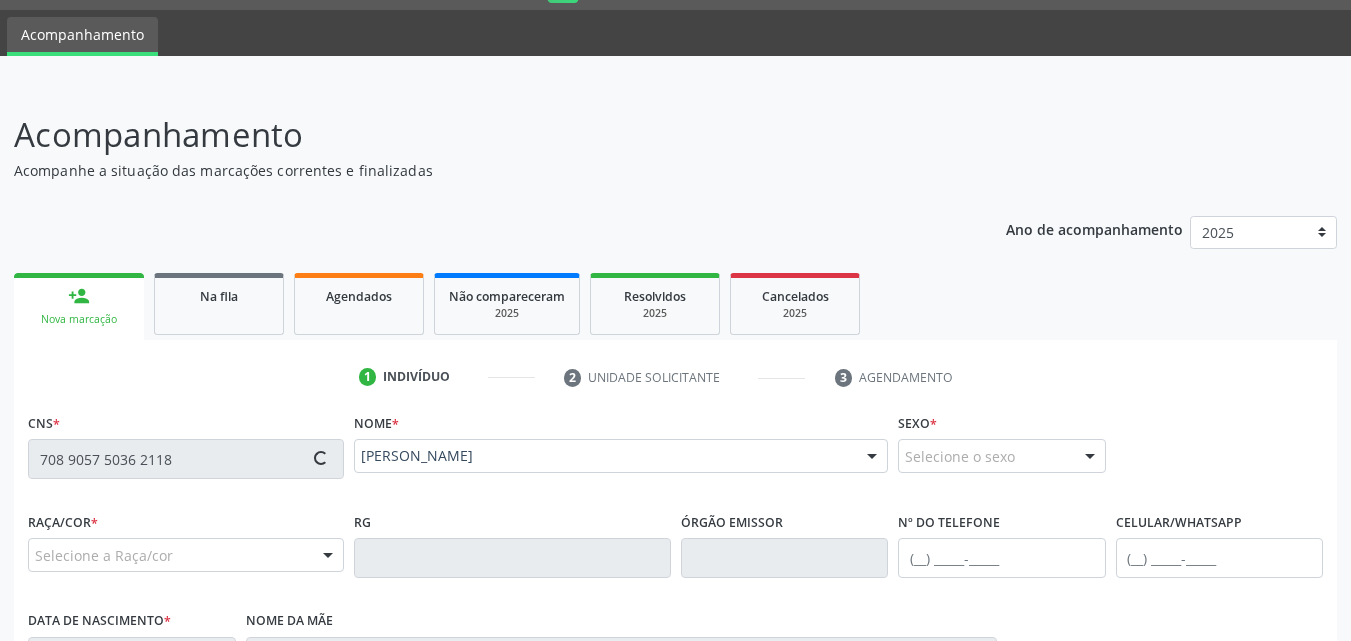 type on "[PHONE_NUMBER]" 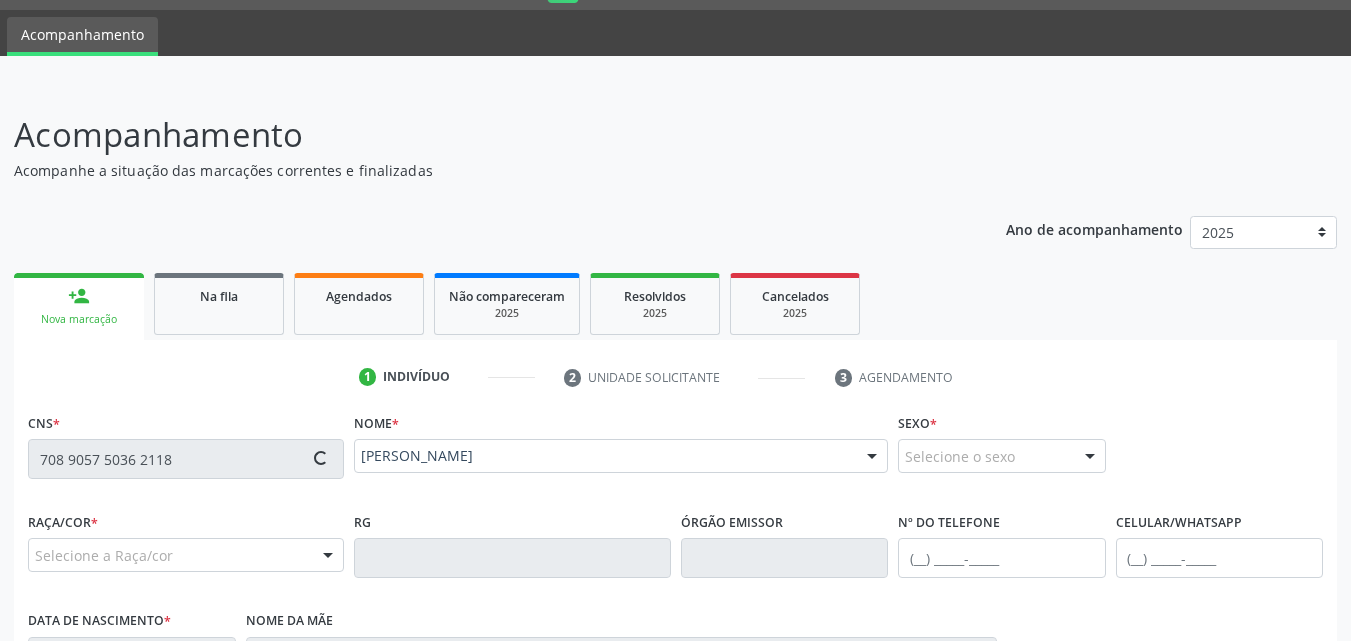 type on "11[DATE]" 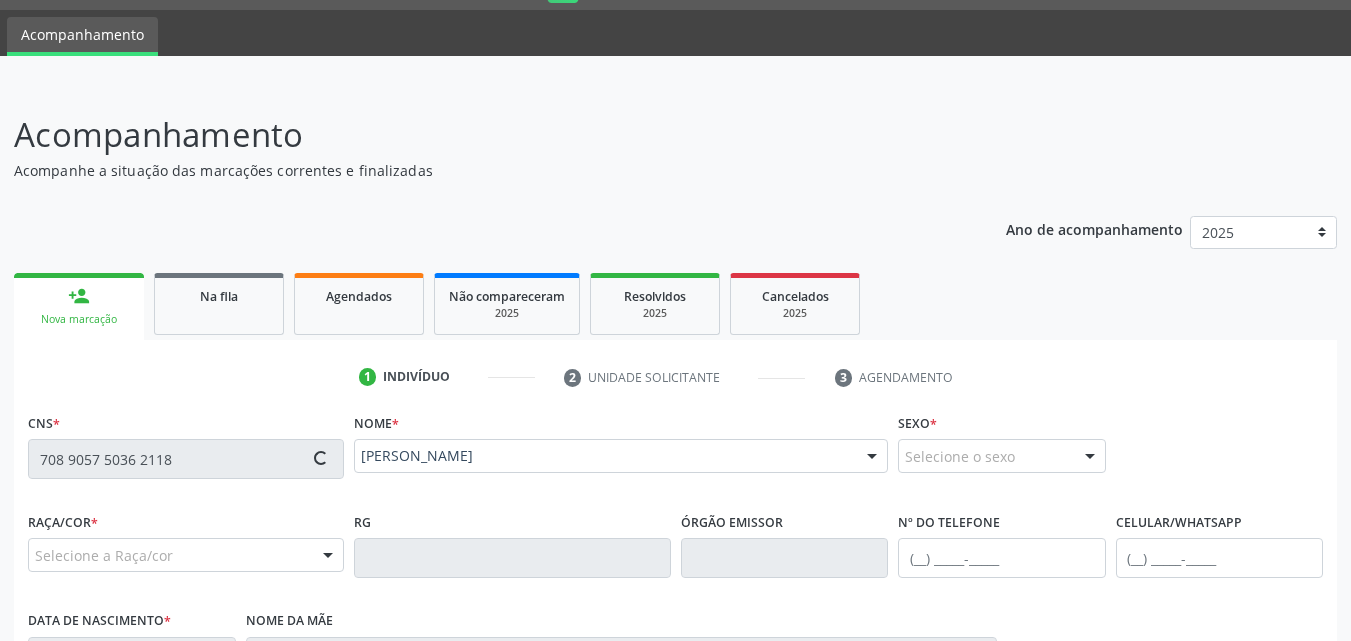 type on "[PERSON_NAME]" 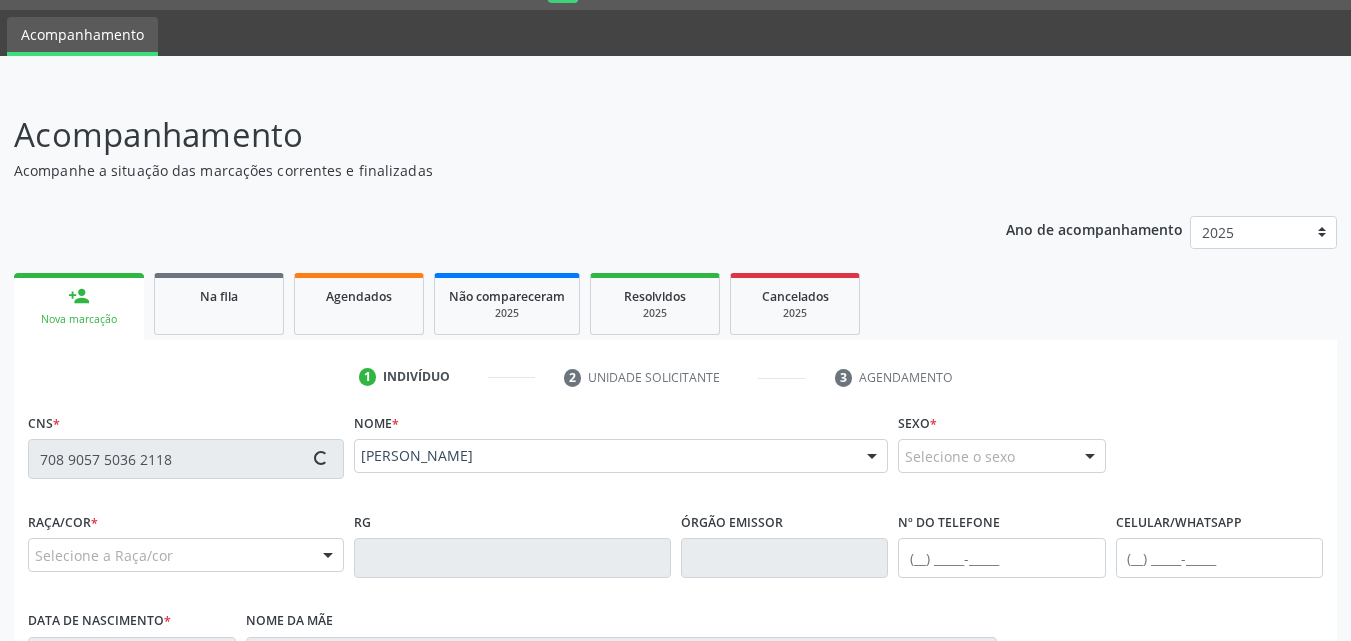 type on "10" 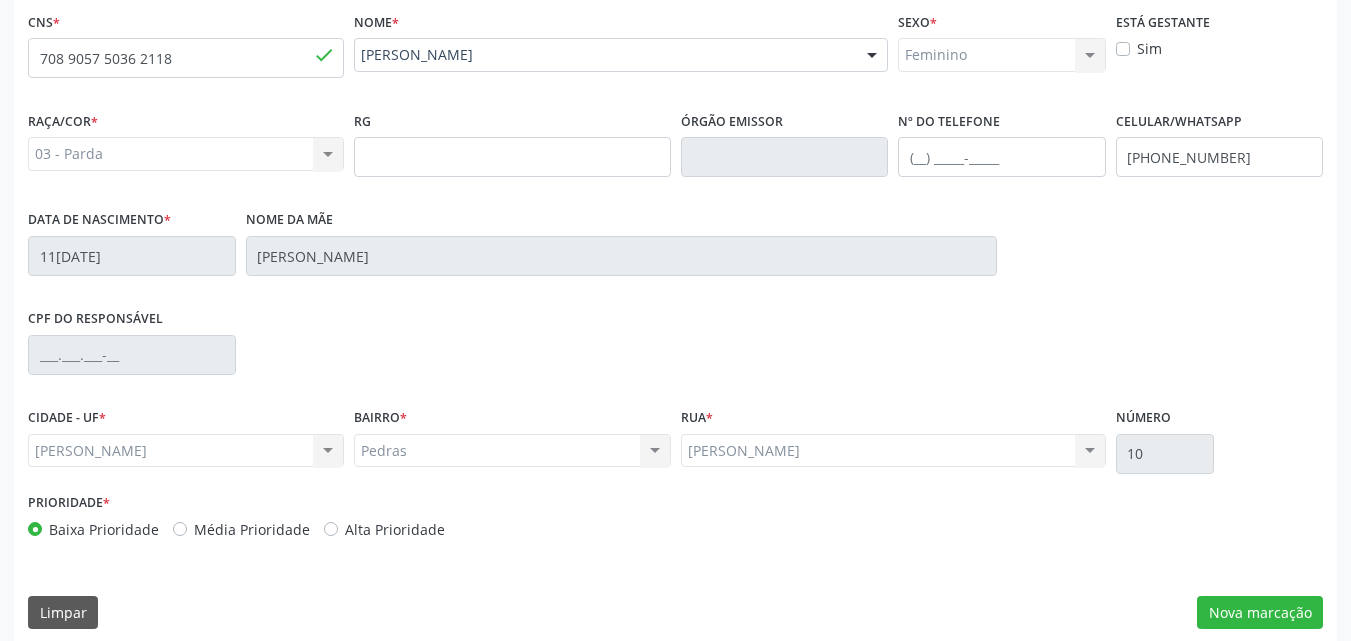 scroll, scrollTop: 471, scrollLeft: 0, axis: vertical 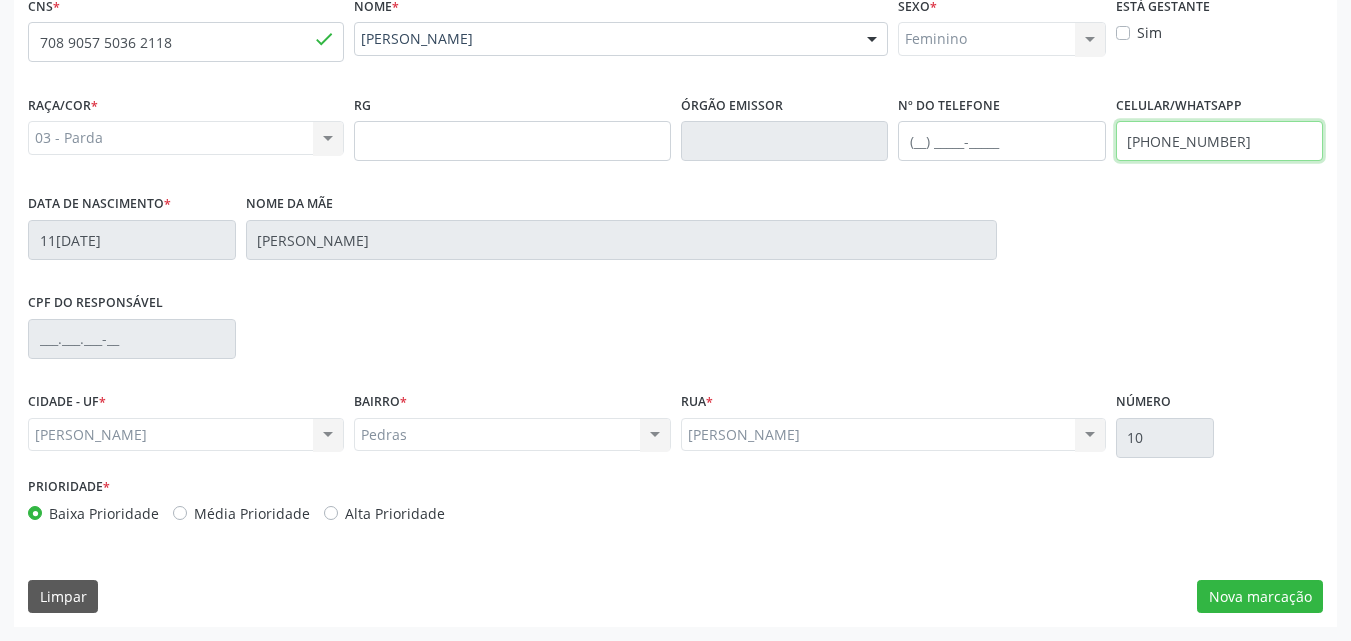 click on "[PHONE_NUMBER]" at bounding box center [1220, 141] 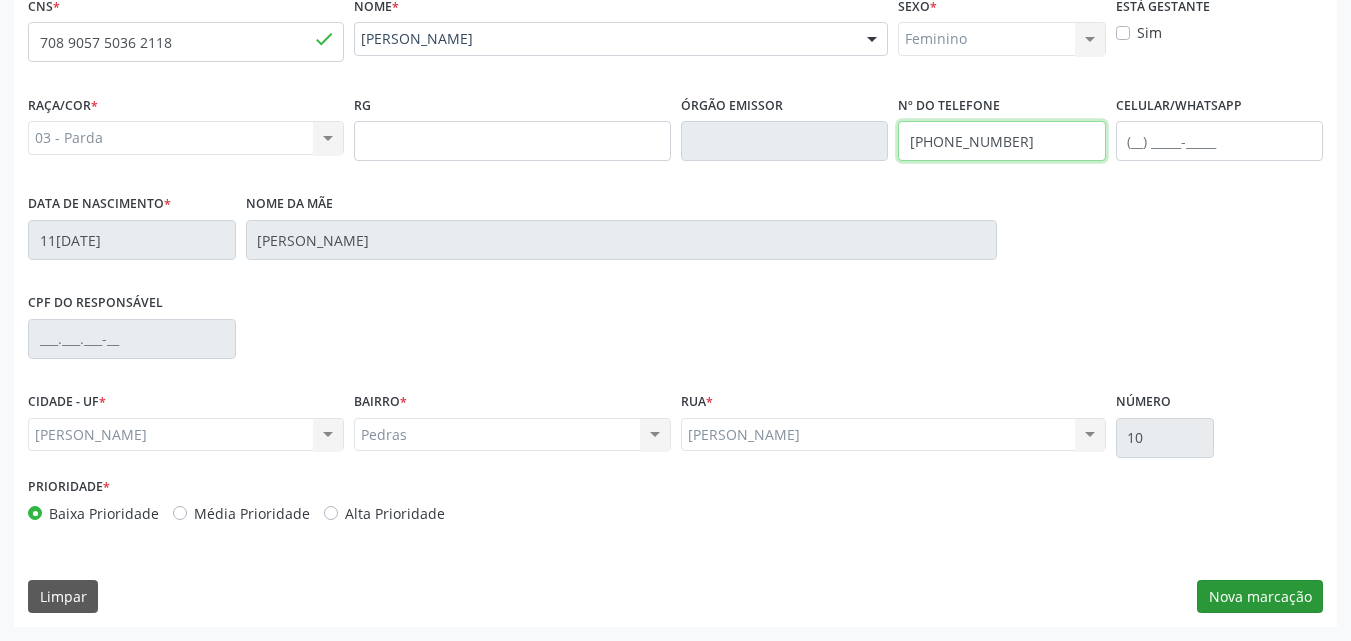 type on "[PHONE_NUMBER]" 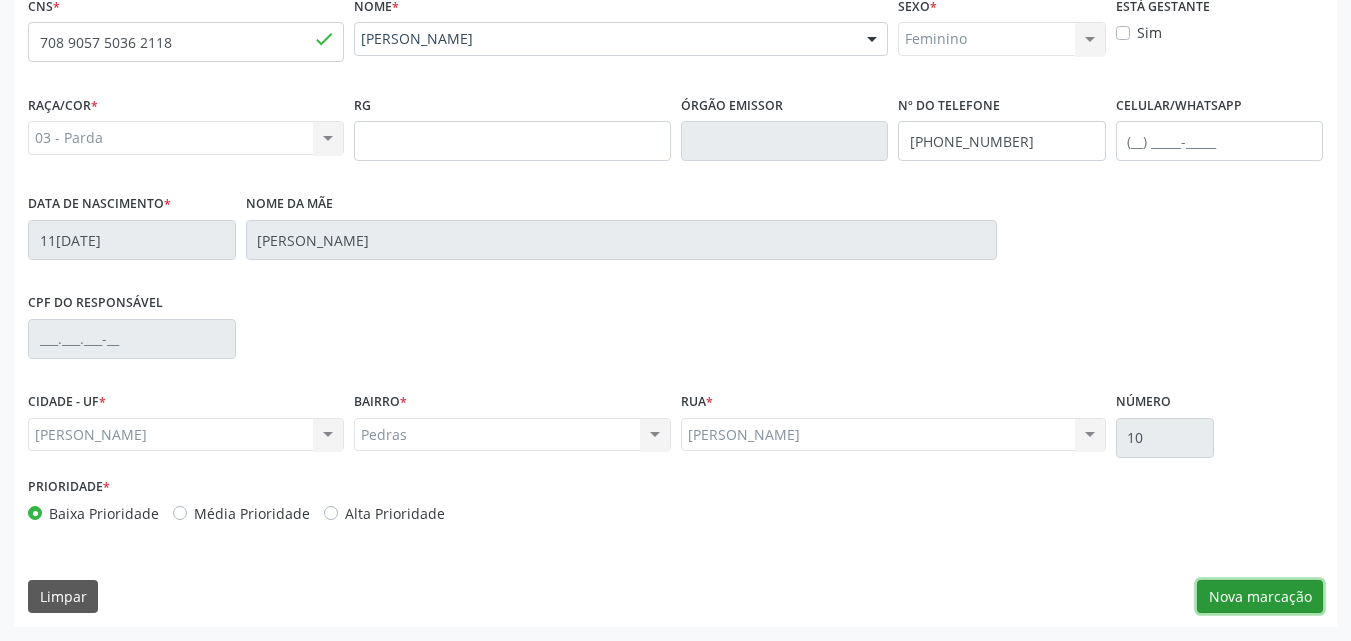 click on "Nova marcação" at bounding box center [1260, 597] 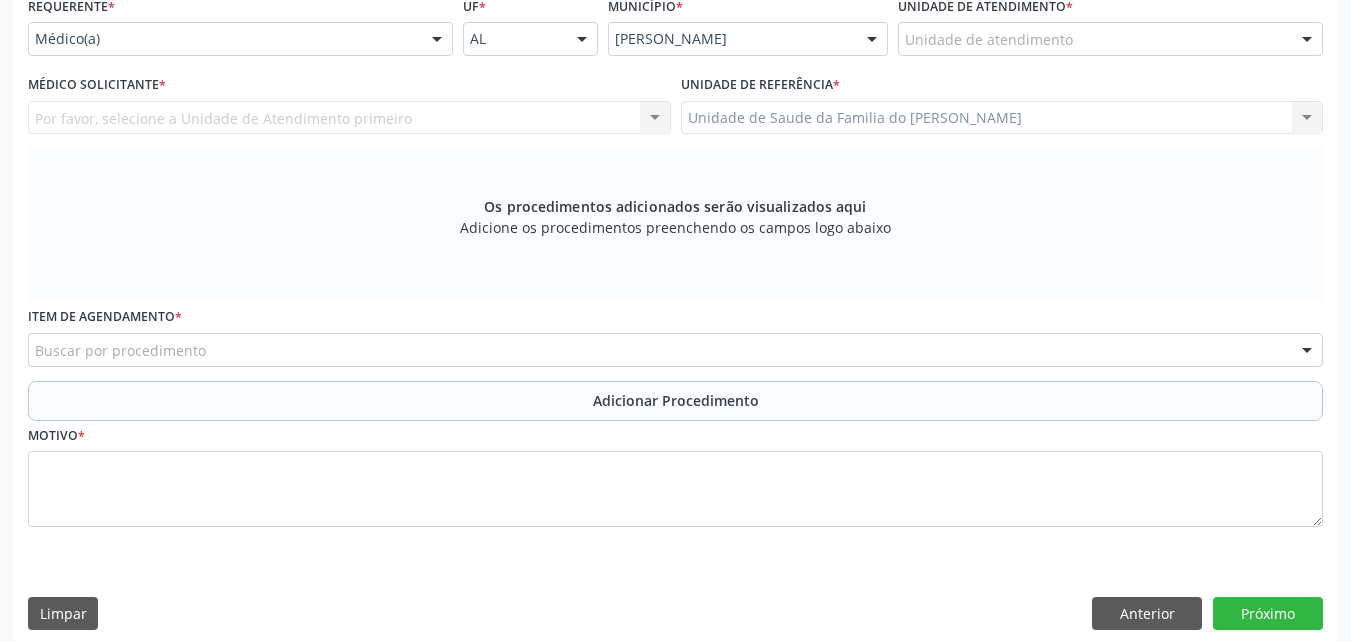 click on "Unidade de atendimento" at bounding box center (1110, 39) 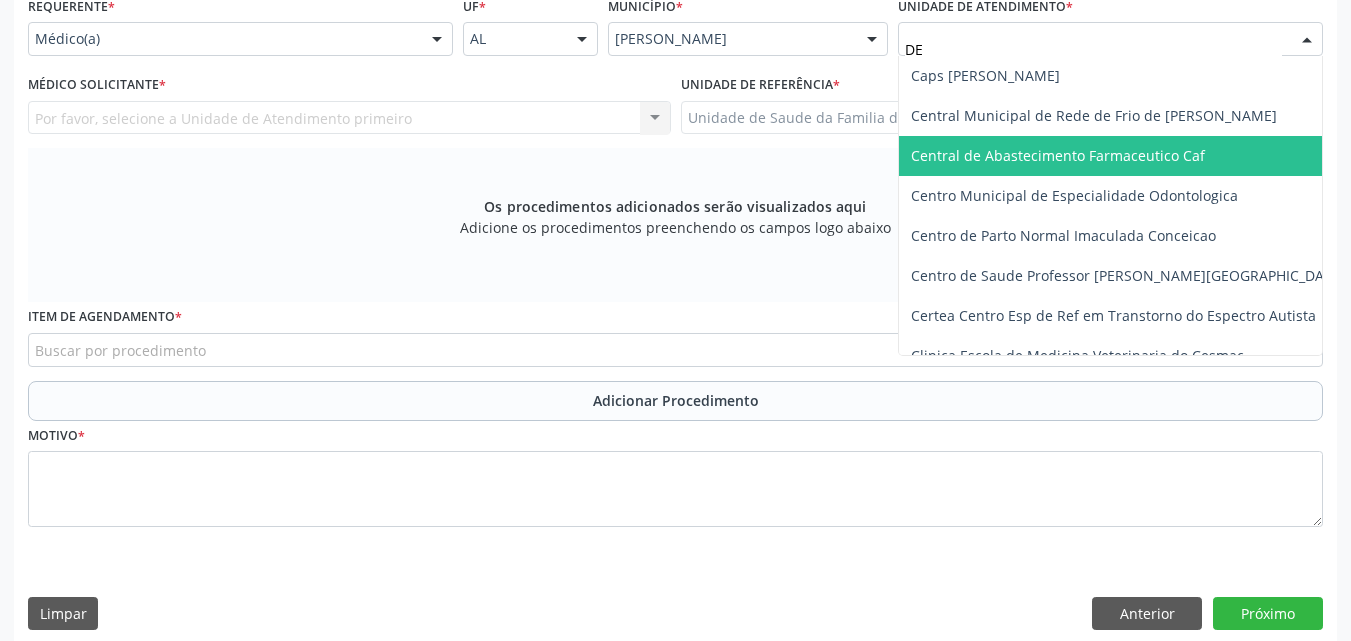 type on "DEN" 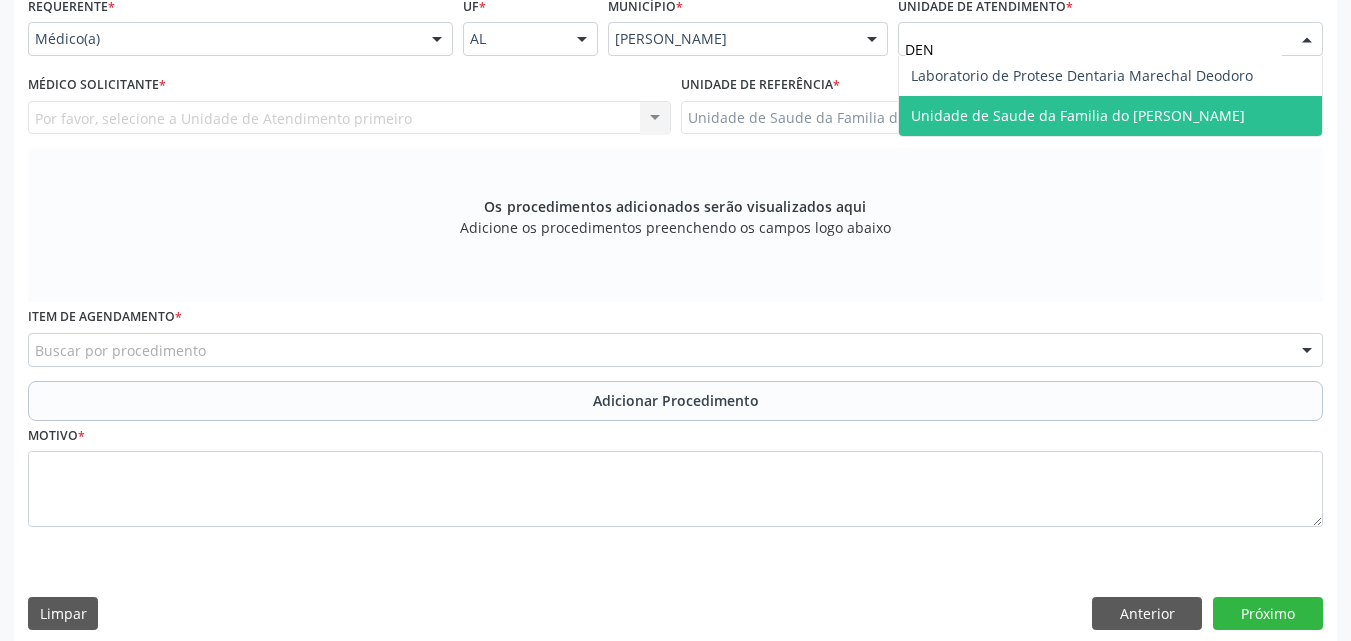 click on "Unidade de Saude da Familia do [PERSON_NAME]" at bounding box center [1078, 115] 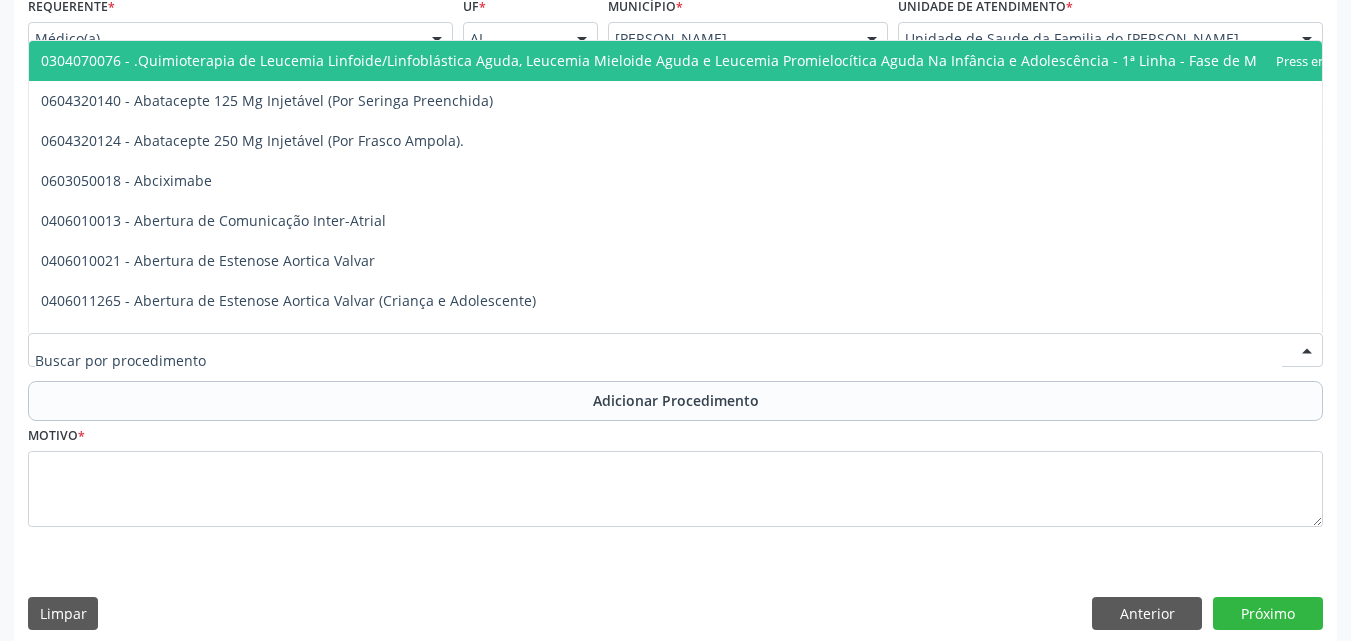 click at bounding box center (675, 350) 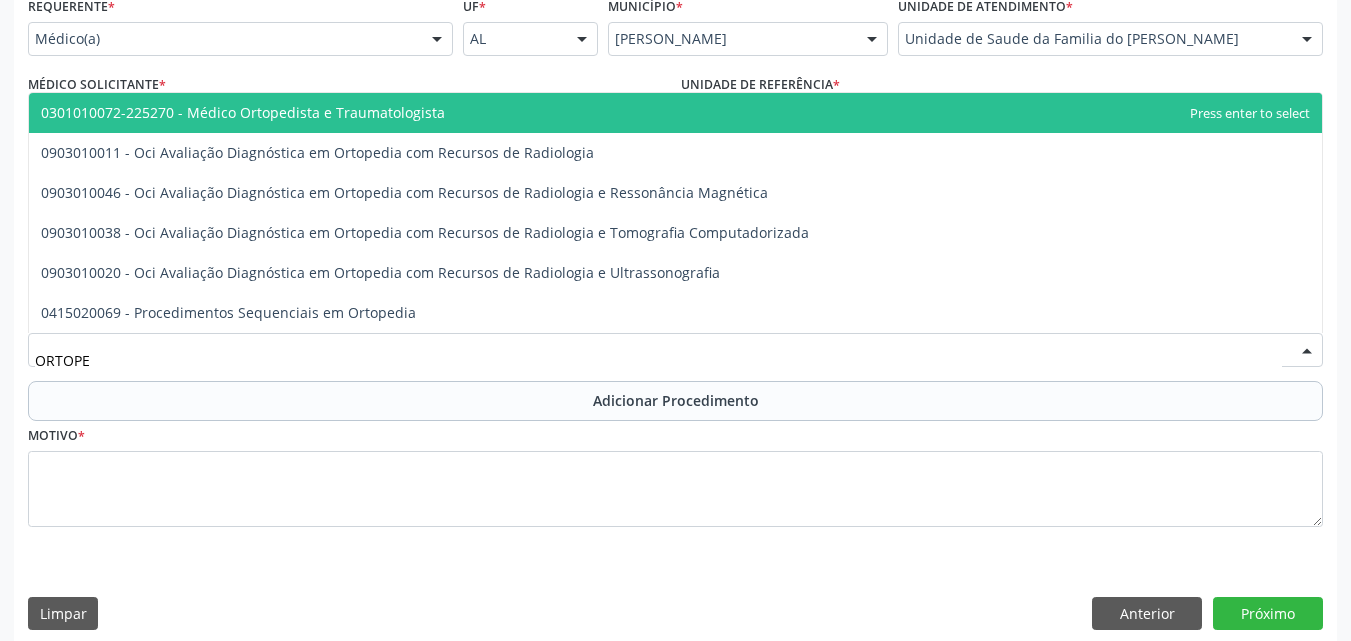 type on "ORTOPED" 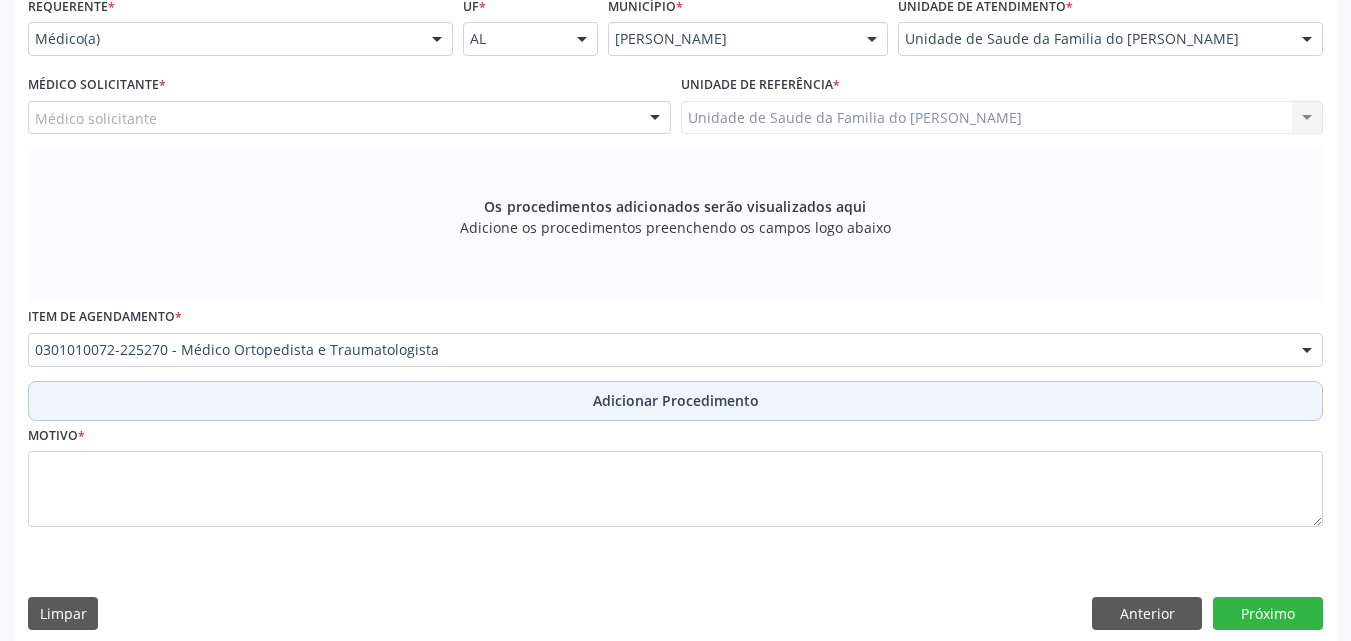 click on "Adicionar Procedimento" at bounding box center (675, 401) 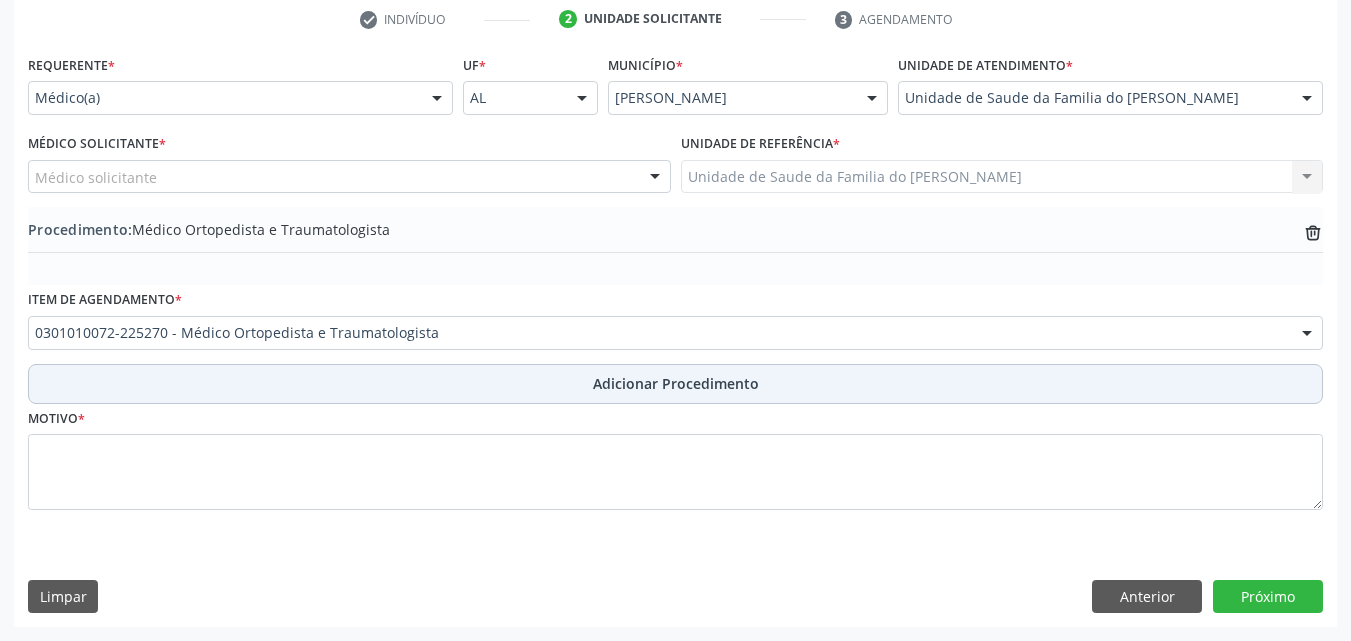 scroll, scrollTop: 412, scrollLeft: 0, axis: vertical 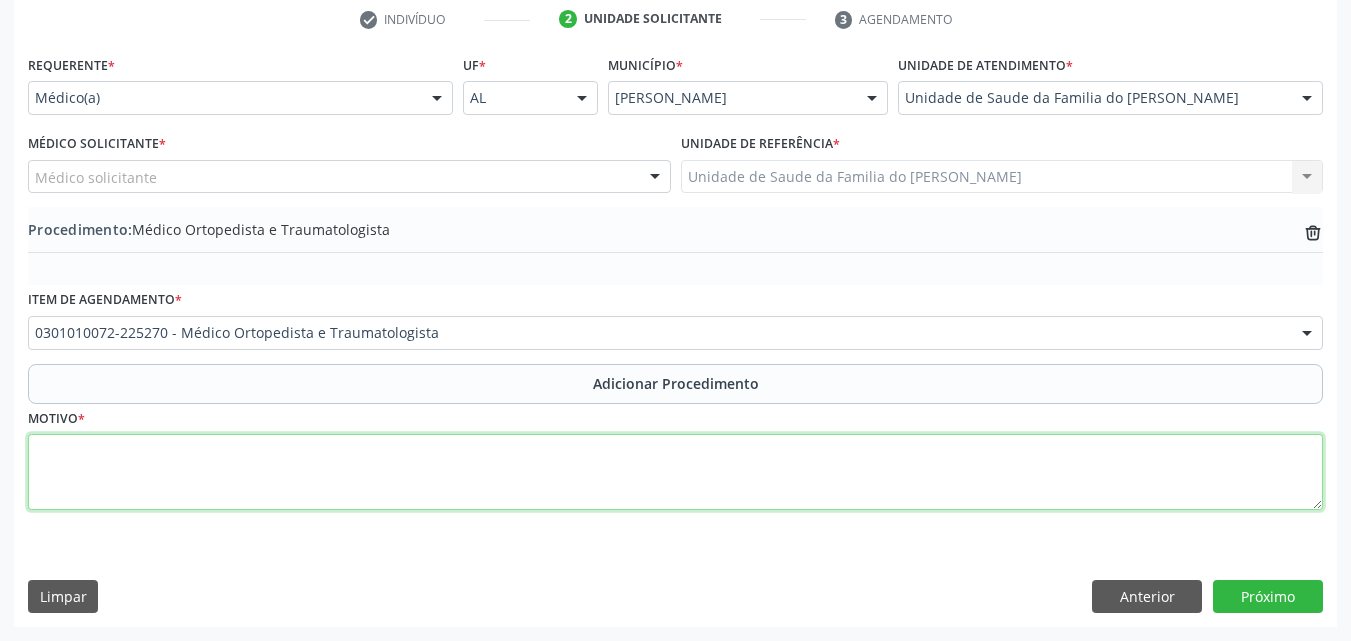 click at bounding box center [675, 472] 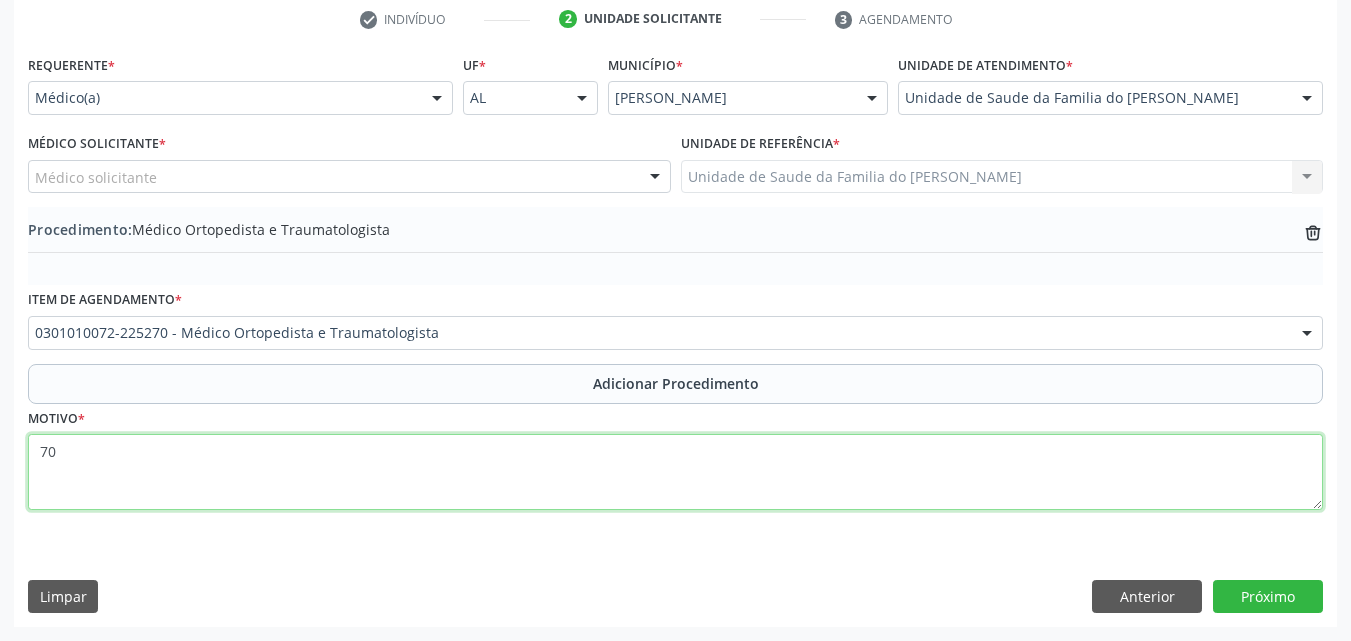 type on "7" 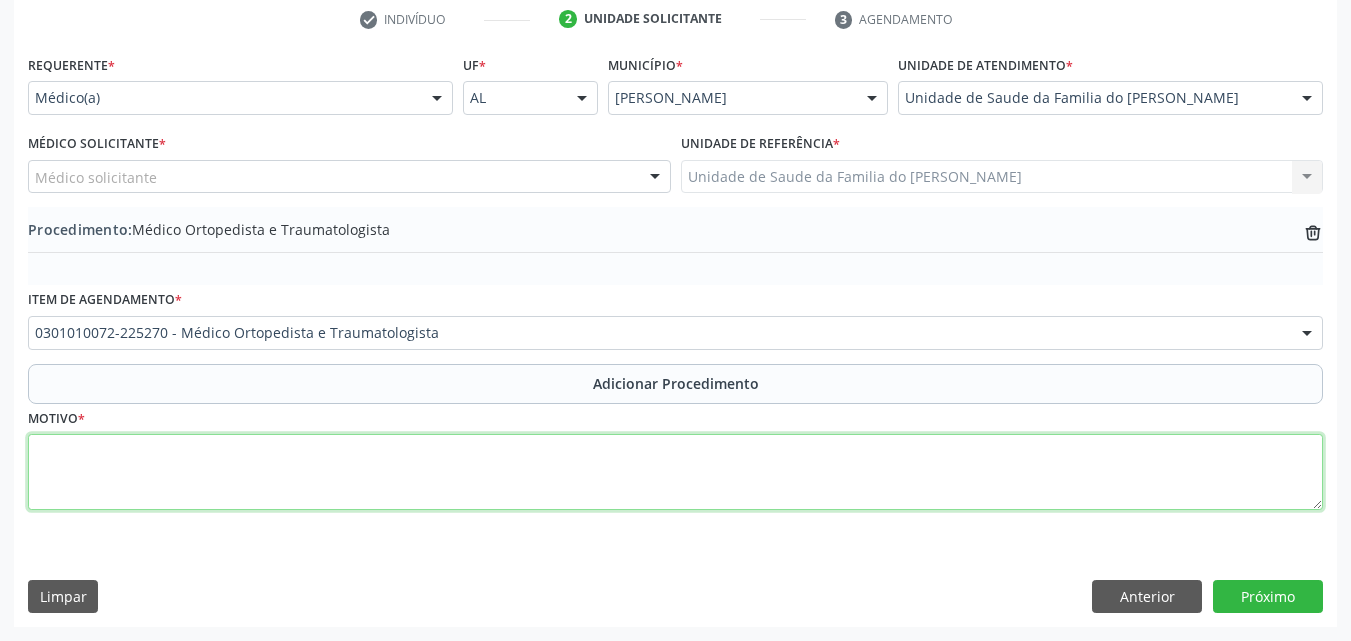 paste on "MÉDICO DA ESTRATÉGIA DE SAÚDE DA FAMILIA" 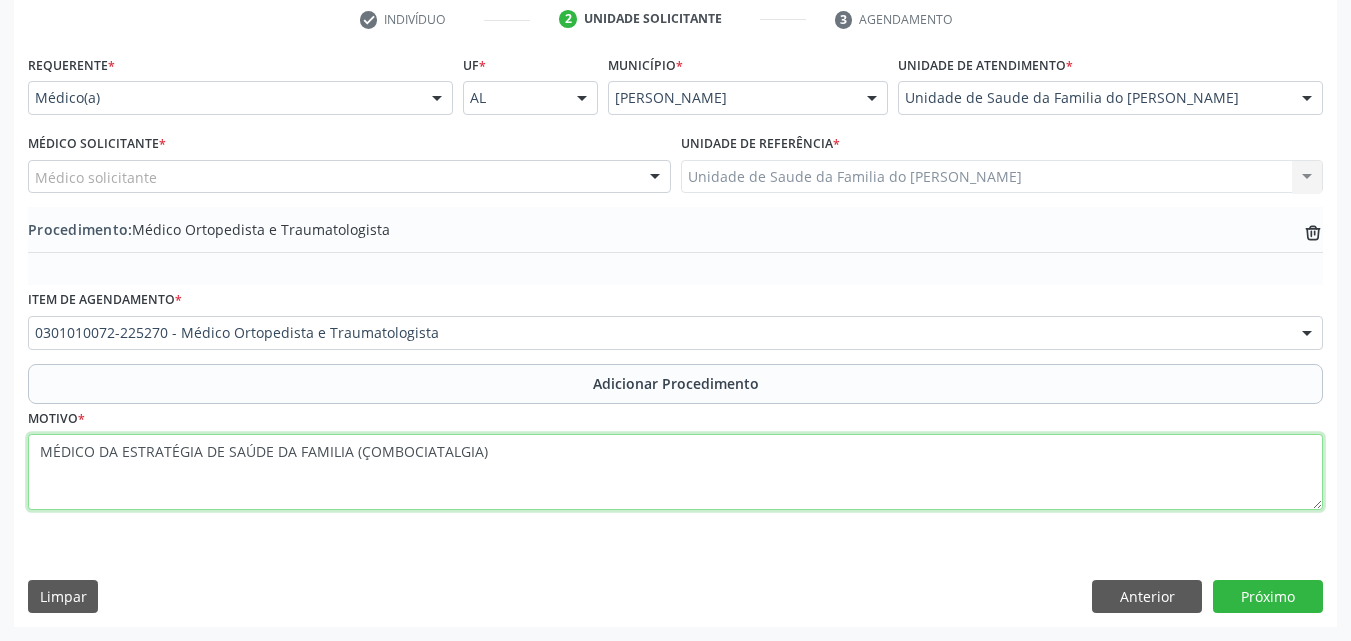 click on "MÉDICO DA ESTRATÉGIA DE SAÚDE DA FAMILIA (ÇOMBOCIATALGIA)" at bounding box center (675, 472) 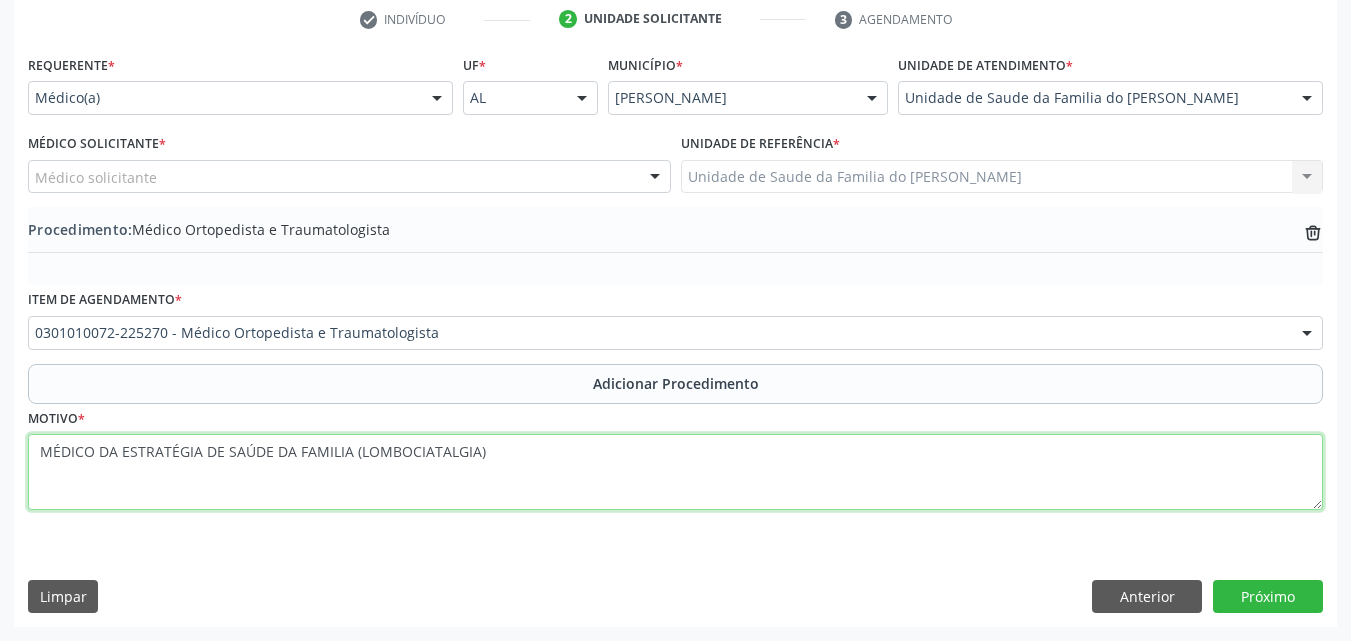 click on "MÉDICO DA ESTRATÉGIA DE SAÚDE DA FAMILIA (LOMBOCIATALGIA)" at bounding box center (675, 472) 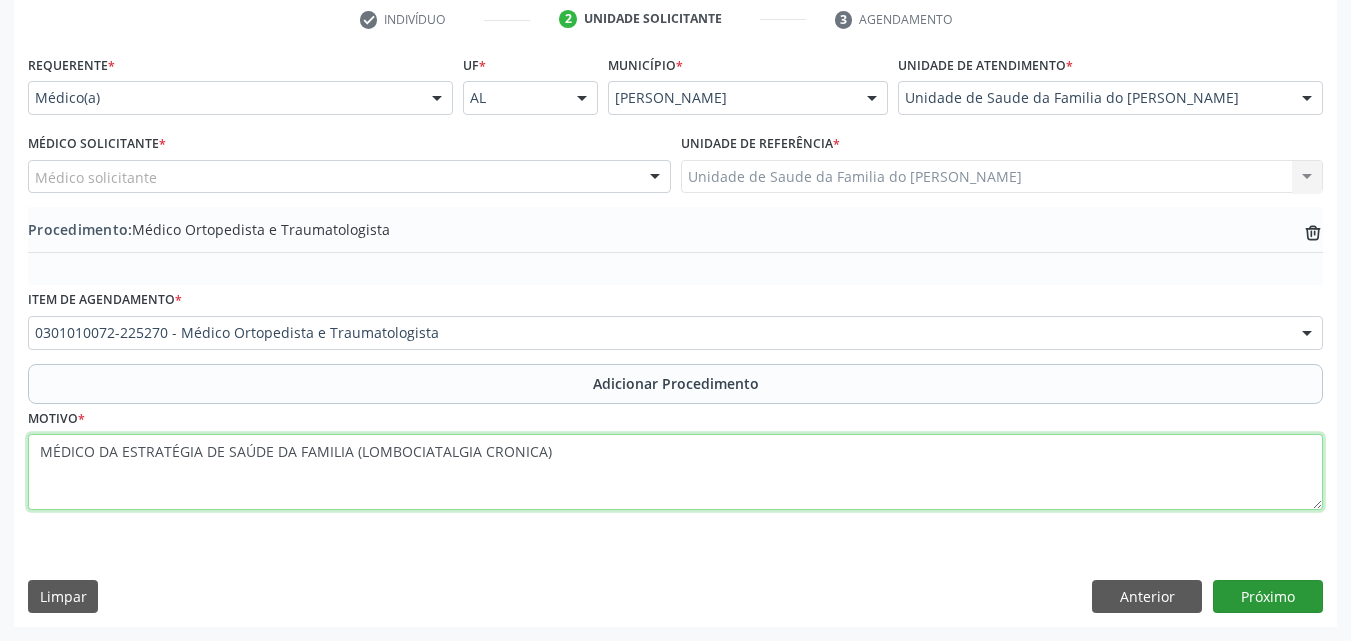 type on "MÉDICO DA ESTRATÉGIA DE SAÚDE DA FAMILIA (LOMBOCIATALGIA CRONICA)" 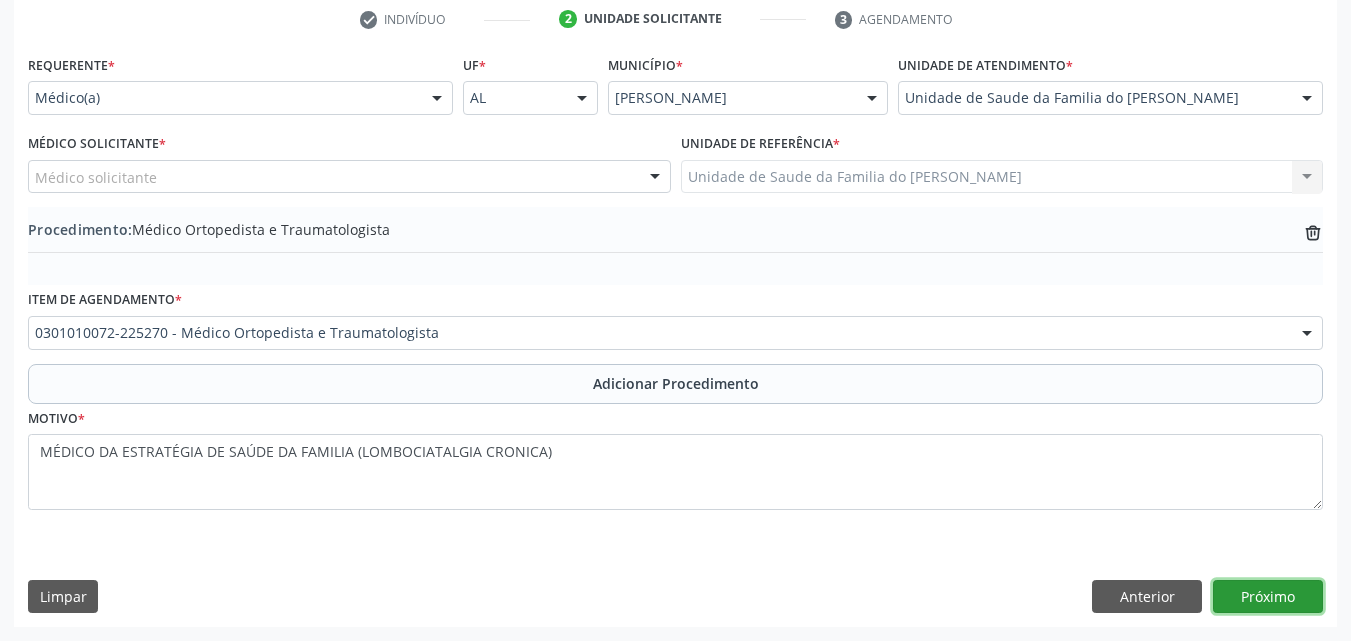 click on "Próximo" at bounding box center [1268, 597] 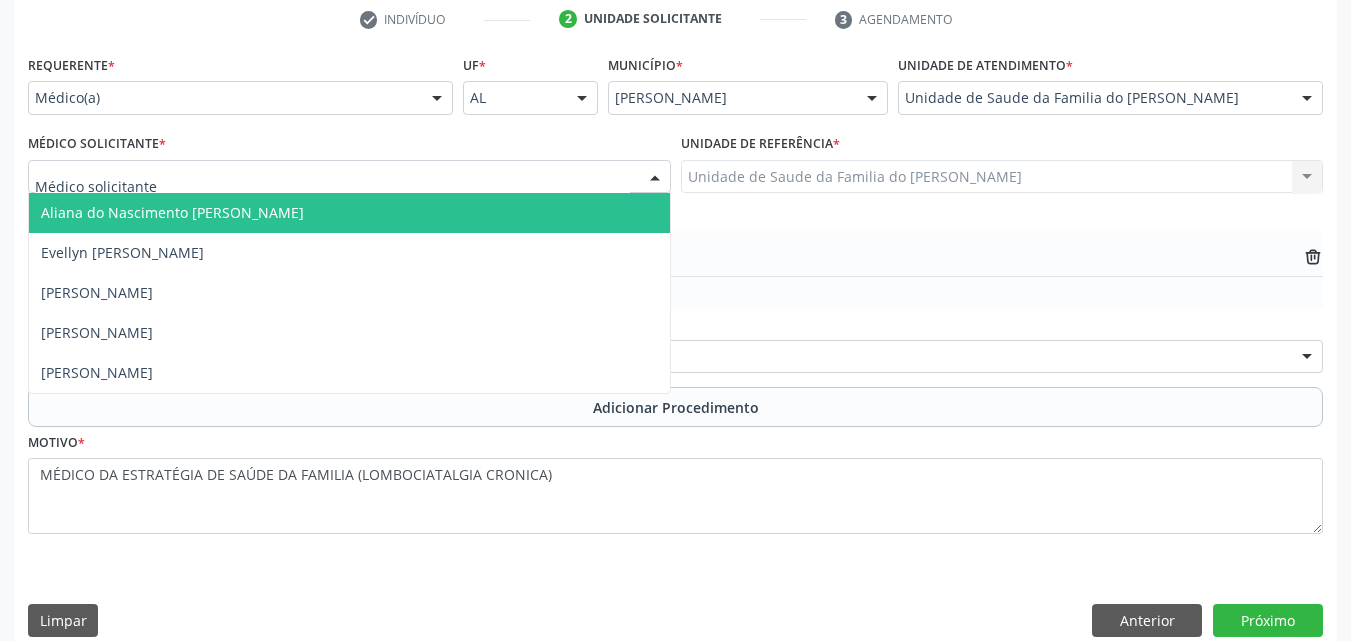 click at bounding box center (349, 177) 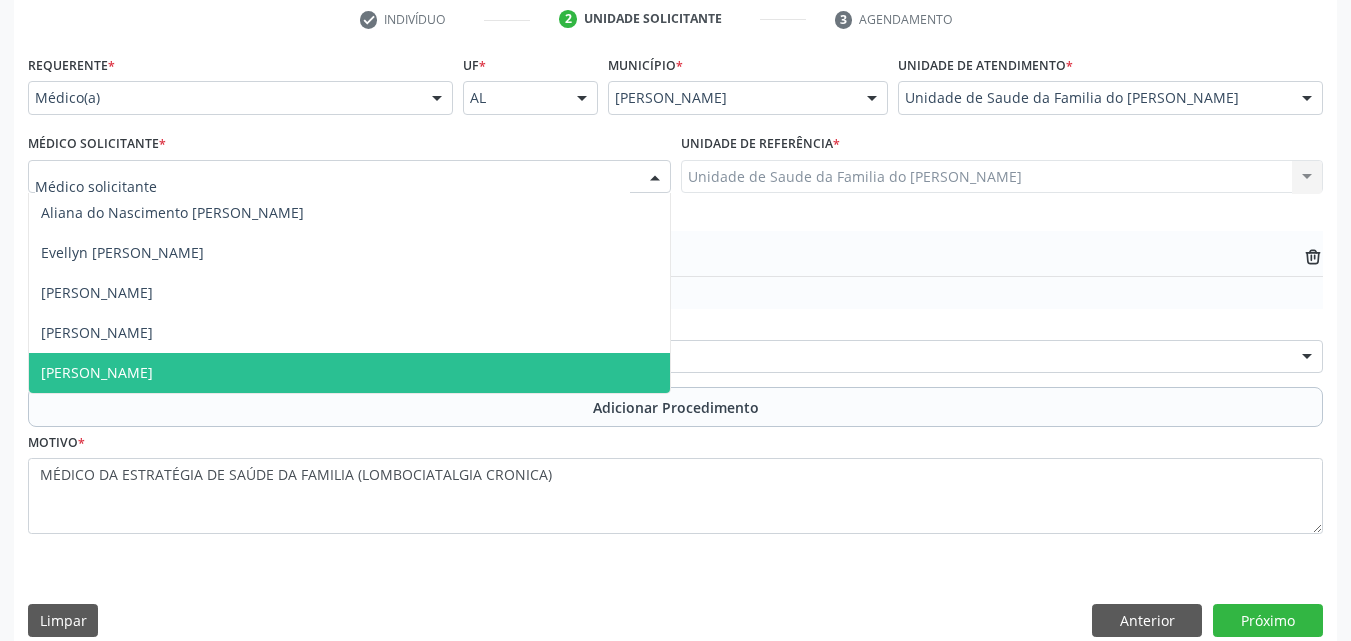 click on "[PERSON_NAME]" at bounding box center [349, 373] 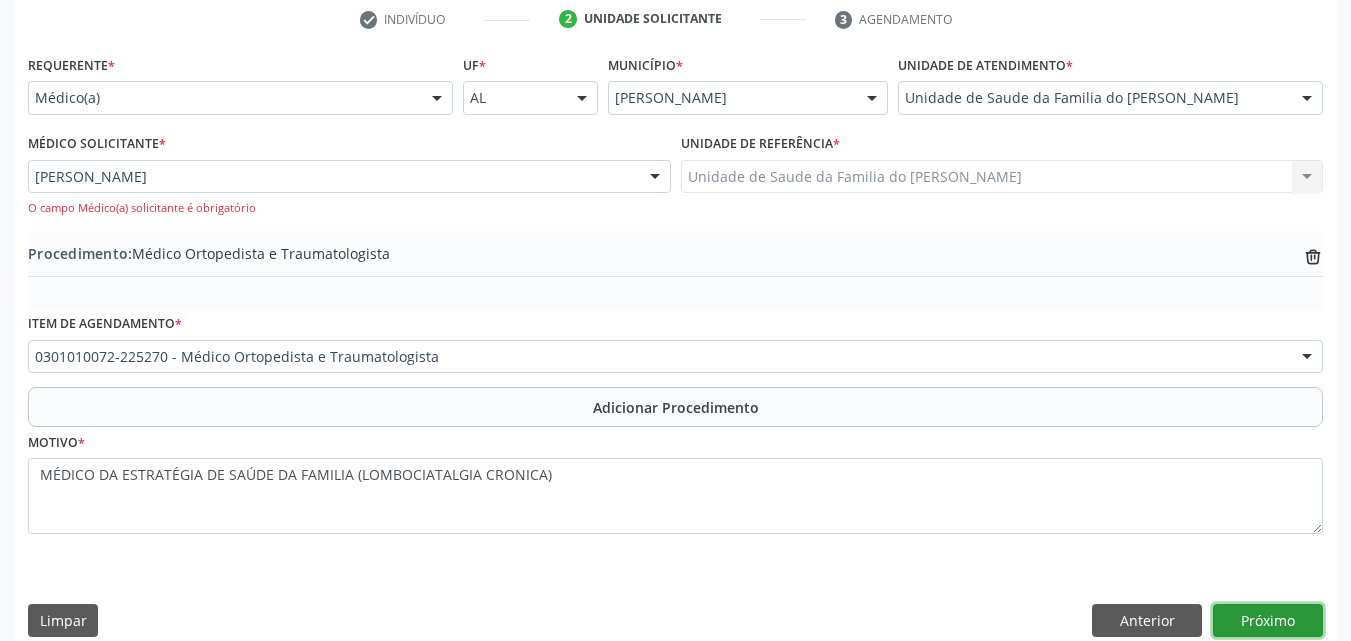 click on "Próximo" at bounding box center [1268, 621] 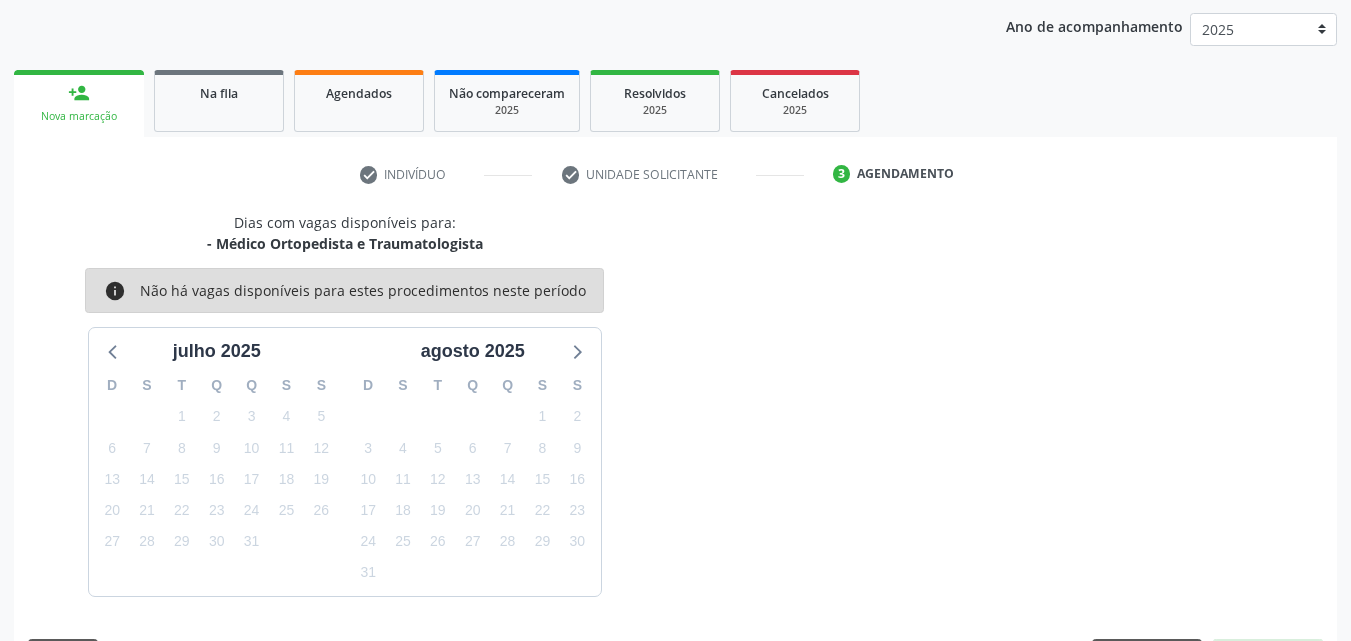 scroll, scrollTop: 316, scrollLeft: 0, axis: vertical 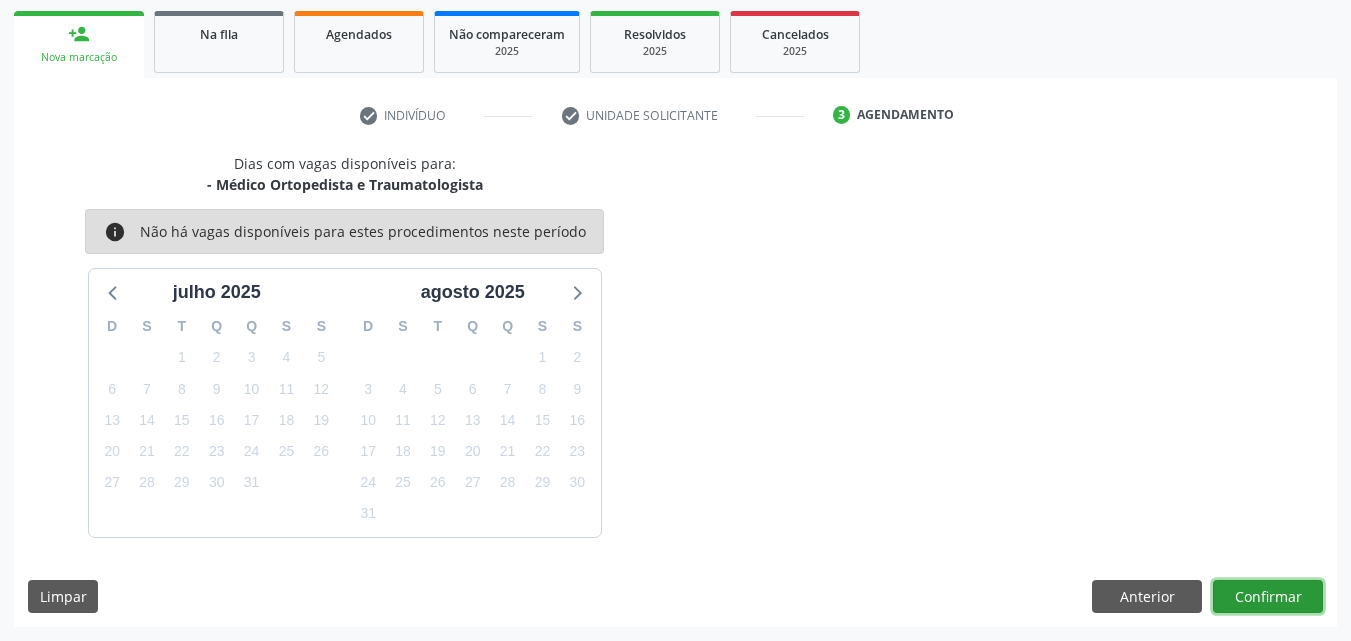 click on "Confirmar" at bounding box center (1268, 597) 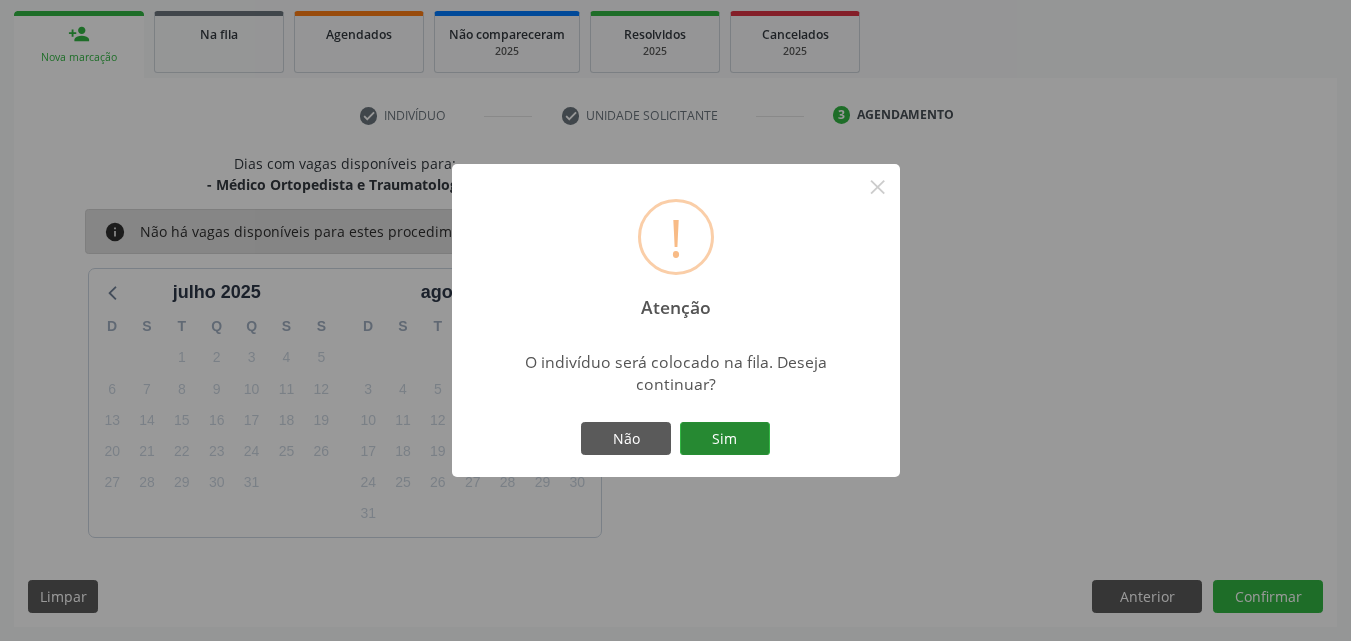 click on "Sim" at bounding box center (725, 439) 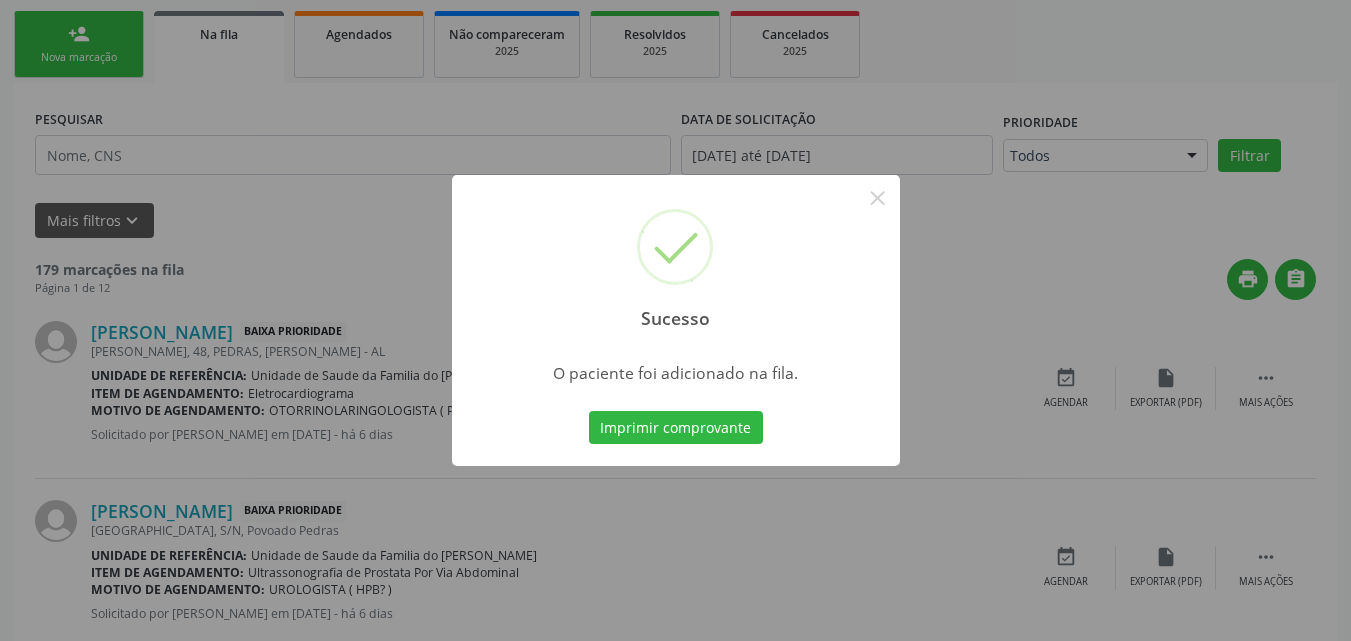 scroll, scrollTop: 54, scrollLeft: 0, axis: vertical 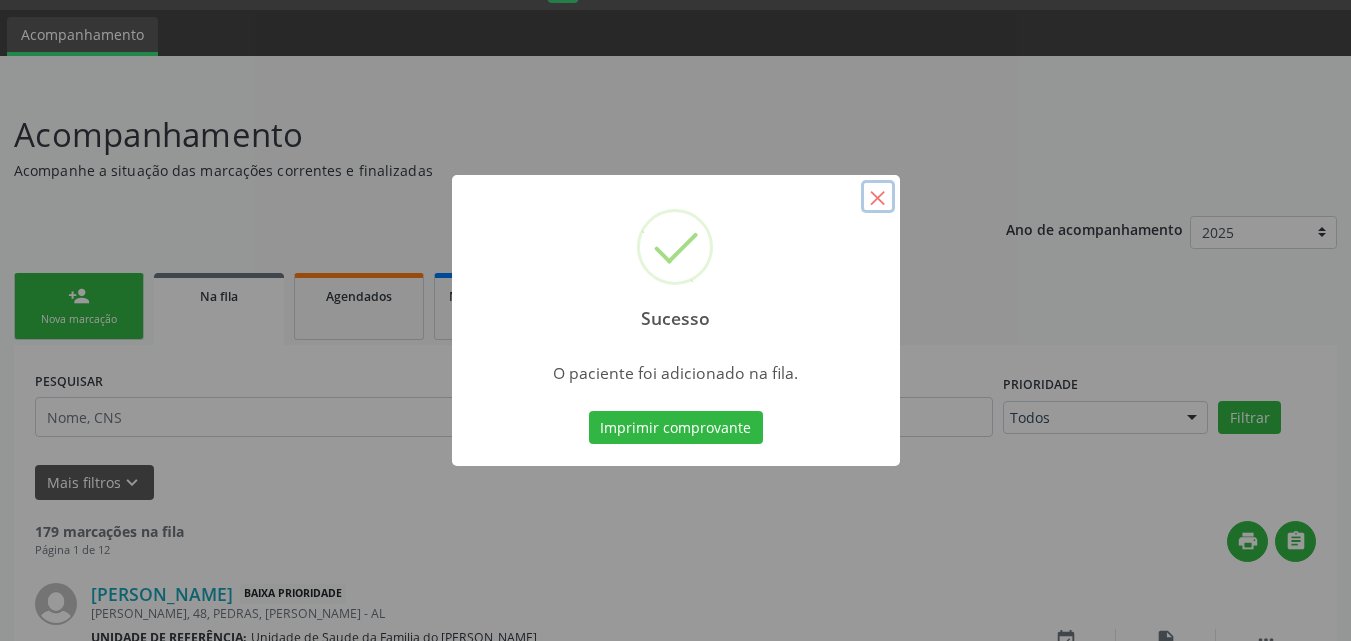 click on "×" at bounding box center [878, 197] 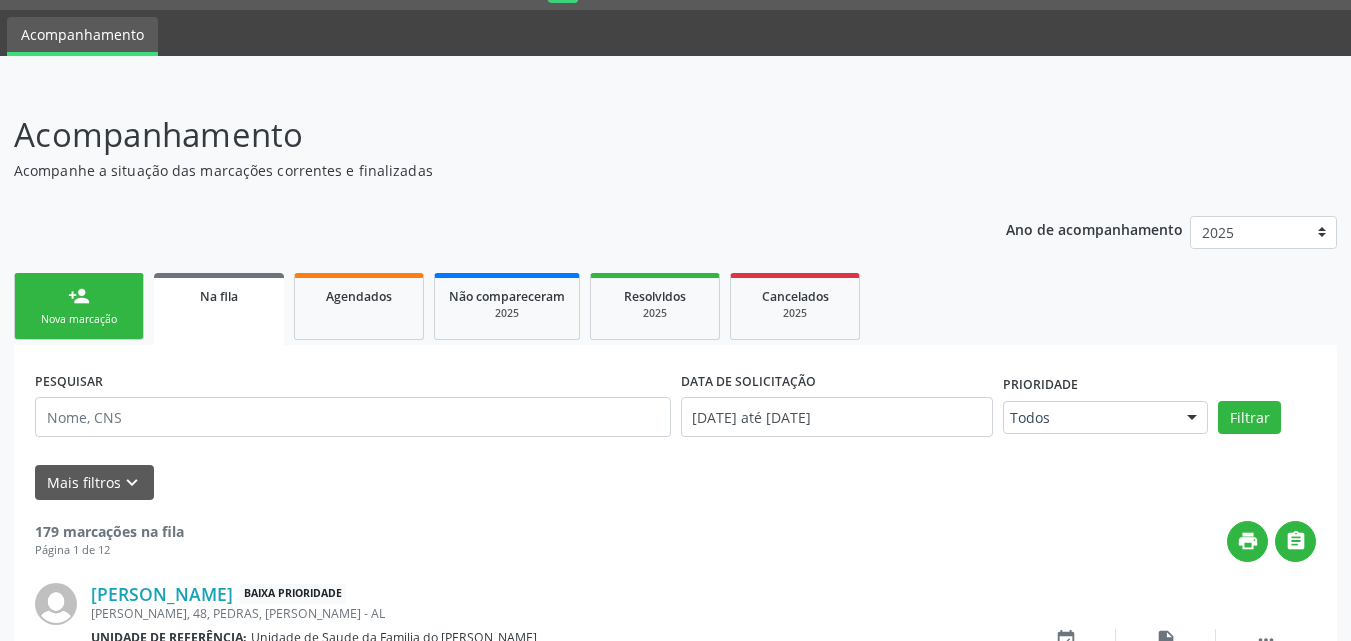 click on "Nova marcação" at bounding box center (79, 319) 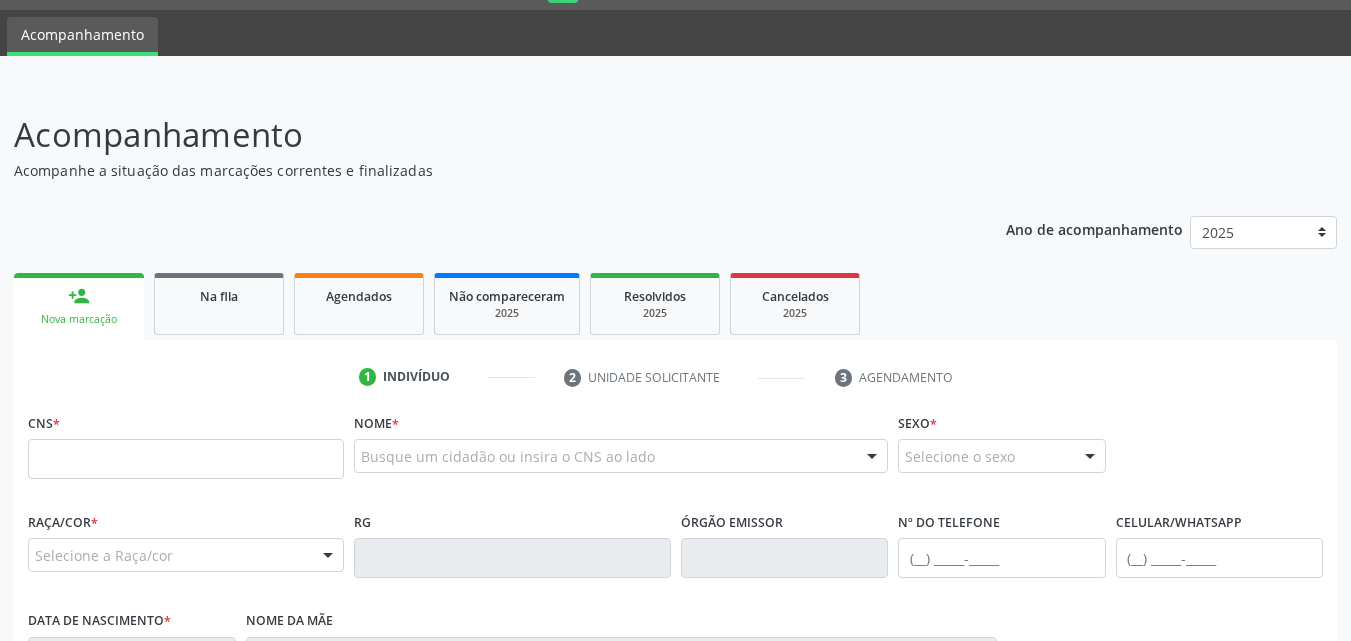 click on "CNS
*" at bounding box center (186, 443) 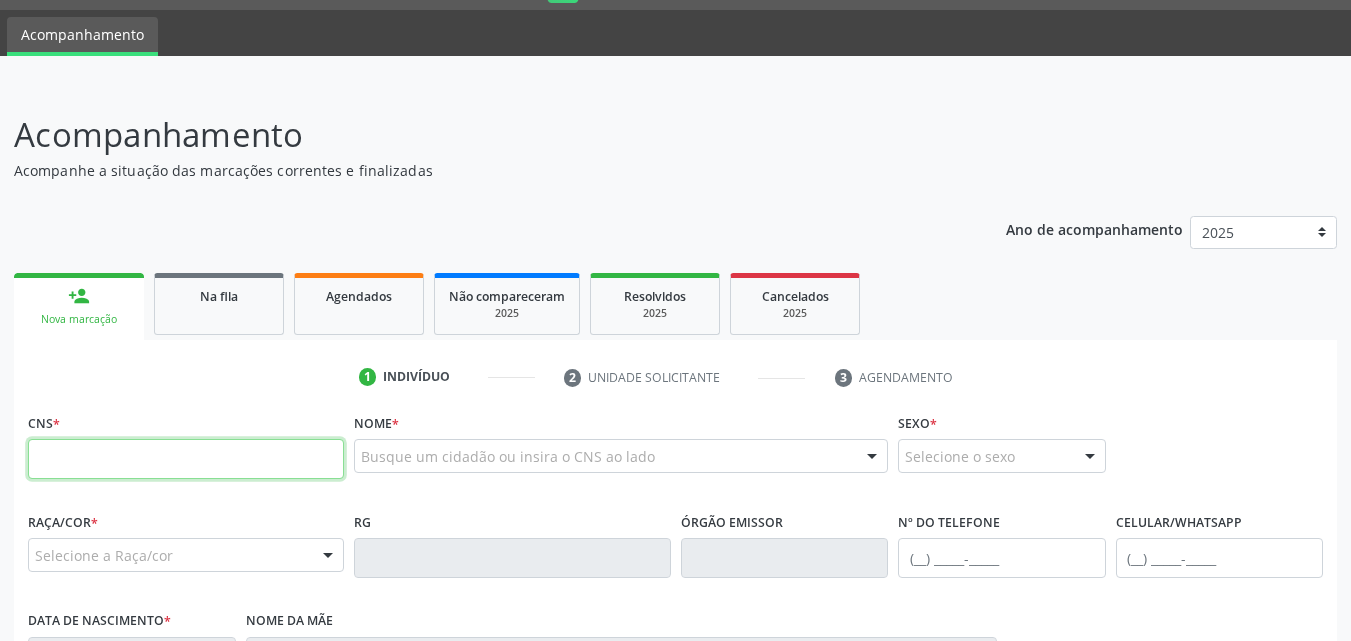 click at bounding box center [186, 459] 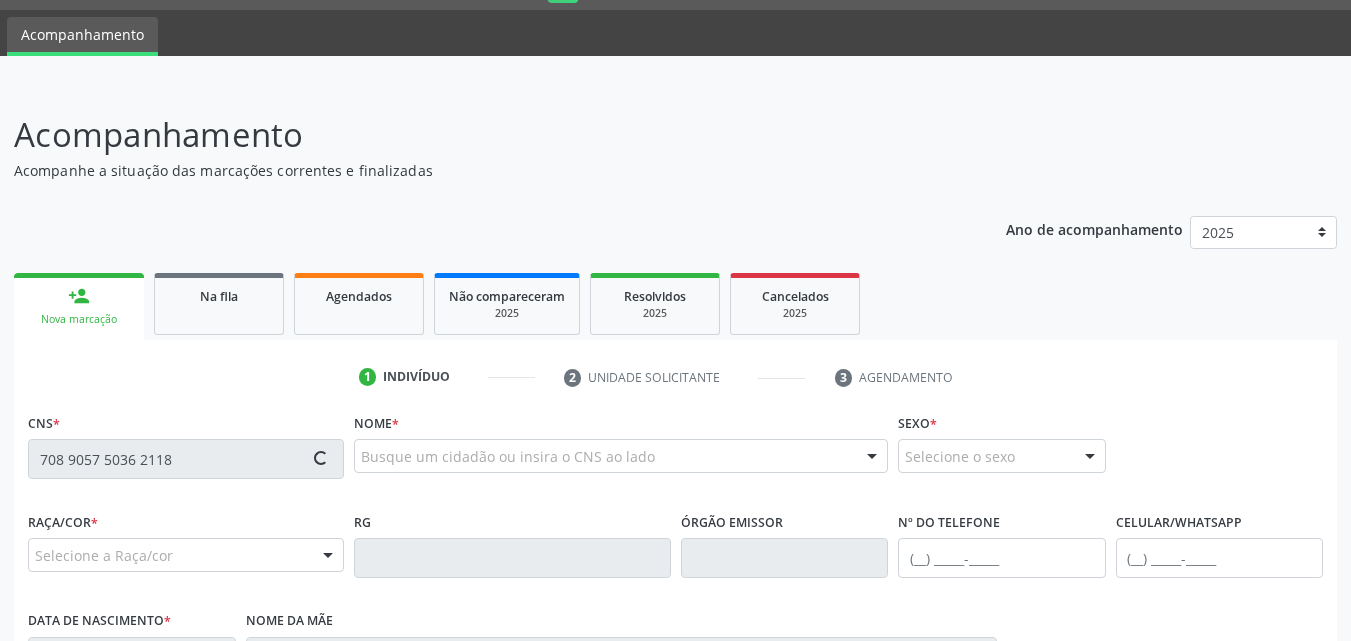 type on "708 9057 5036 2118" 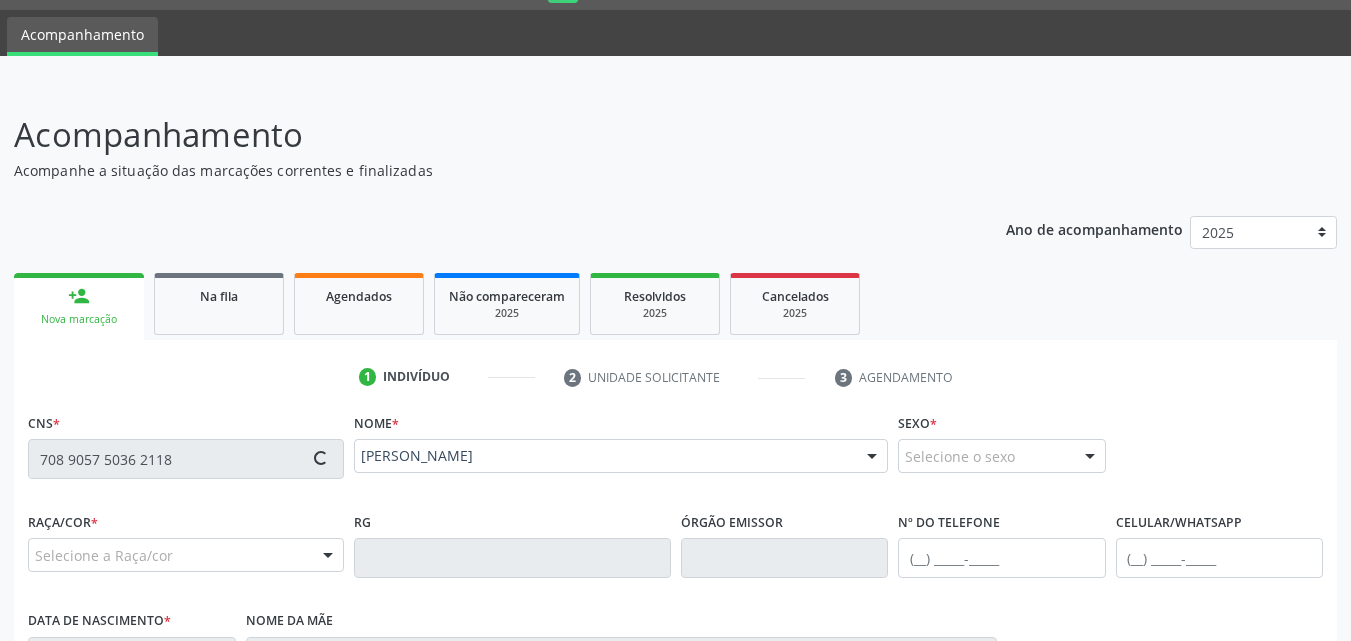 type on "[PHONE_NUMBER]" 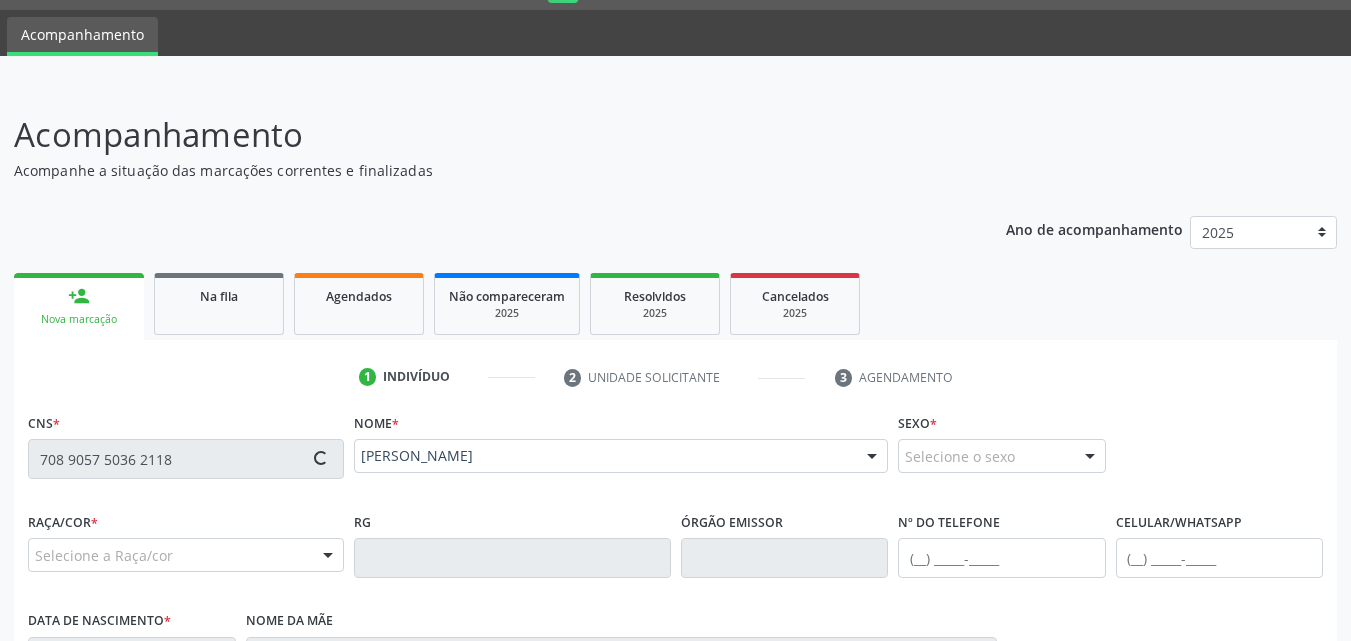 type on "11[DATE]" 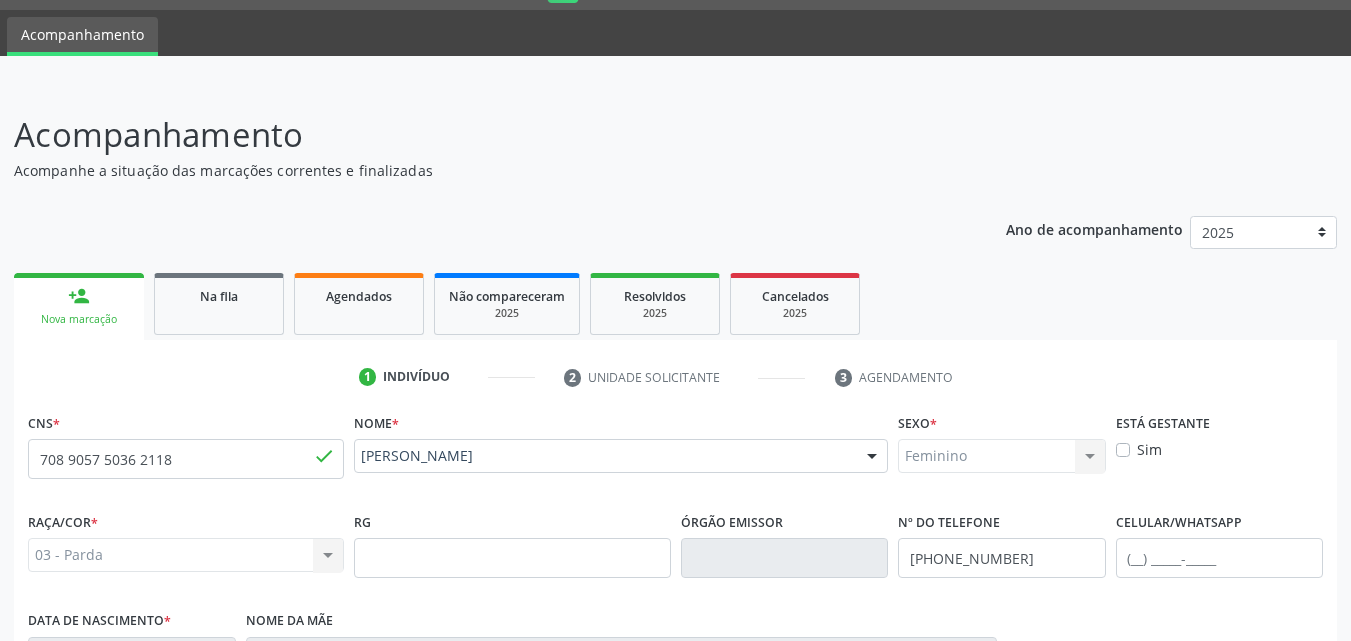 scroll, scrollTop: 471, scrollLeft: 0, axis: vertical 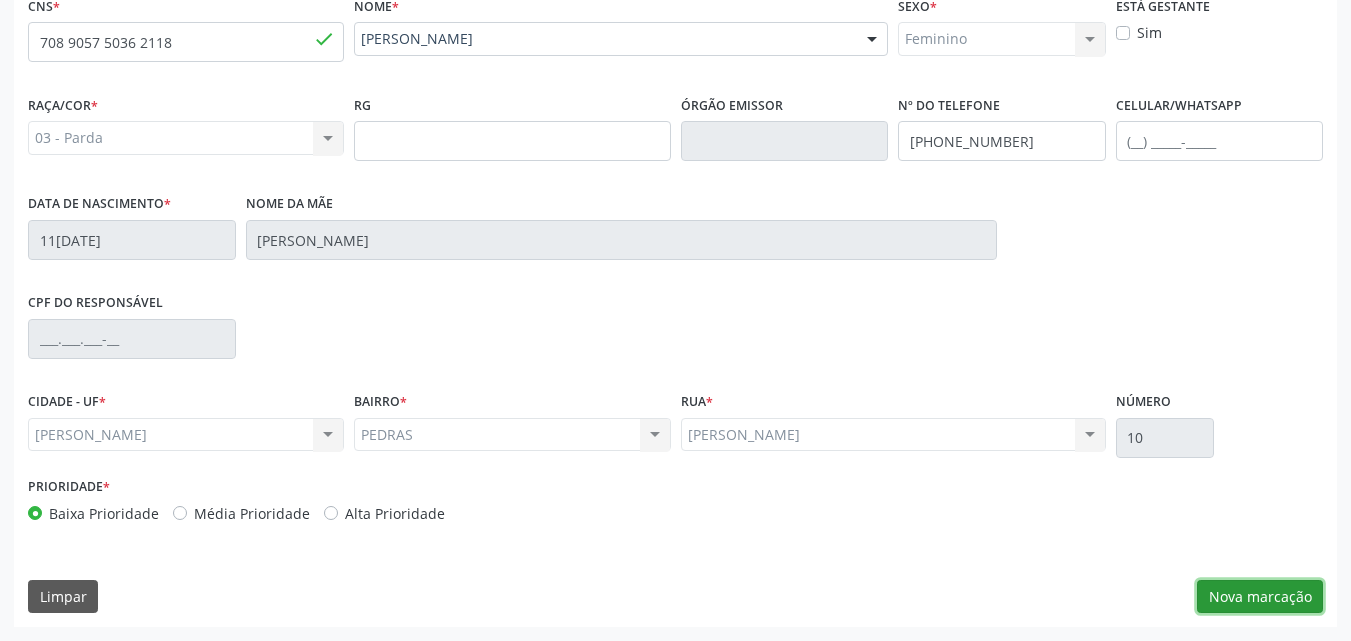 click on "Nova marcação" at bounding box center (1260, 597) 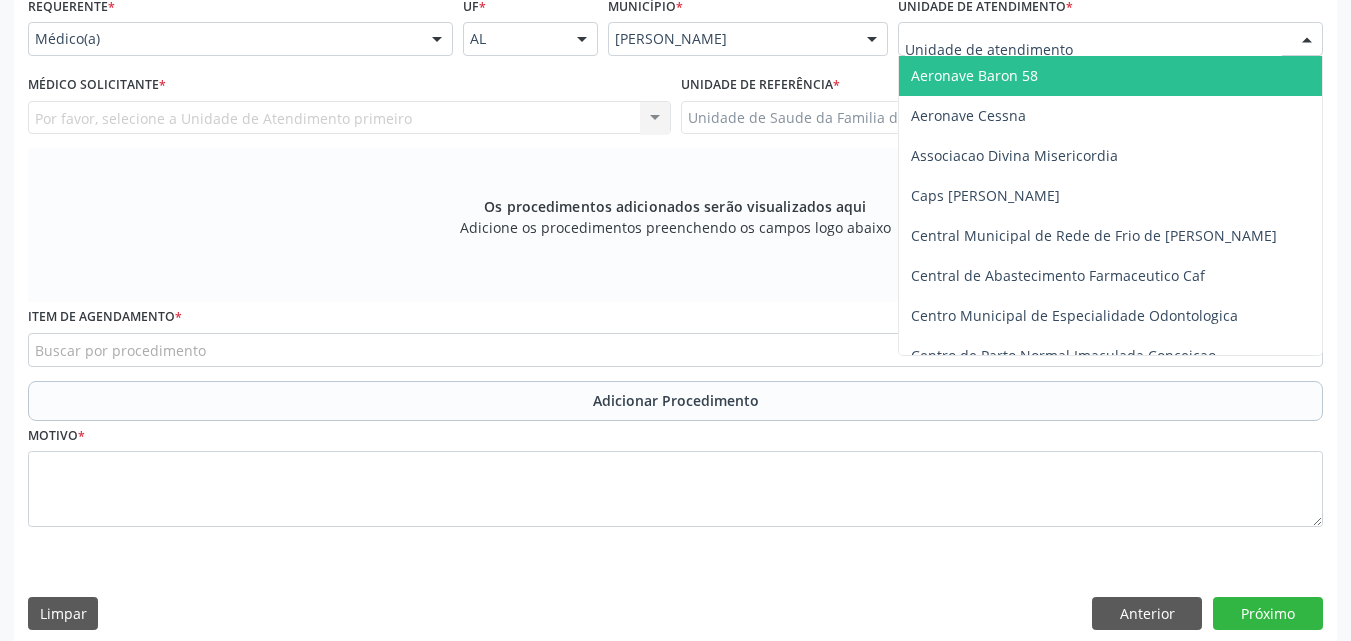 click at bounding box center (1110, 39) 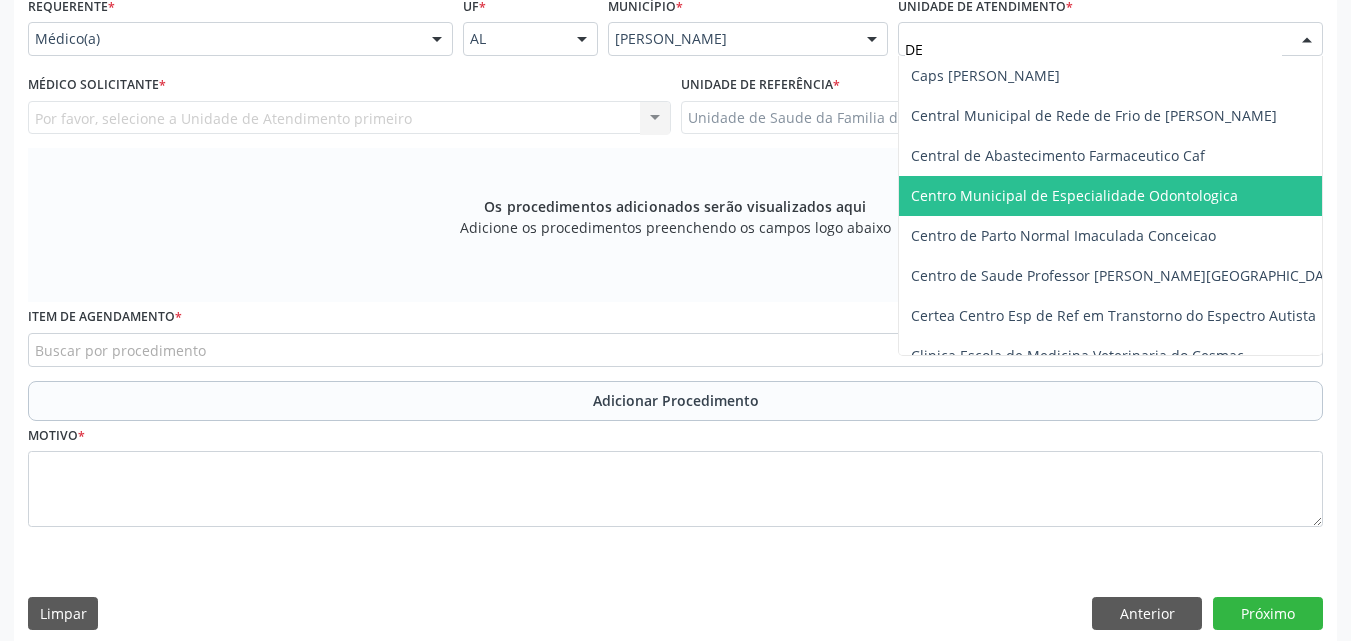 type on "DEN" 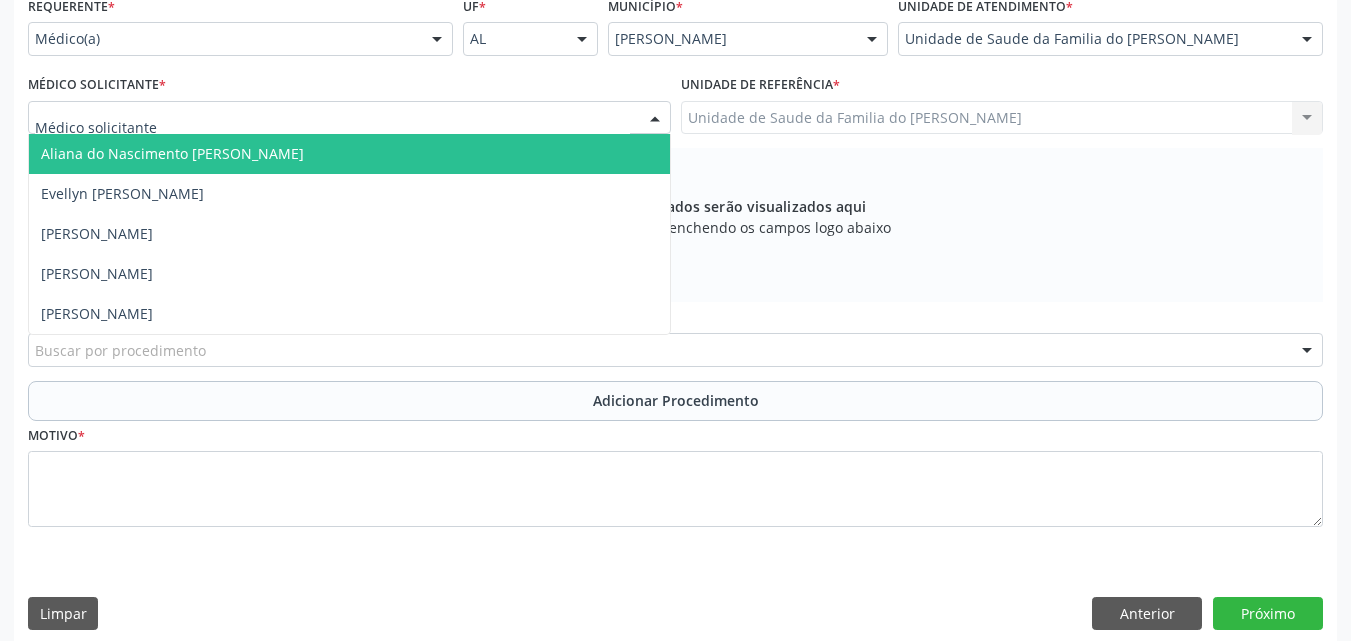 click at bounding box center (349, 118) 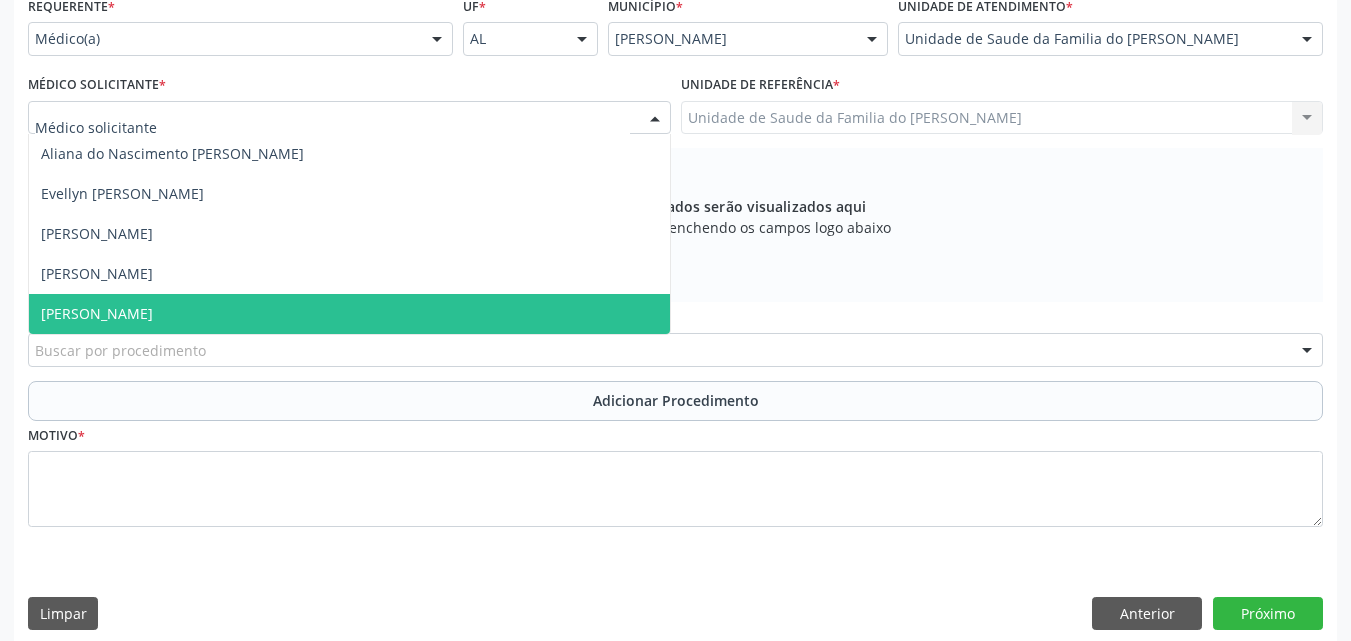 click on "[PERSON_NAME]" at bounding box center [97, 313] 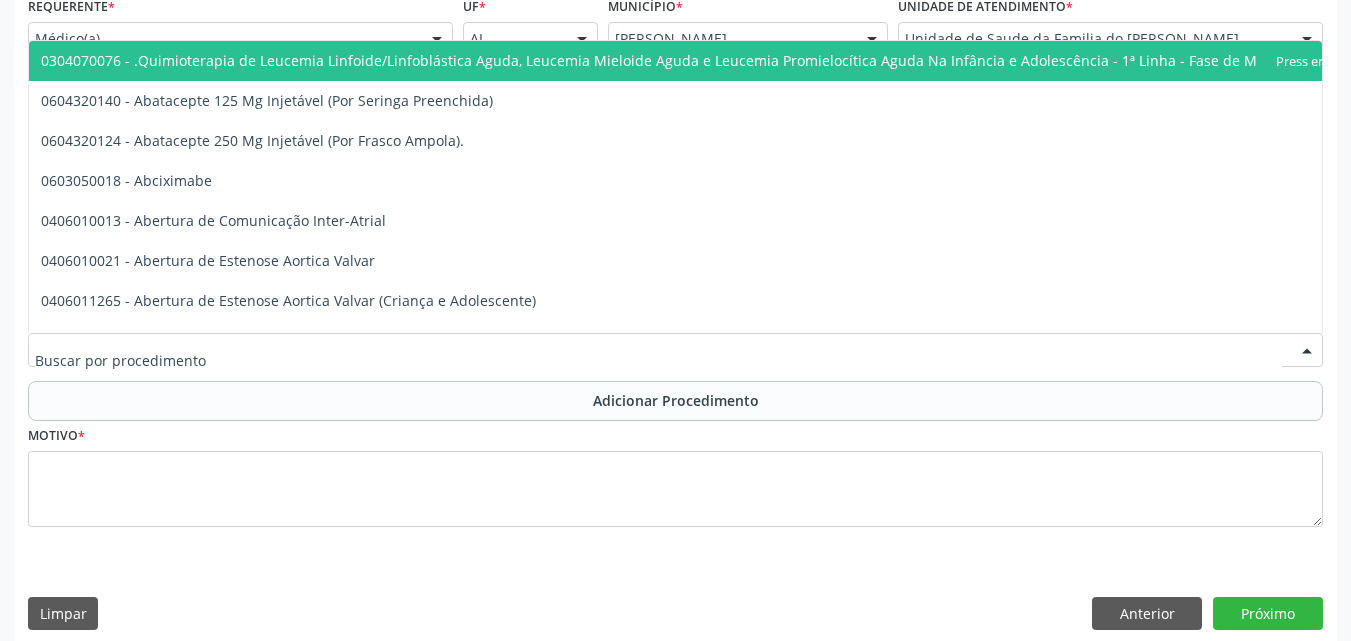 click at bounding box center (675, 350) 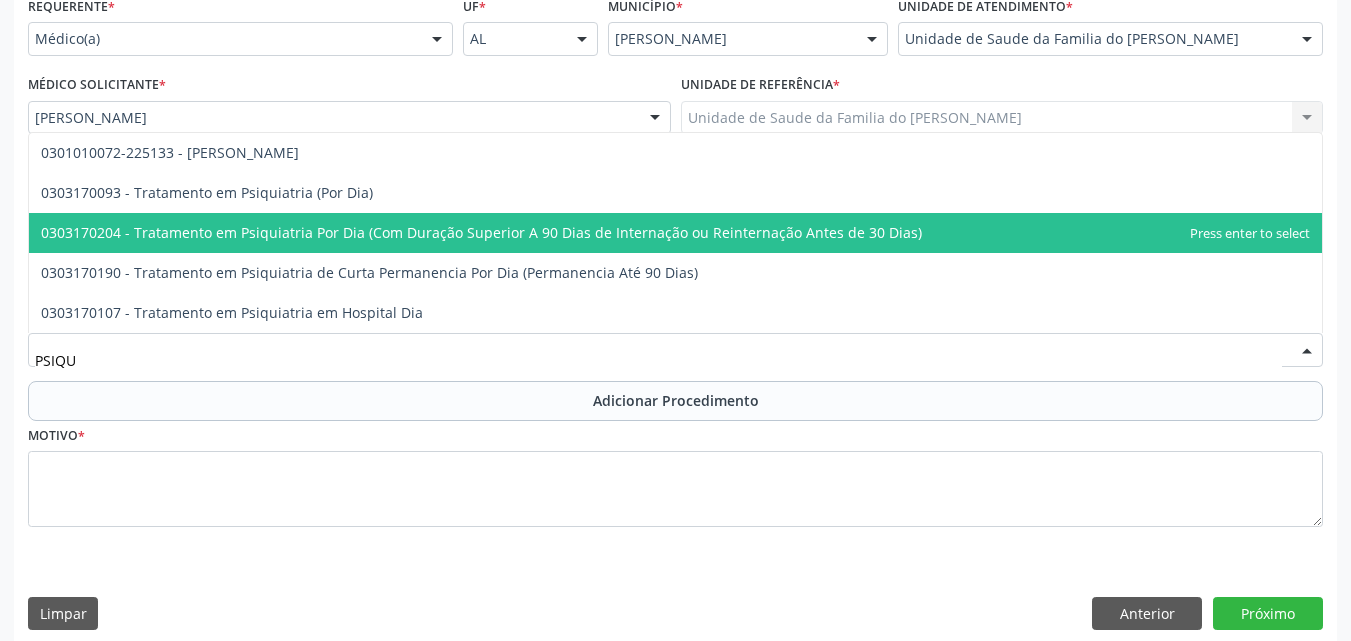 type on "PSIQUI" 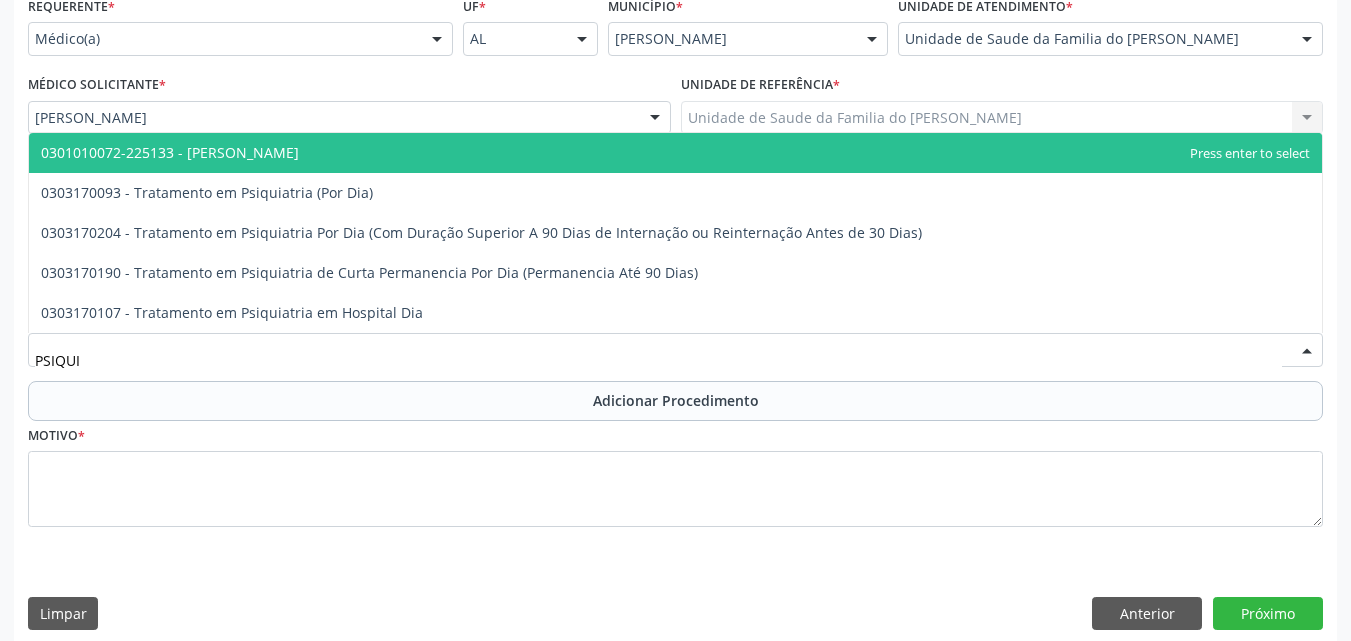 click on "0301010072-225133 - [PERSON_NAME]" at bounding box center (675, 153) 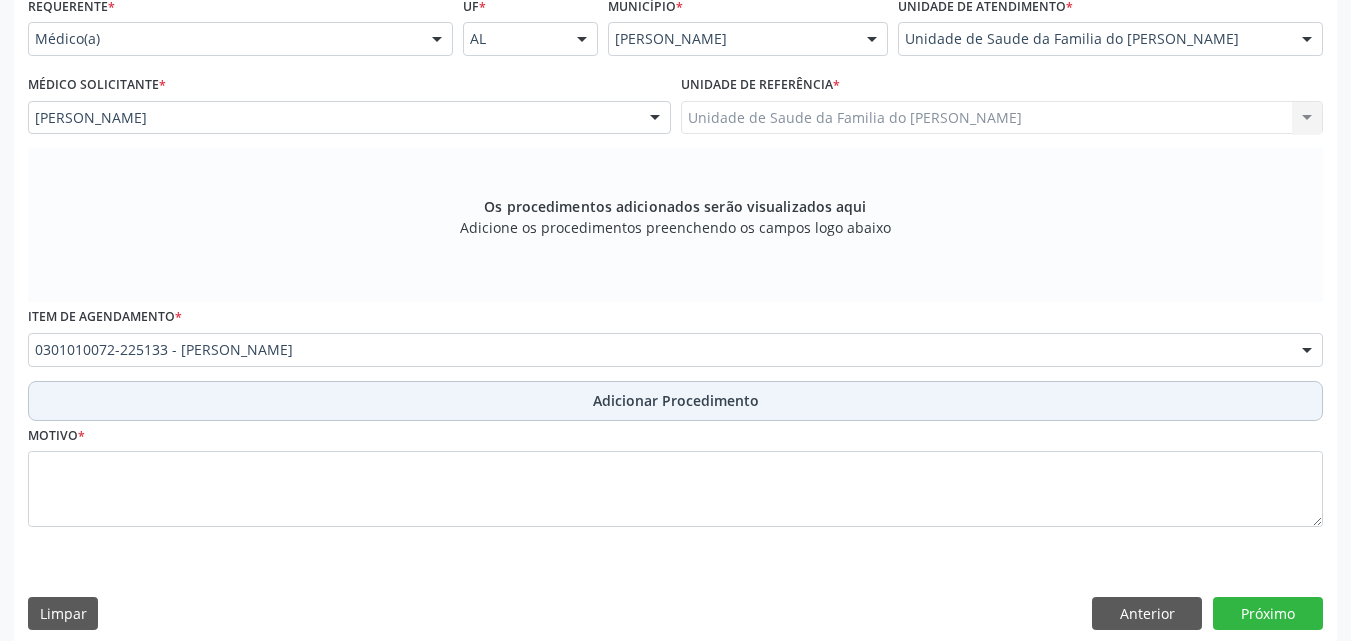 click on "Adicionar Procedimento" at bounding box center (675, 401) 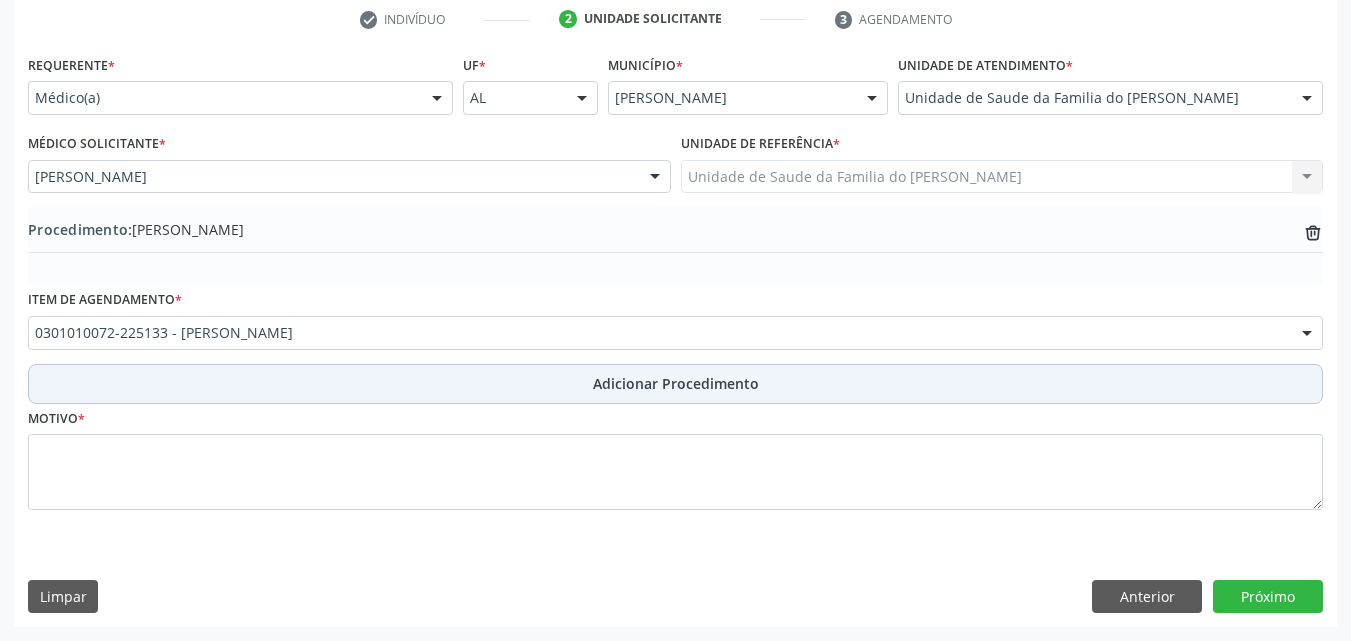 scroll, scrollTop: 412, scrollLeft: 0, axis: vertical 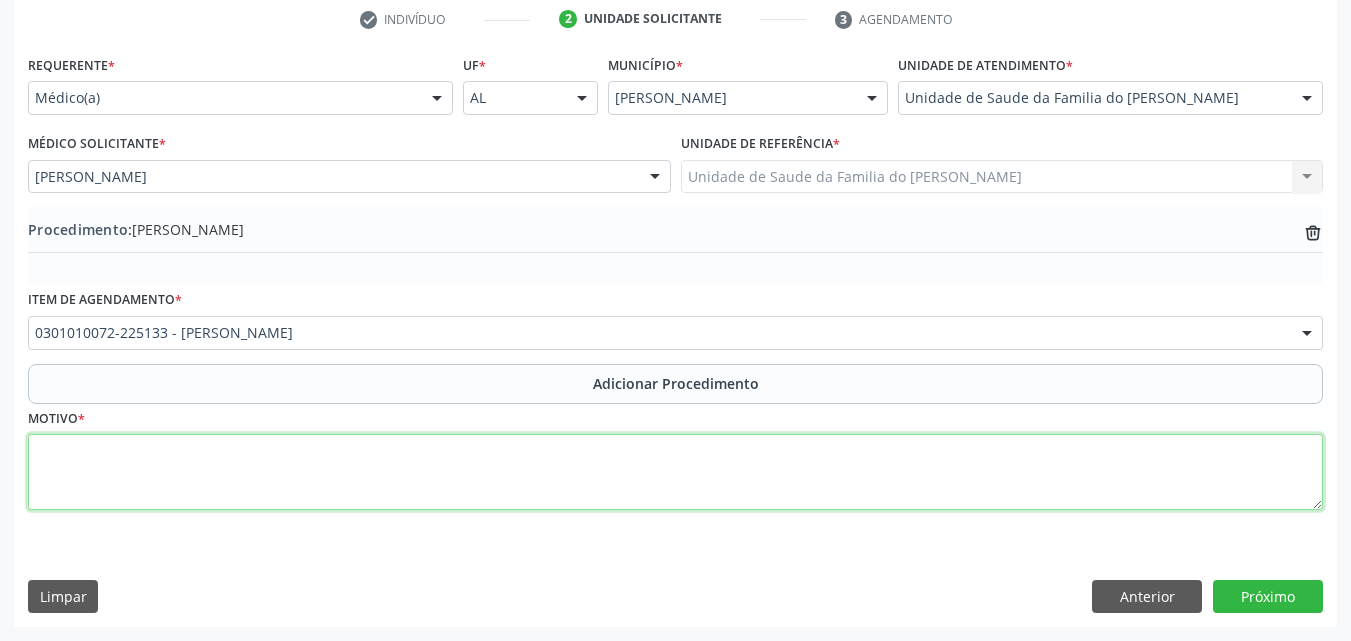 click at bounding box center [675, 472] 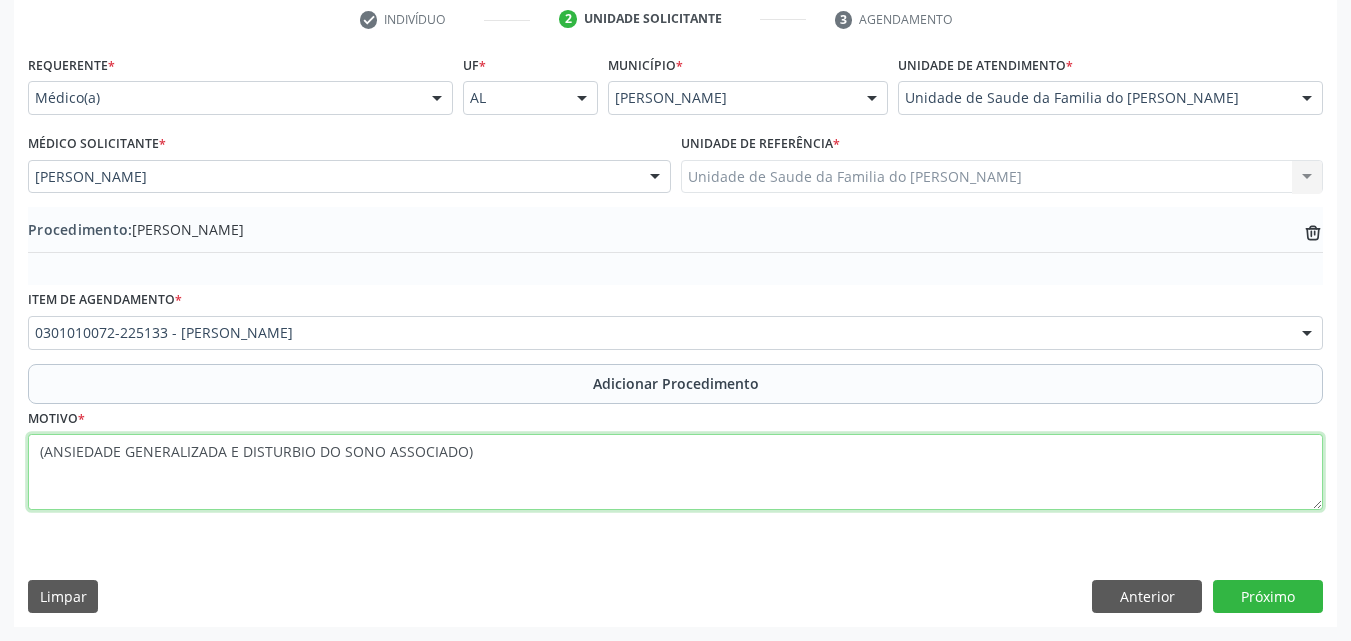 paste on "MÉDICO DA ESTRATÉGIA DE SAÚDE DA FAMILIA" 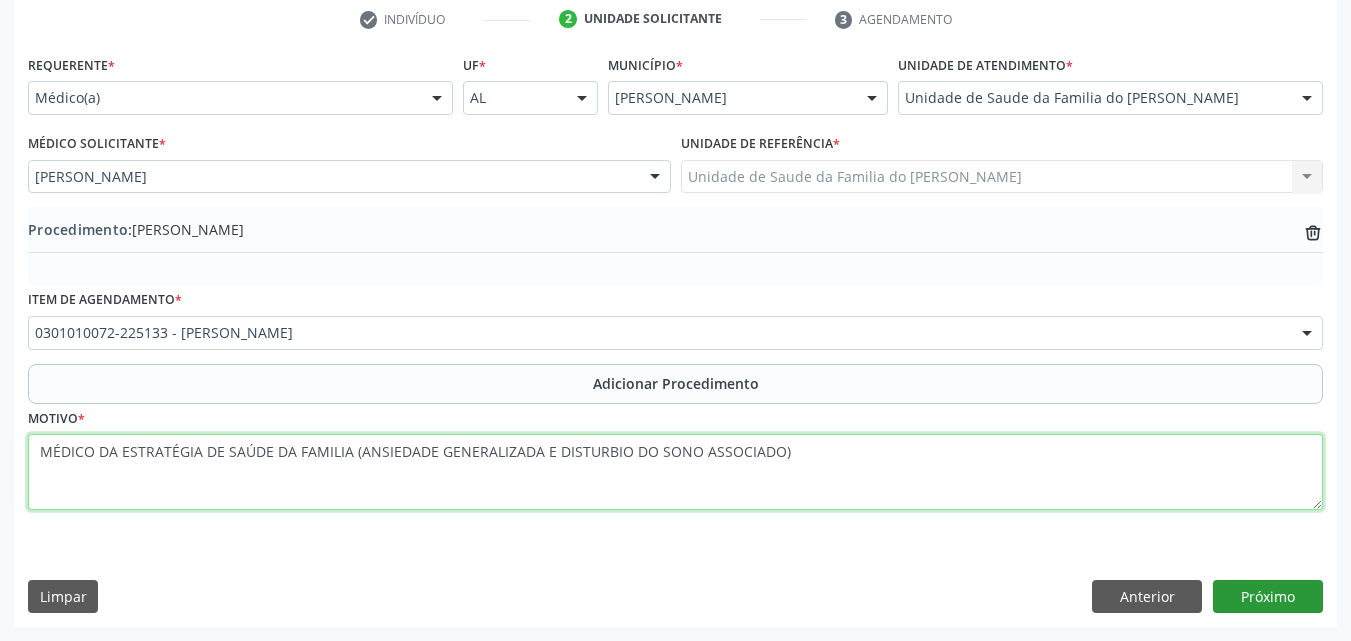 type on "MÉDICO DA ESTRATÉGIA DE SAÚDE DA FAMILIA (ANSIEDADE GENERALIZADA E DISTURBIO DO SONO ASSOCIADO)" 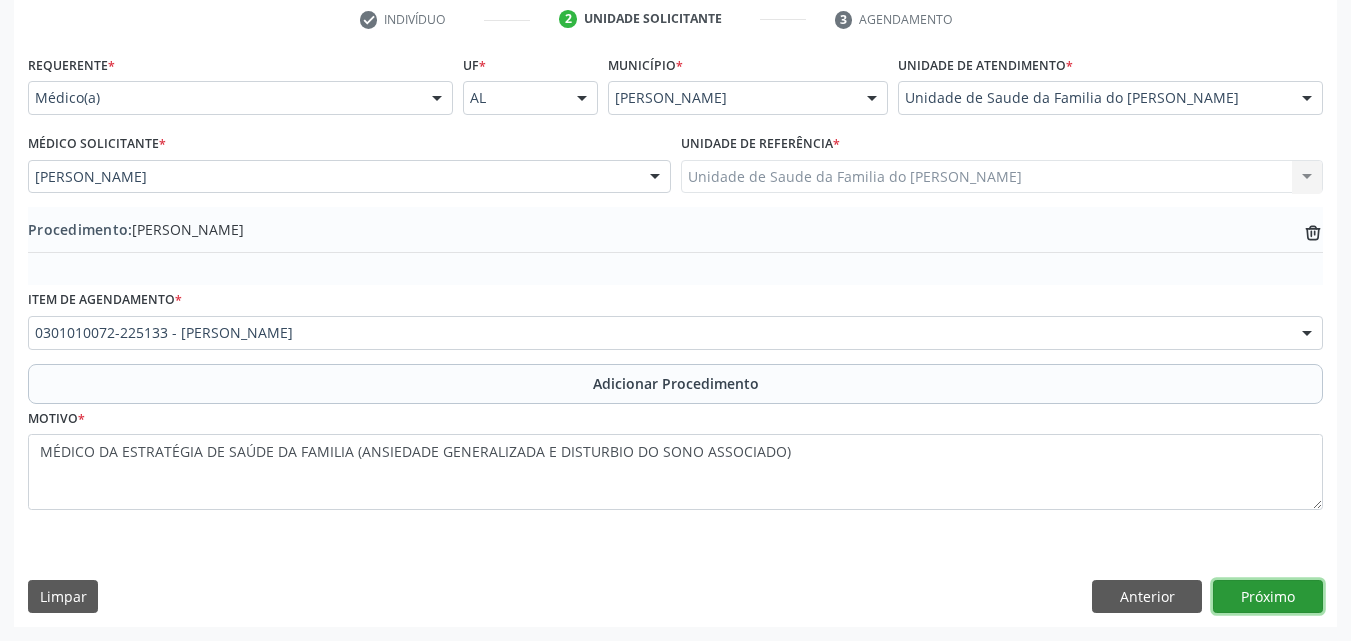 click on "Próximo" at bounding box center (1268, 597) 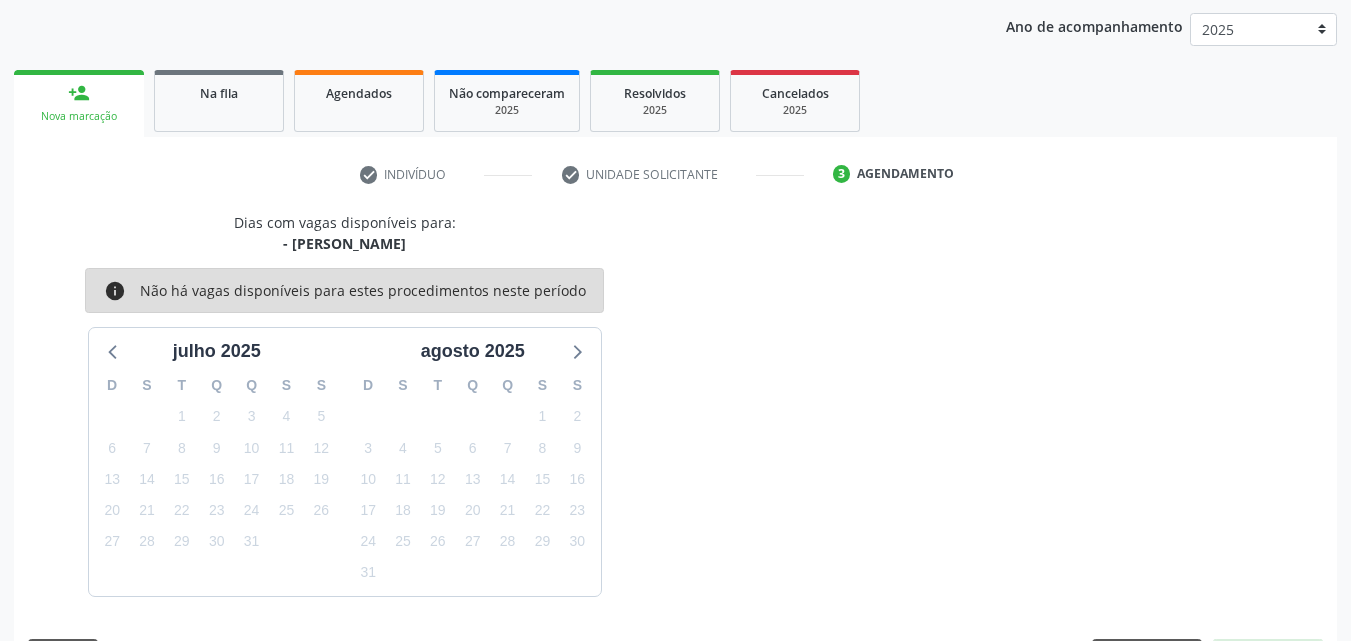 scroll, scrollTop: 316, scrollLeft: 0, axis: vertical 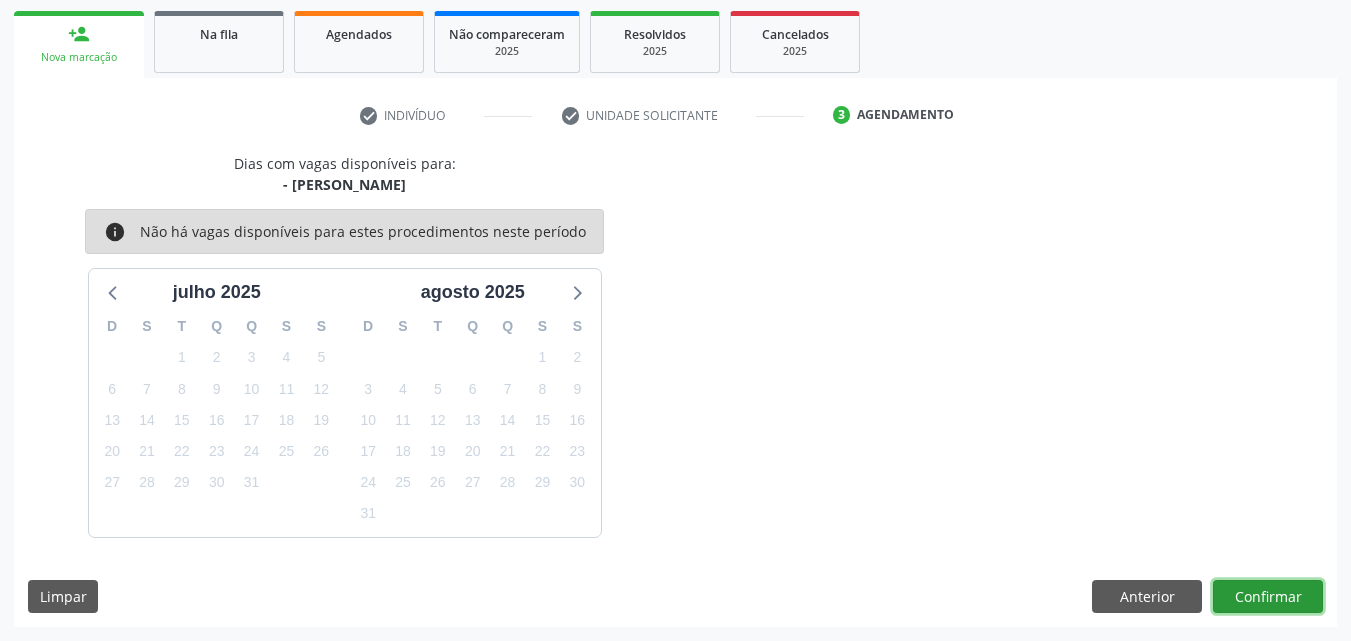 click on "Confirmar" at bounding box center [1268, 597] 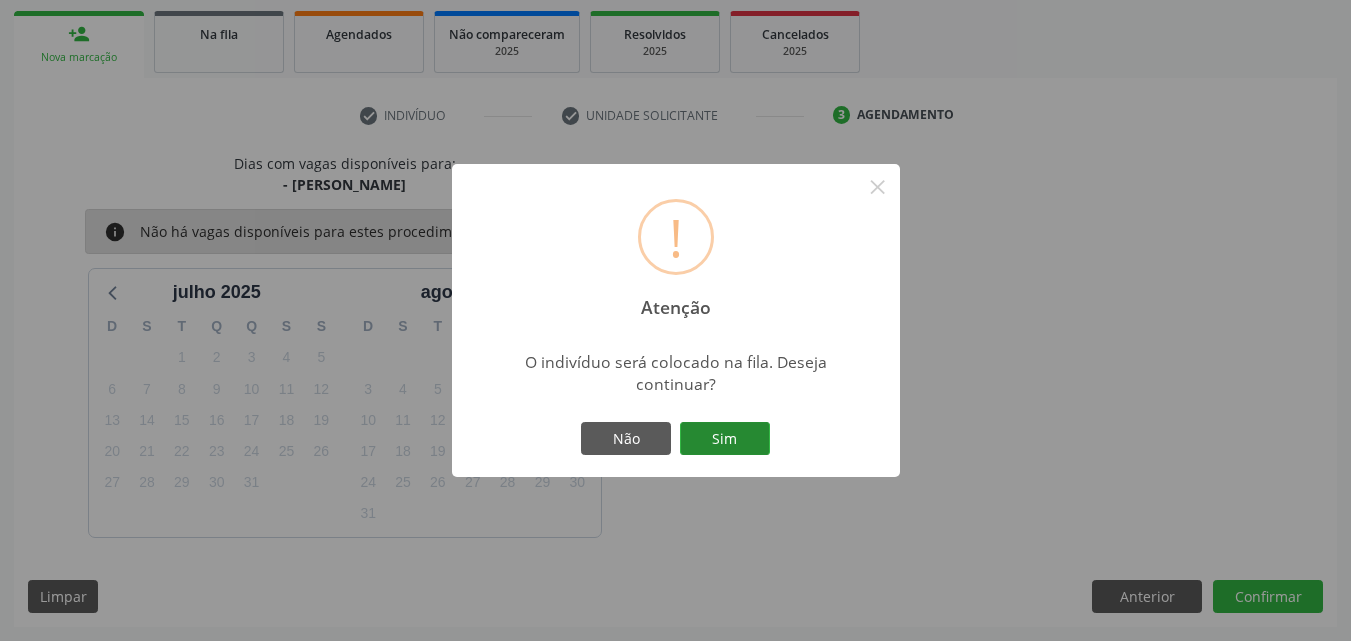 click on "Sim" at bounding box center [725, 439] 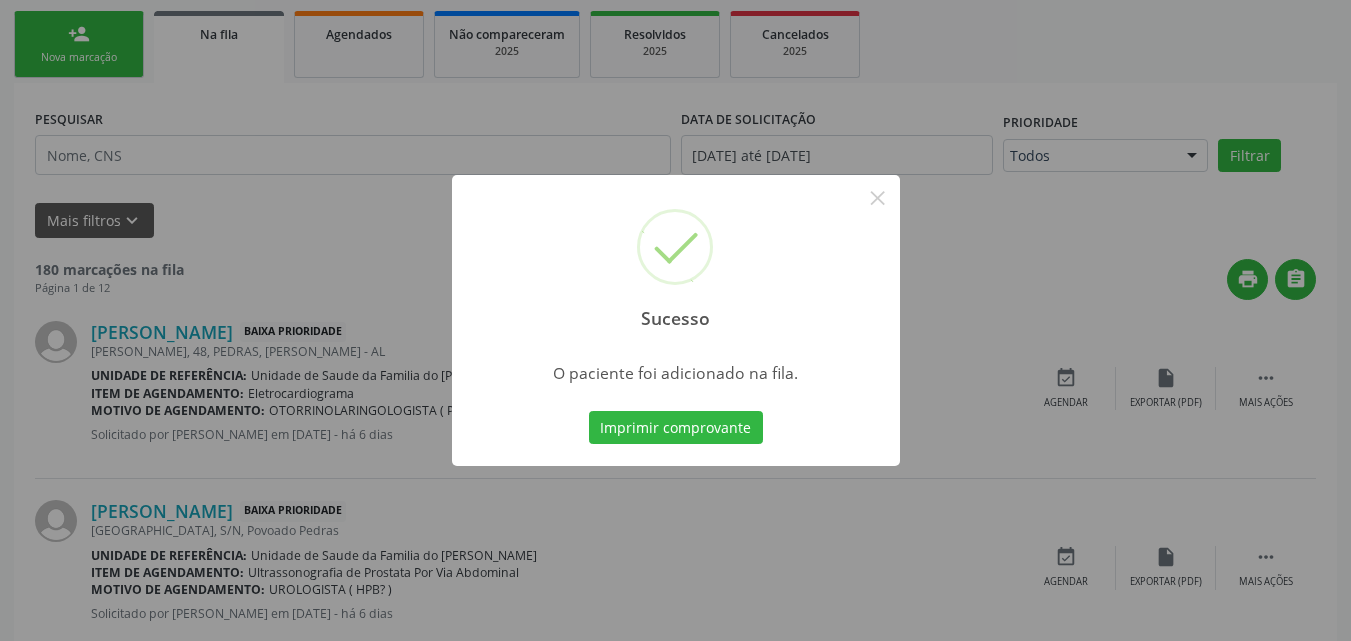 scroll, scrollTop: 54, scrollLeft: 0, axis: vertical 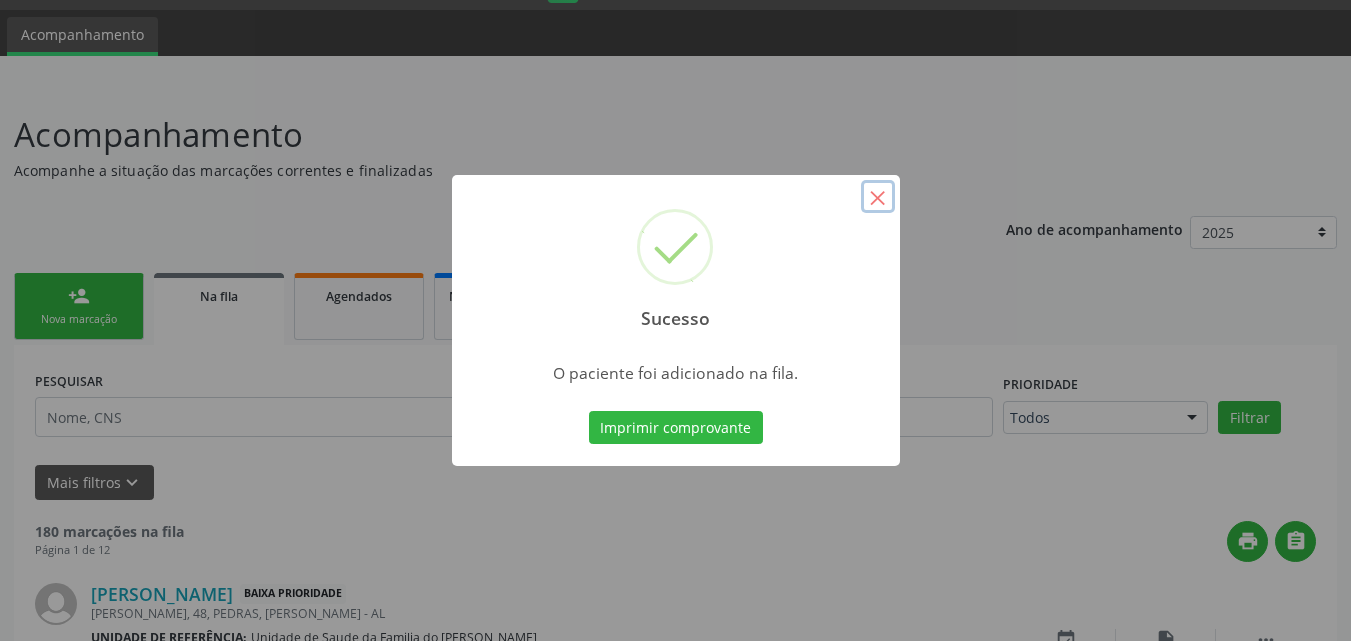 click on "×" at bounding box center [878, 197] 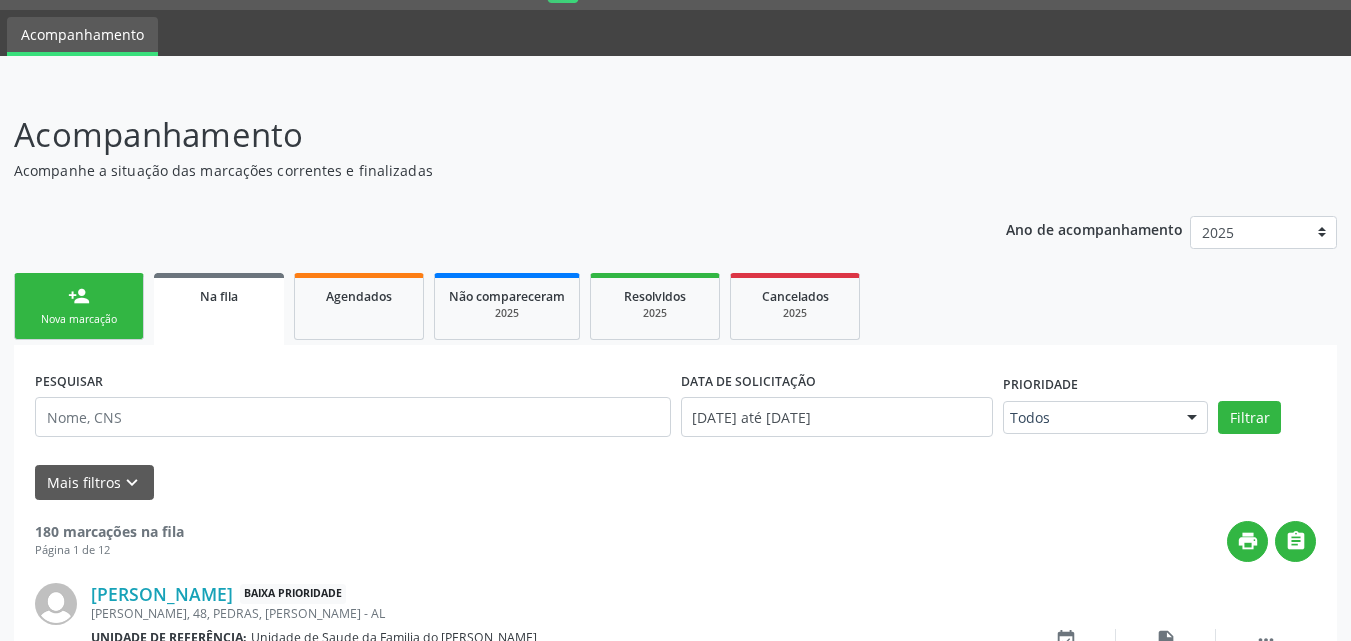 click on "Nova marcação" at bounding box center [79, 319] 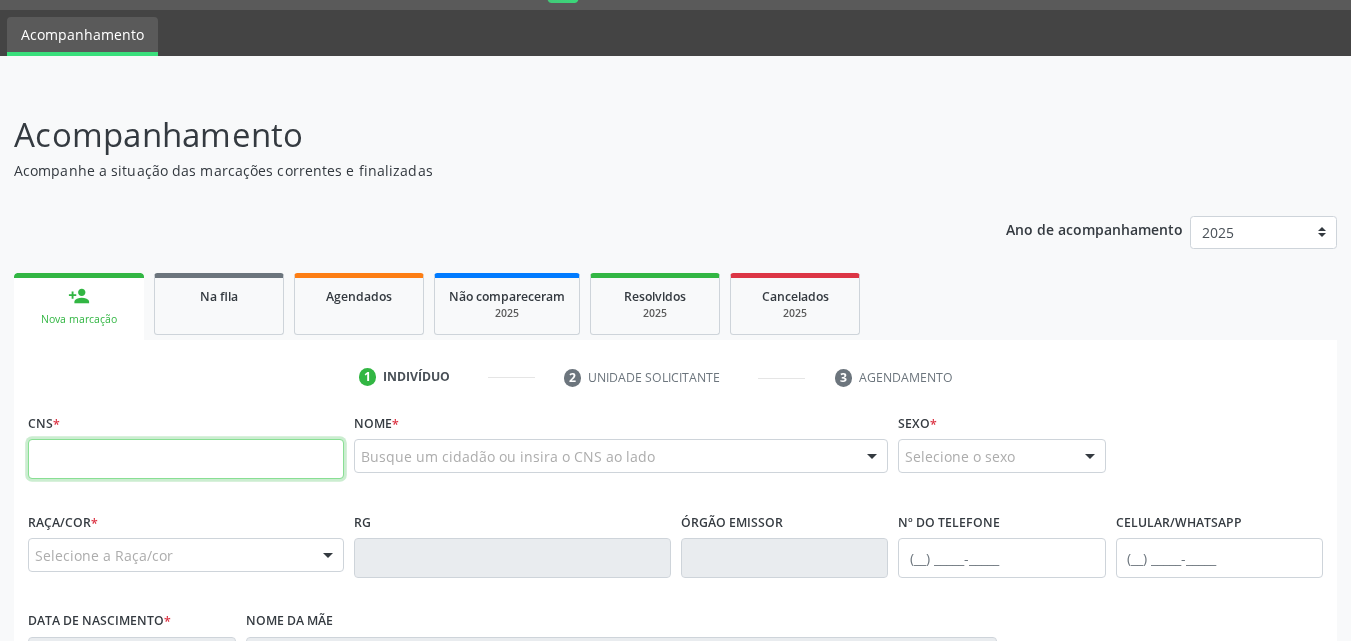 click at bounding box center (186, 459) 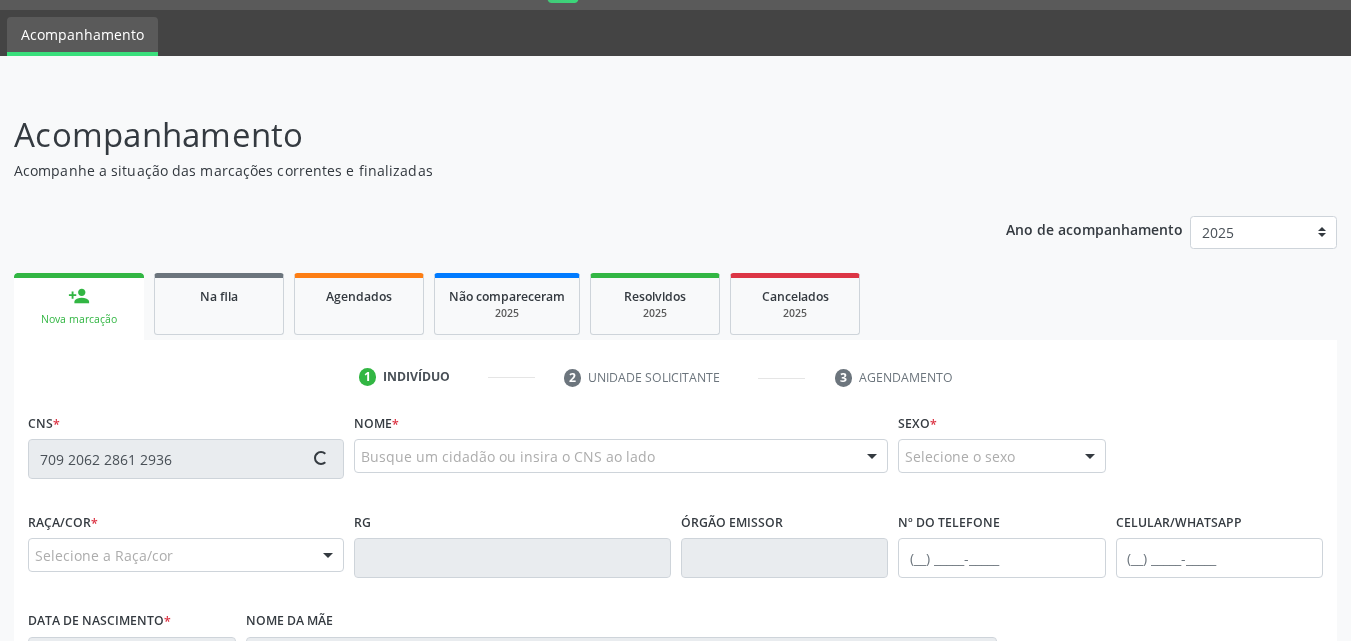 type on "709 2062 2861 2936" 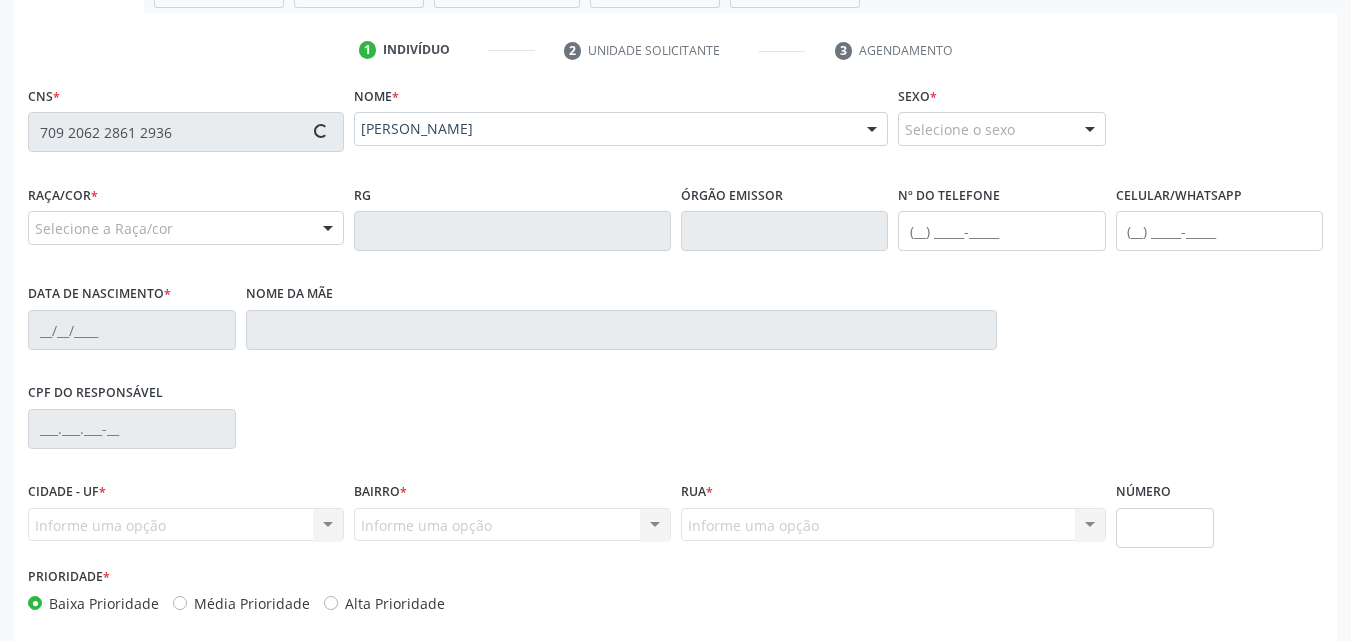 type on "[PHONE_NUMBER]" 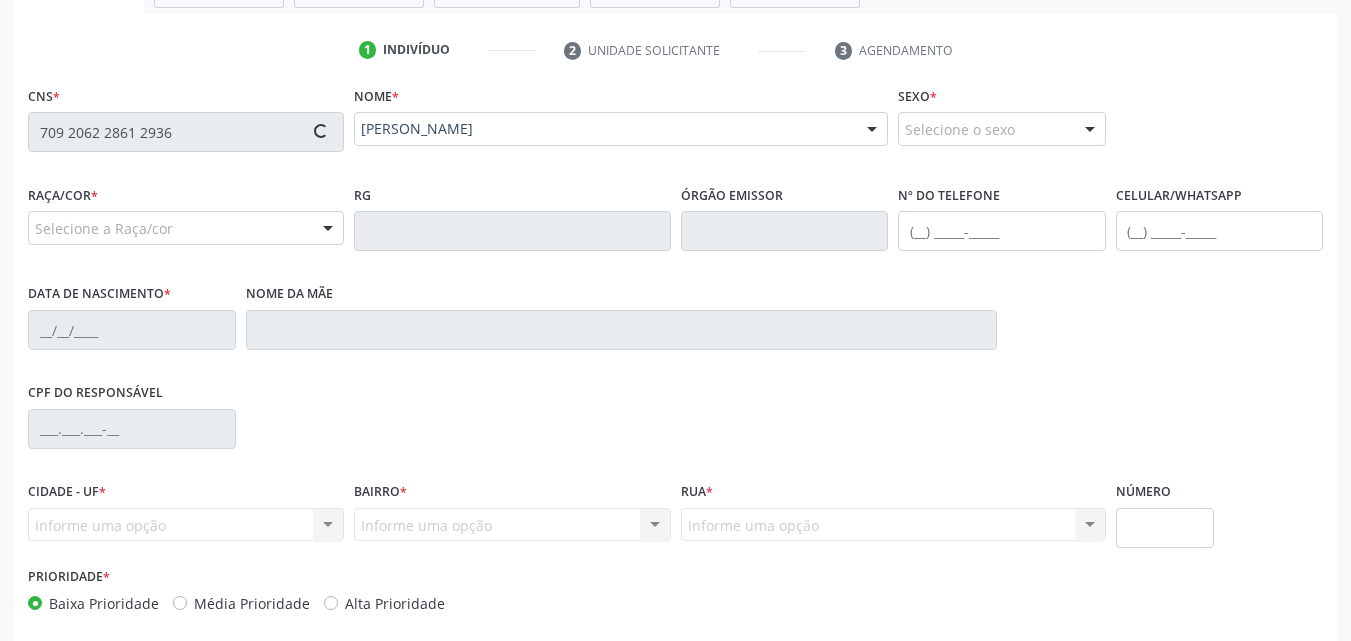 type on "[DATE]" 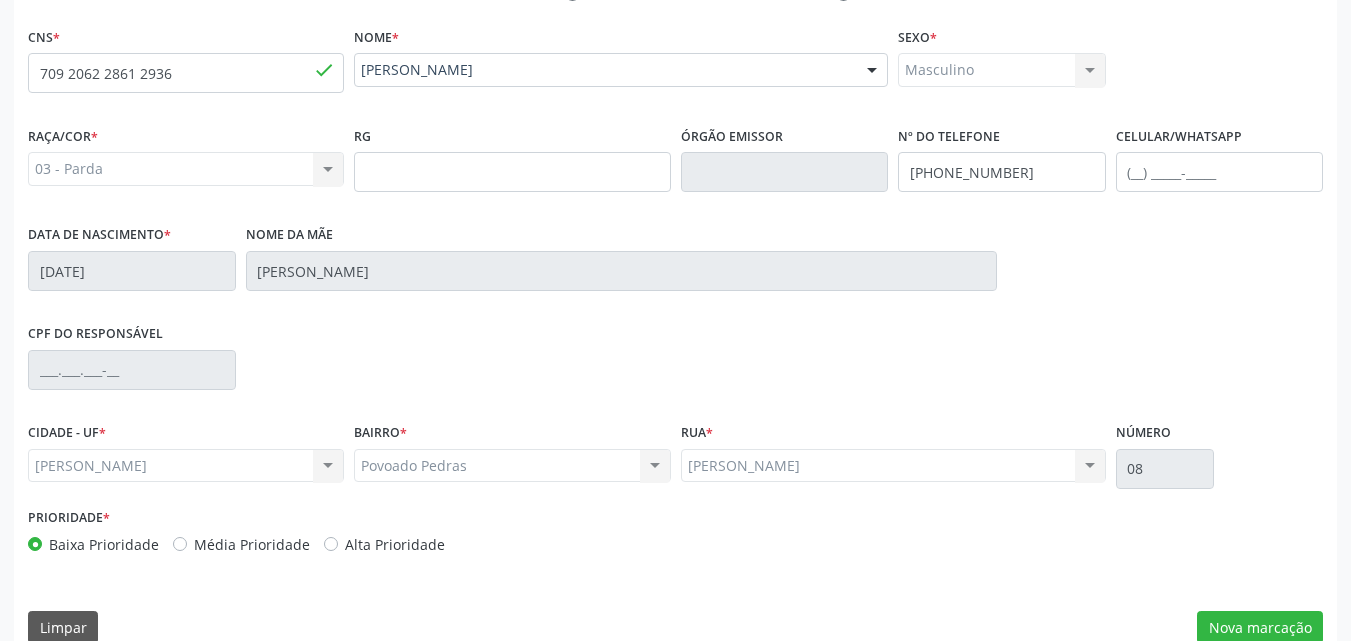scroll, scrollTop: 471, scrollLeft: 0, axis: vertical 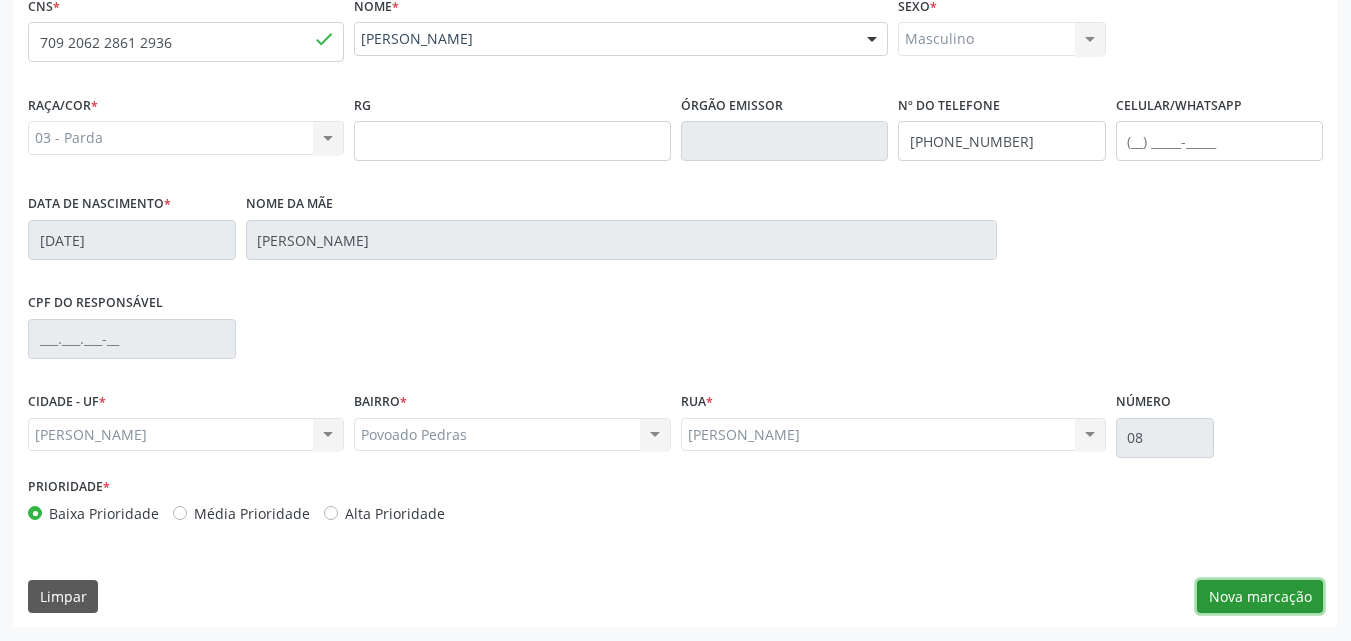 click on "Nova marcação" at bounding box center [1260, 597] 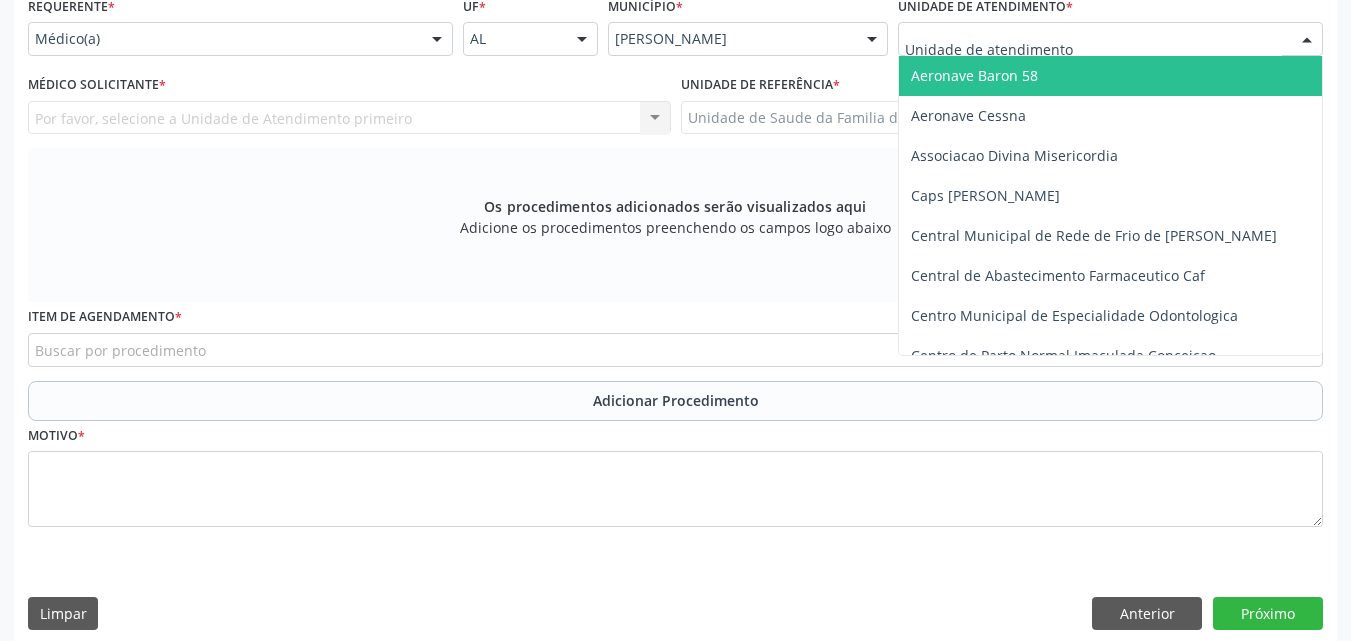 click at bounding box center [1110, 39] 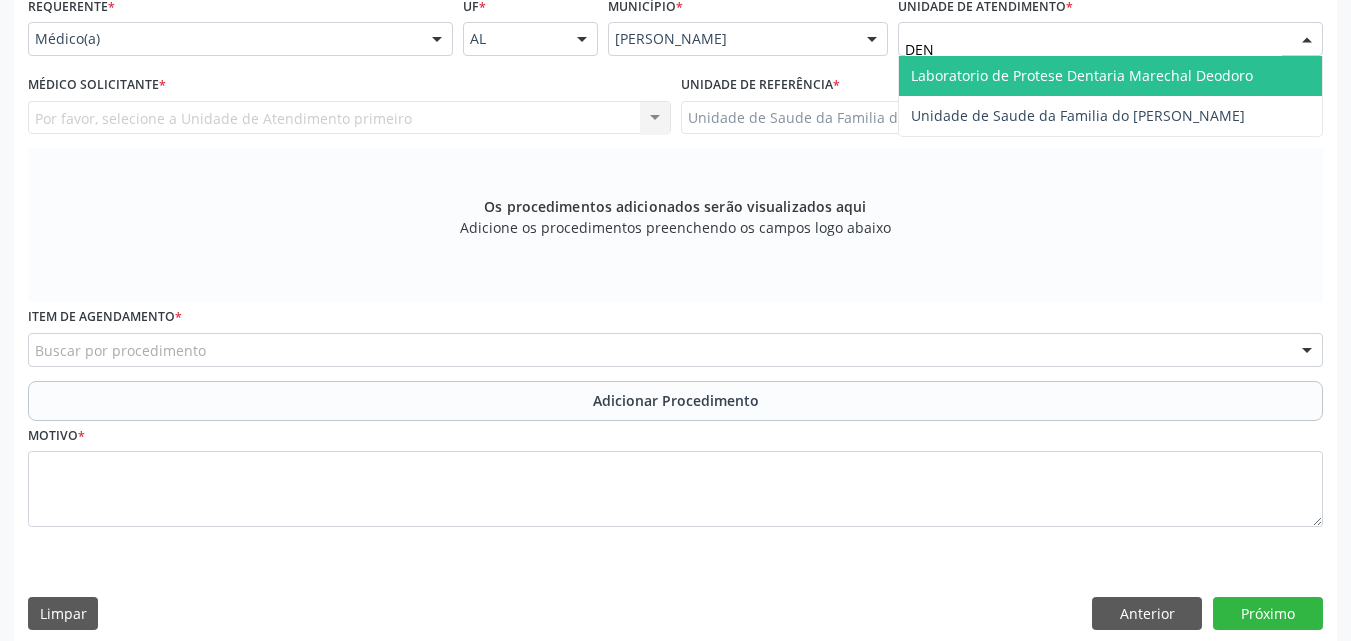 type on "DENI" 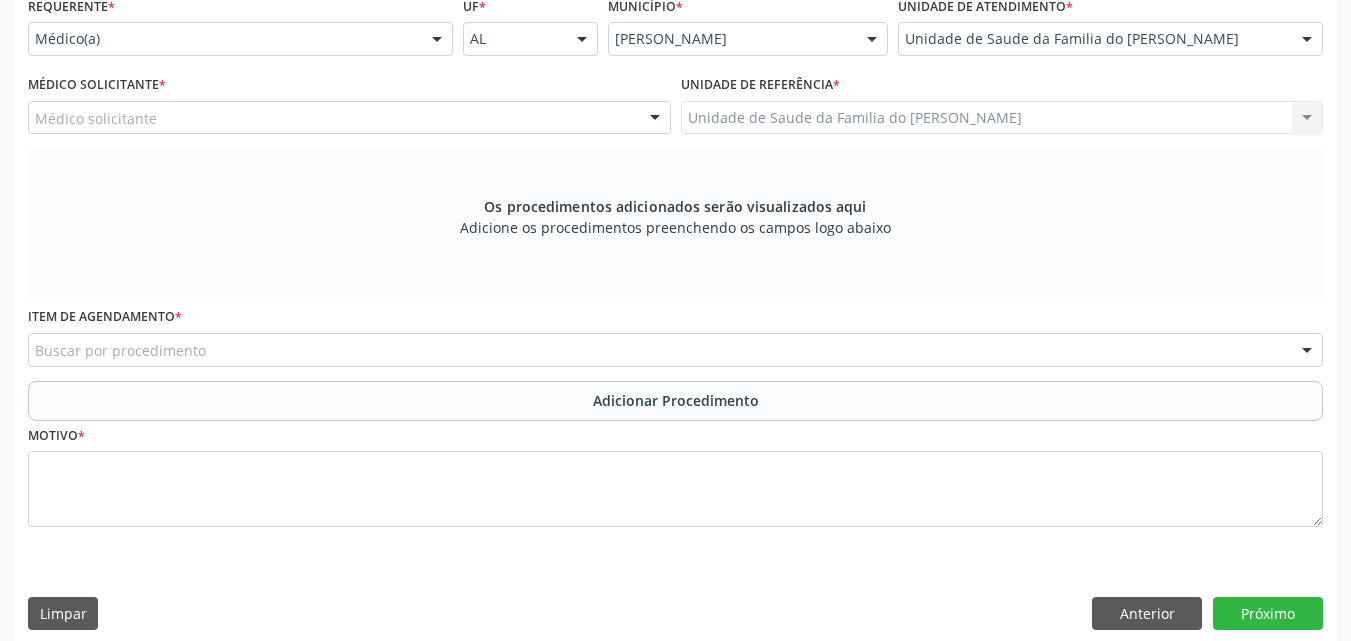click on "Médico solicitante" at bounding box center (349, 118) 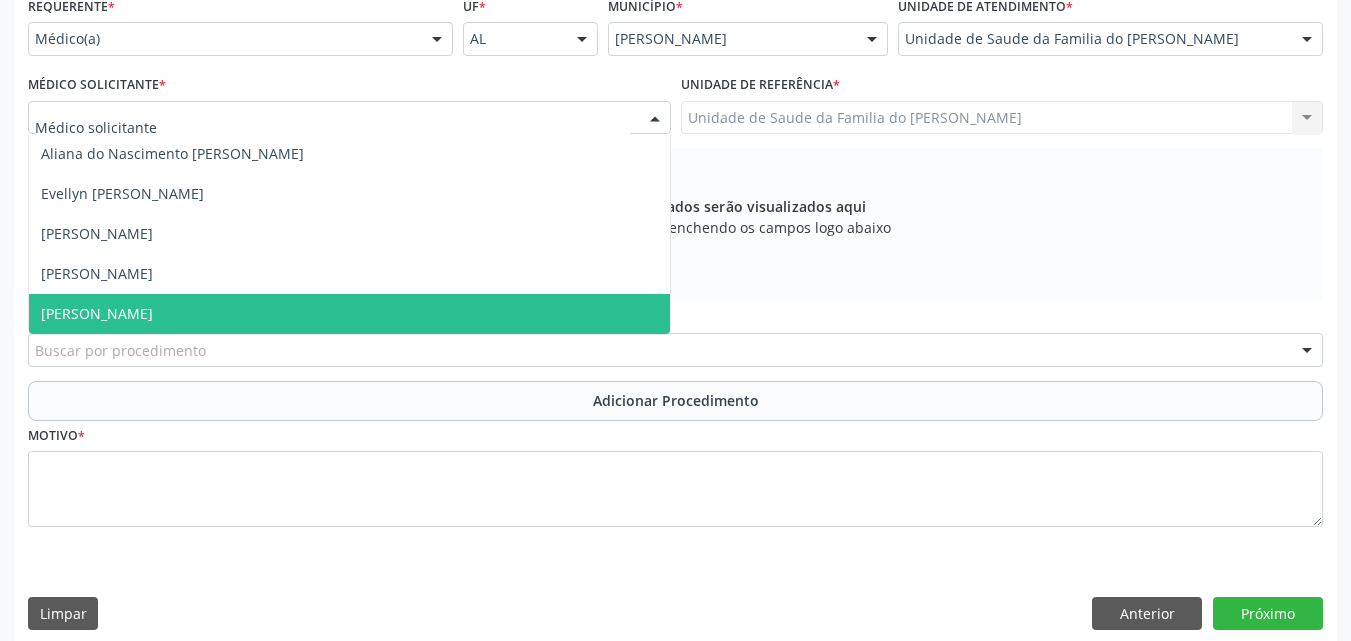 click on "[PERSON_NAME]" at bounding box center (349, 314) 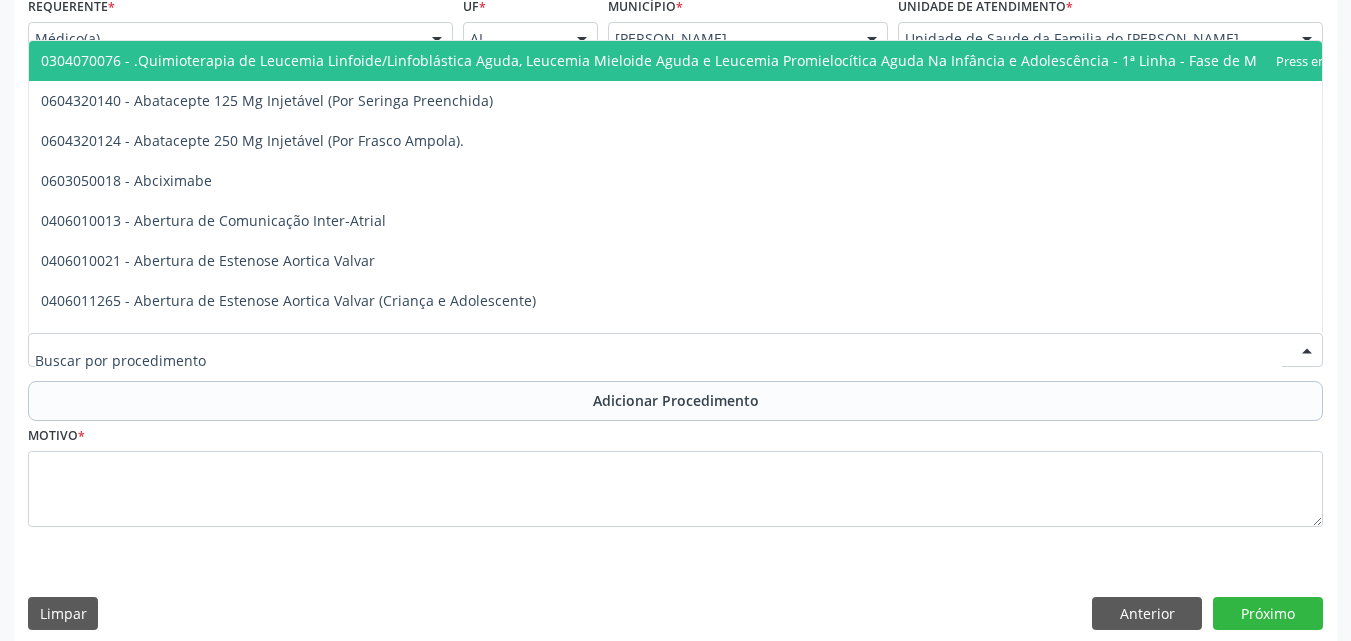 click at bounding box center (675, 350) 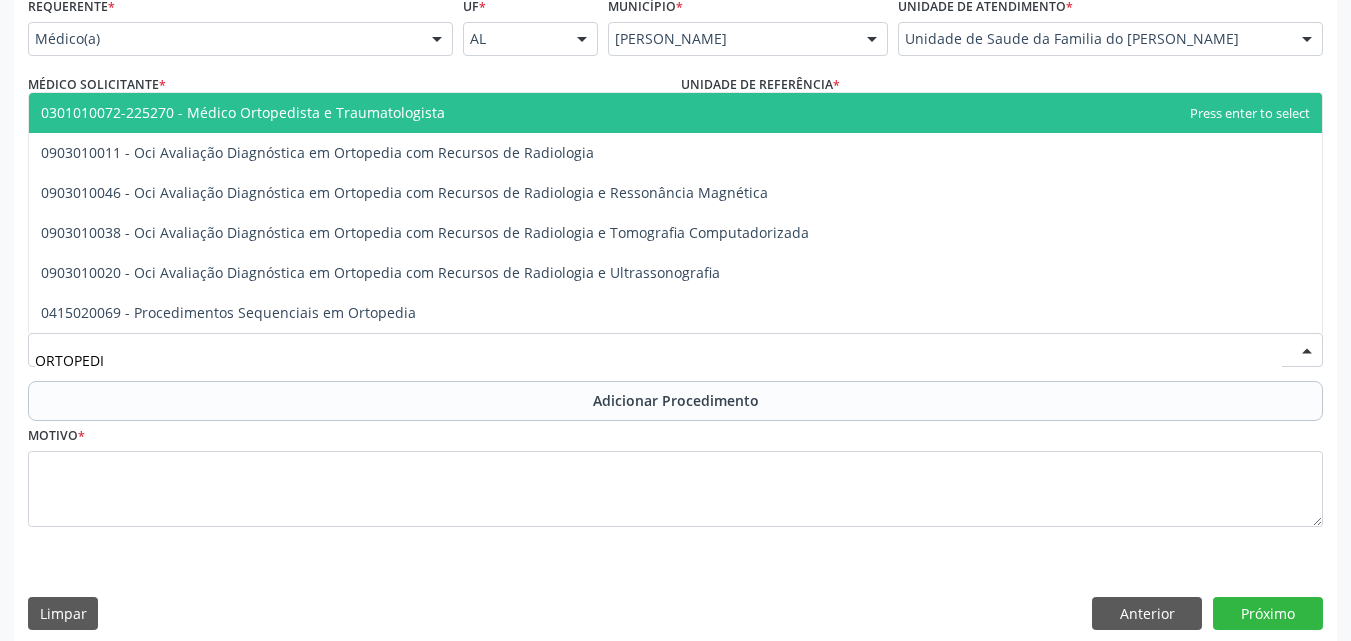type on "ORTOPEDIS" 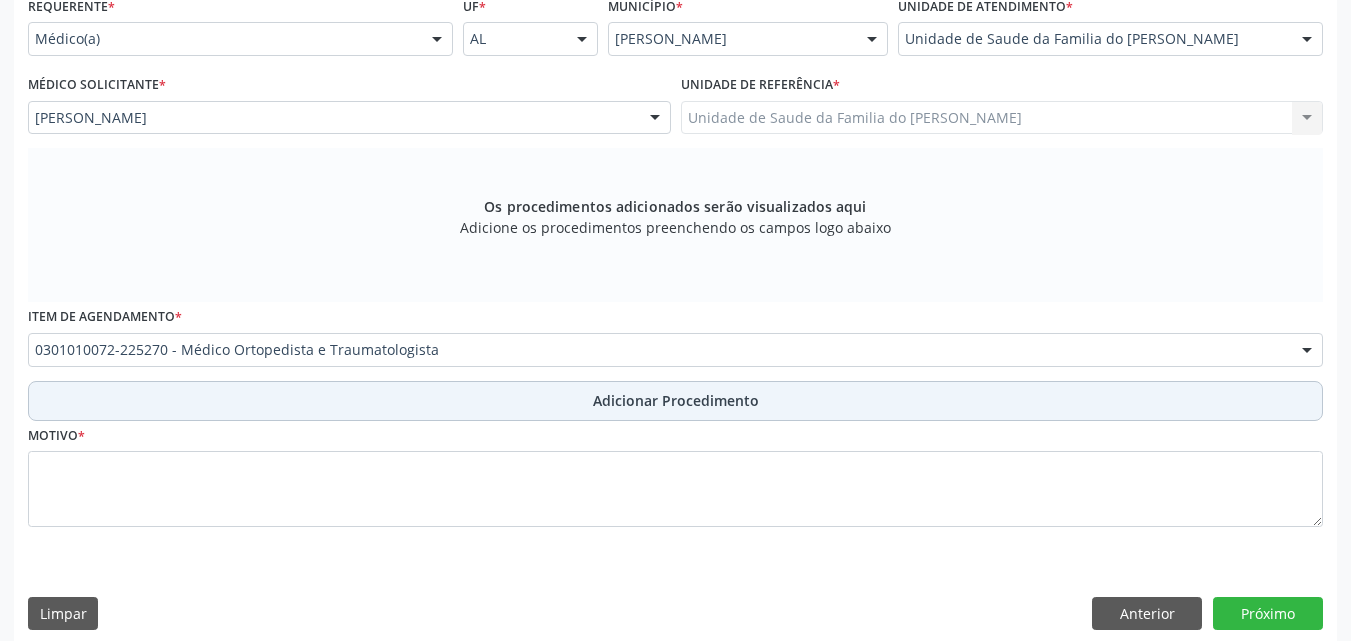 click on "Adicionar Procedimento" at bounding box center (675, 401) 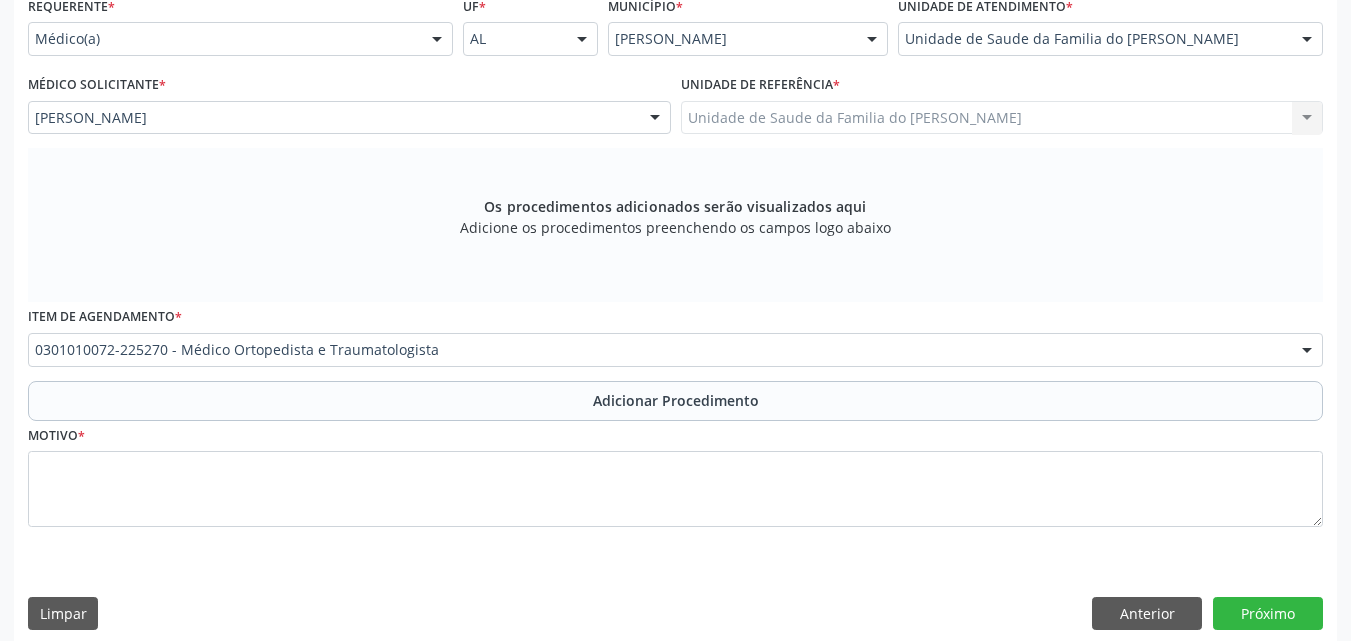 scroll, scrollTop: 412, scrollLeft: 0, axis: vertical 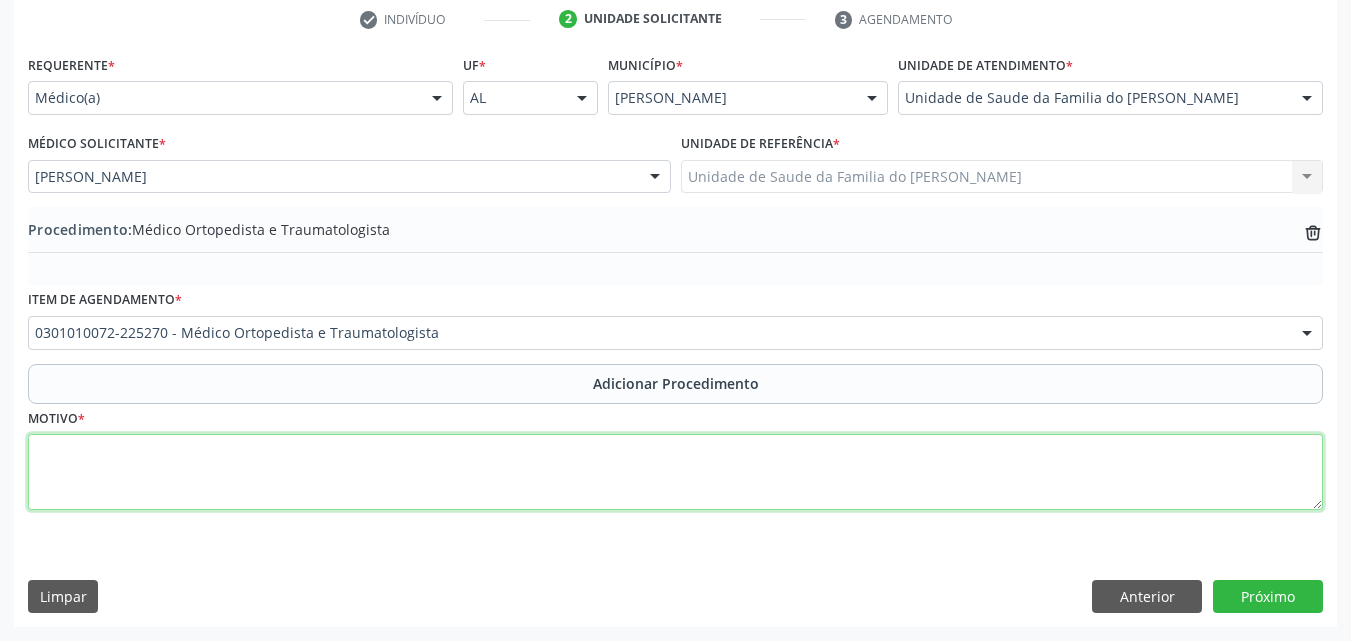 click at bounding box center [675, 472] 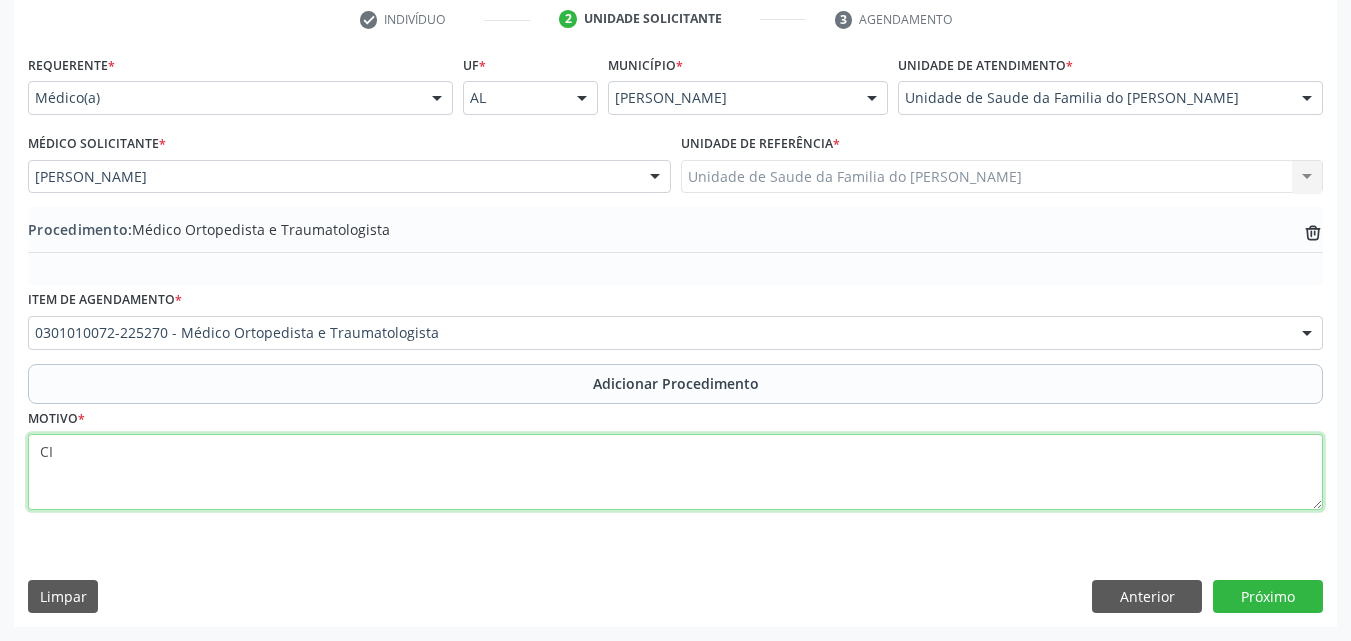 type on "C" 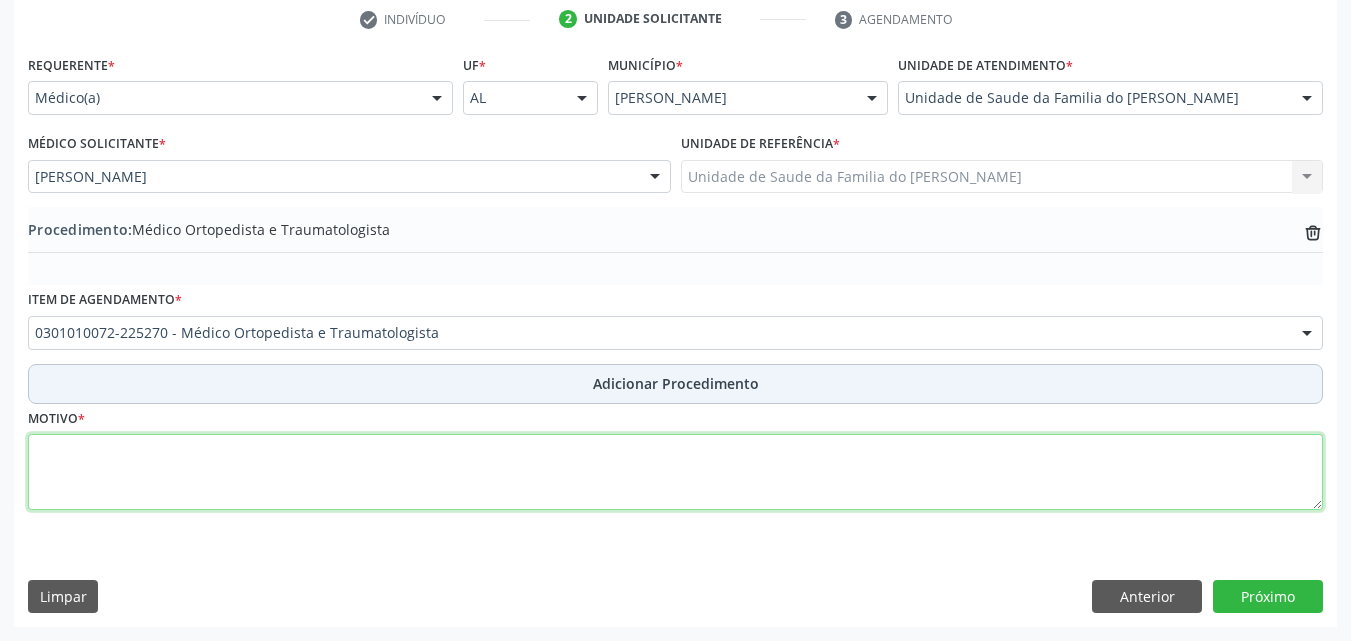 paste on "MÉDICO DA ESTRATÉGIA DE SAÚDE DA FAMILIA" 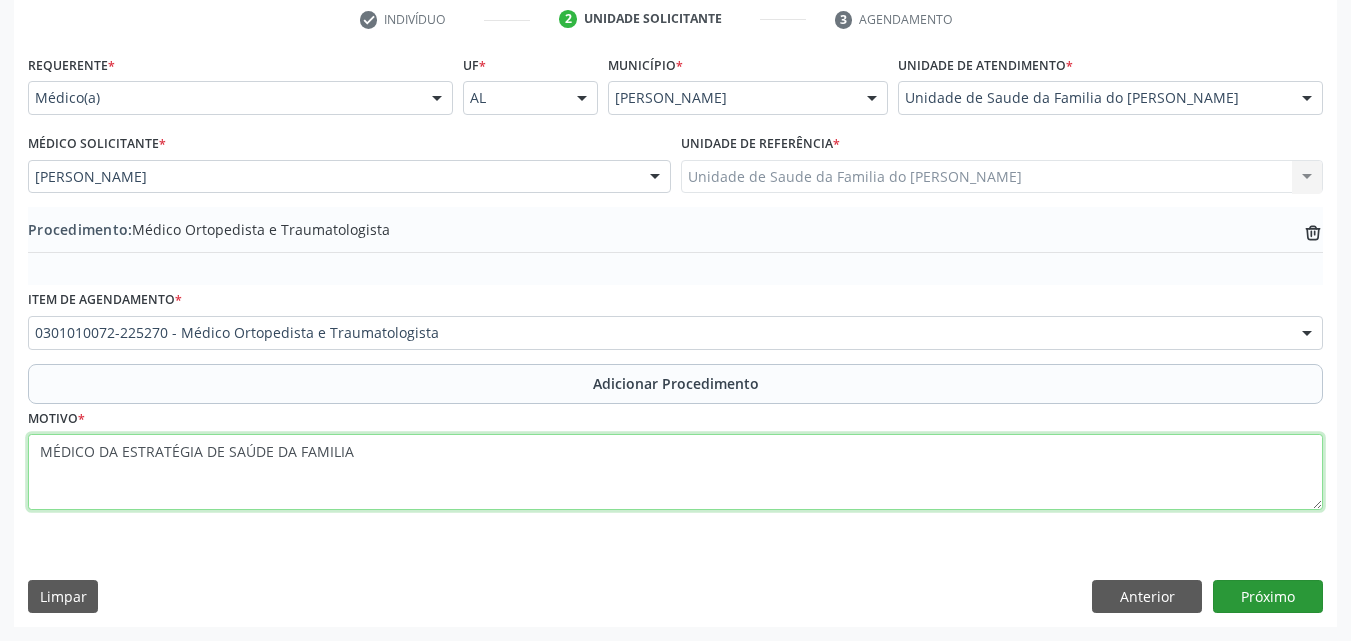 type on "MÉDICO DA ESTRATÉGIA DE SAÚDE DA FAMILIA" 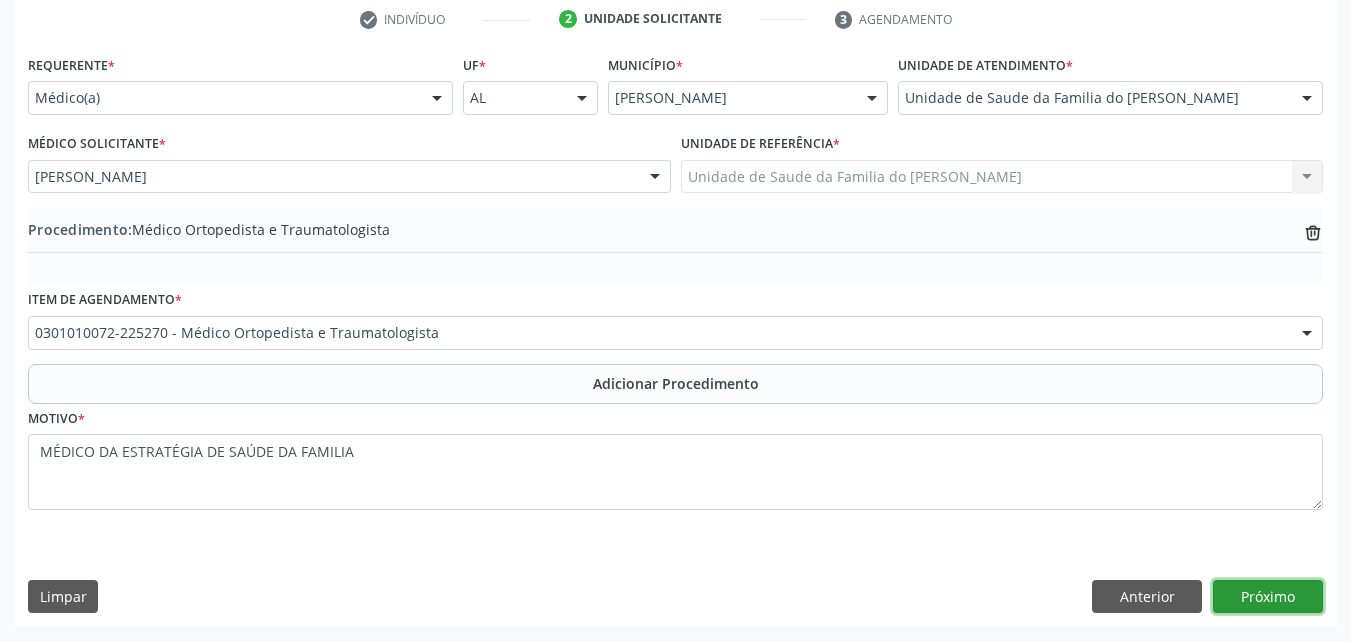 click on "Próximo" at bounding box center (1268, 597) 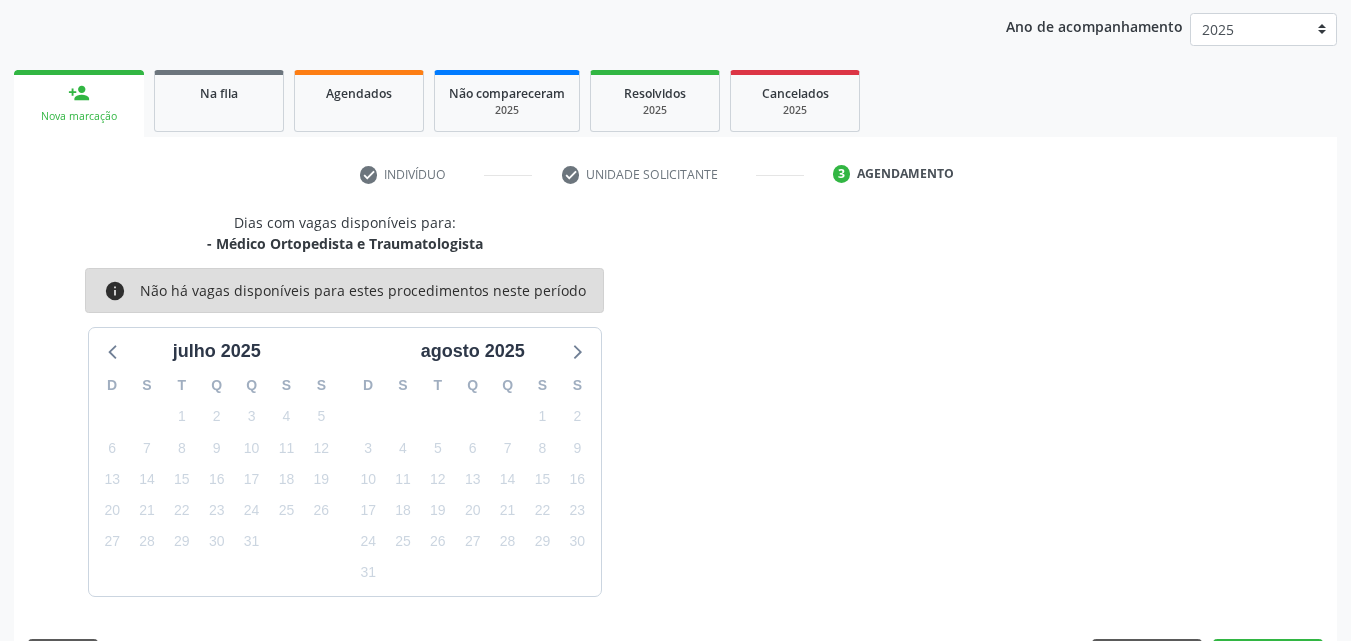scroll, scrollTop: 316, scrollLeft: 0, axis: vertical 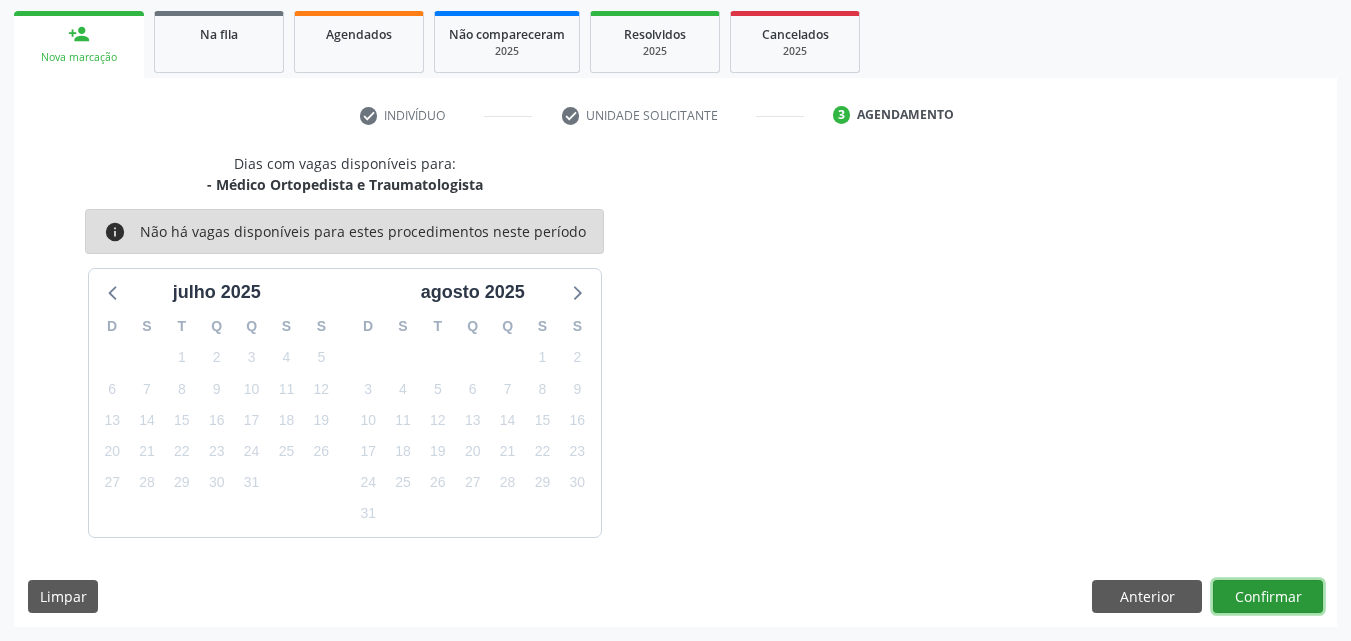 click on "Confirmar" at bounding box center [1268, 597] 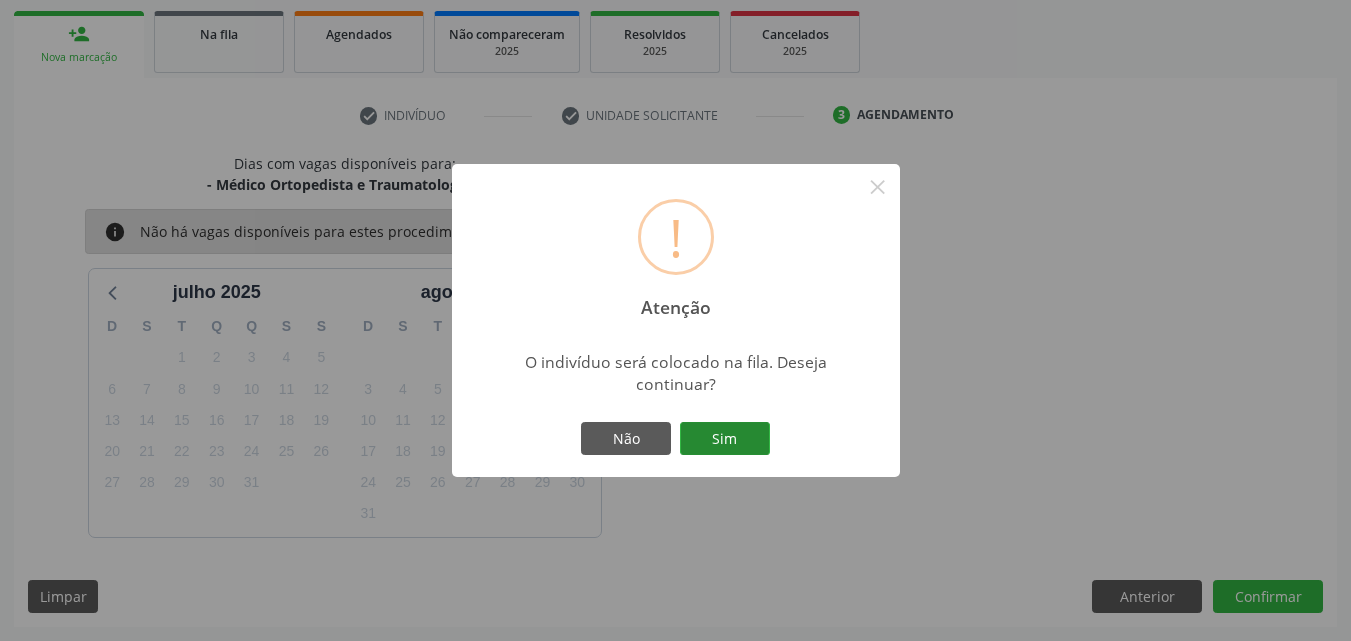 click on "Sim" at bounding box center [725, 439] 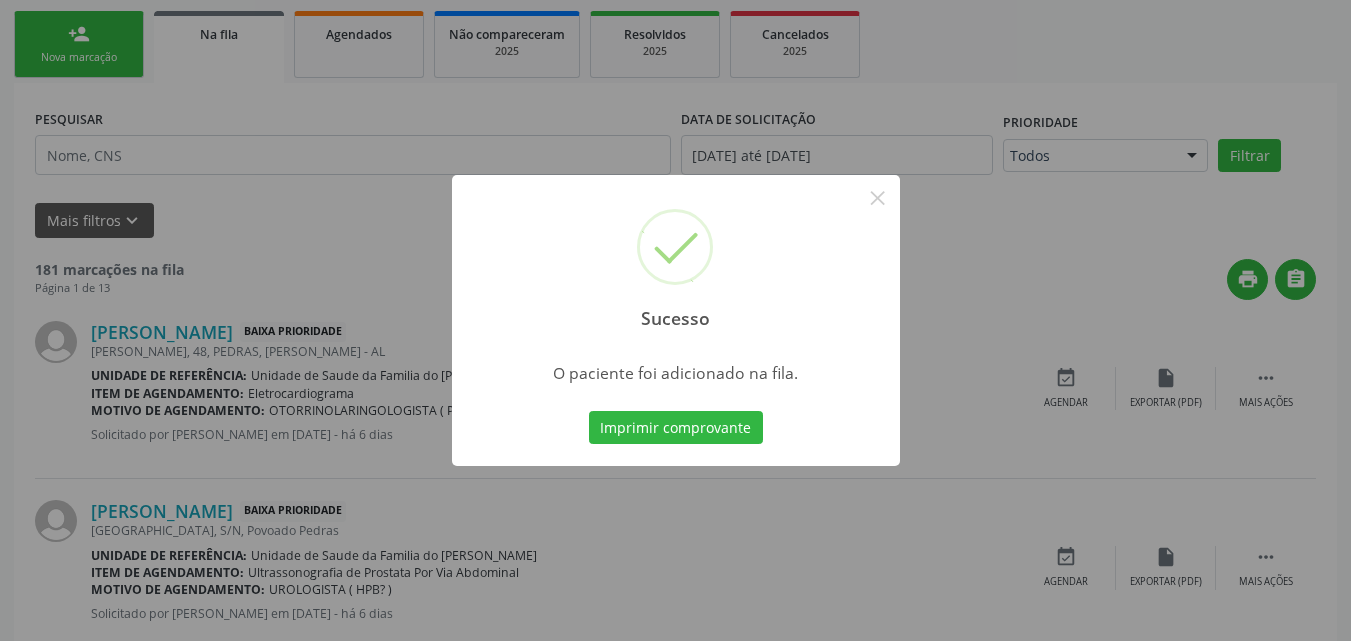 scroll, scrollTop: 54, scrollLeft: 0, axis: vertical 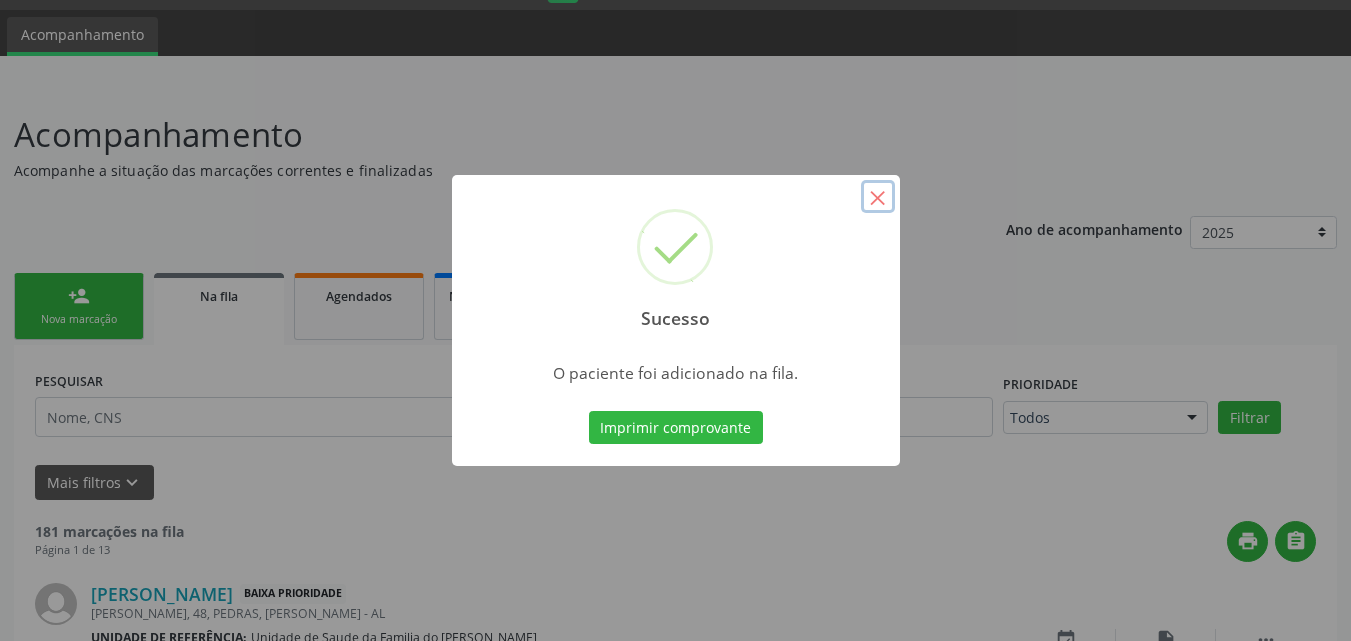 click on "×" at bounding box center [878, 197] 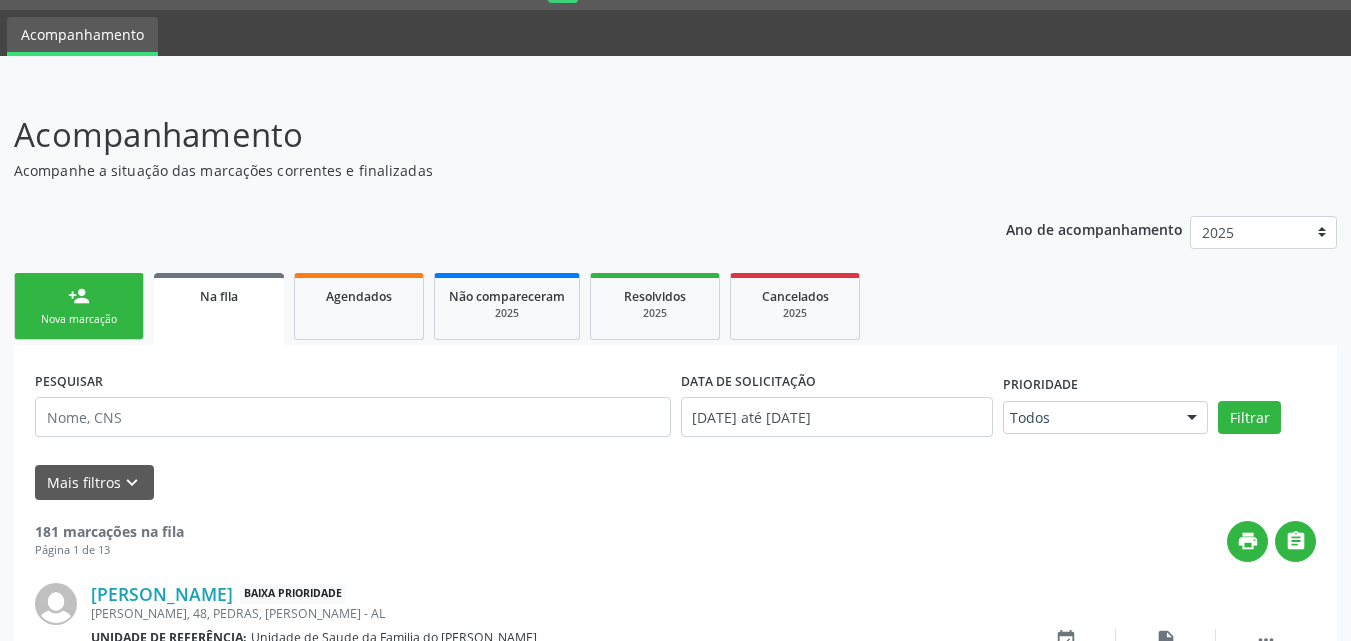 click on "person_add
Nova marcação" at bounding box center (79, 306) 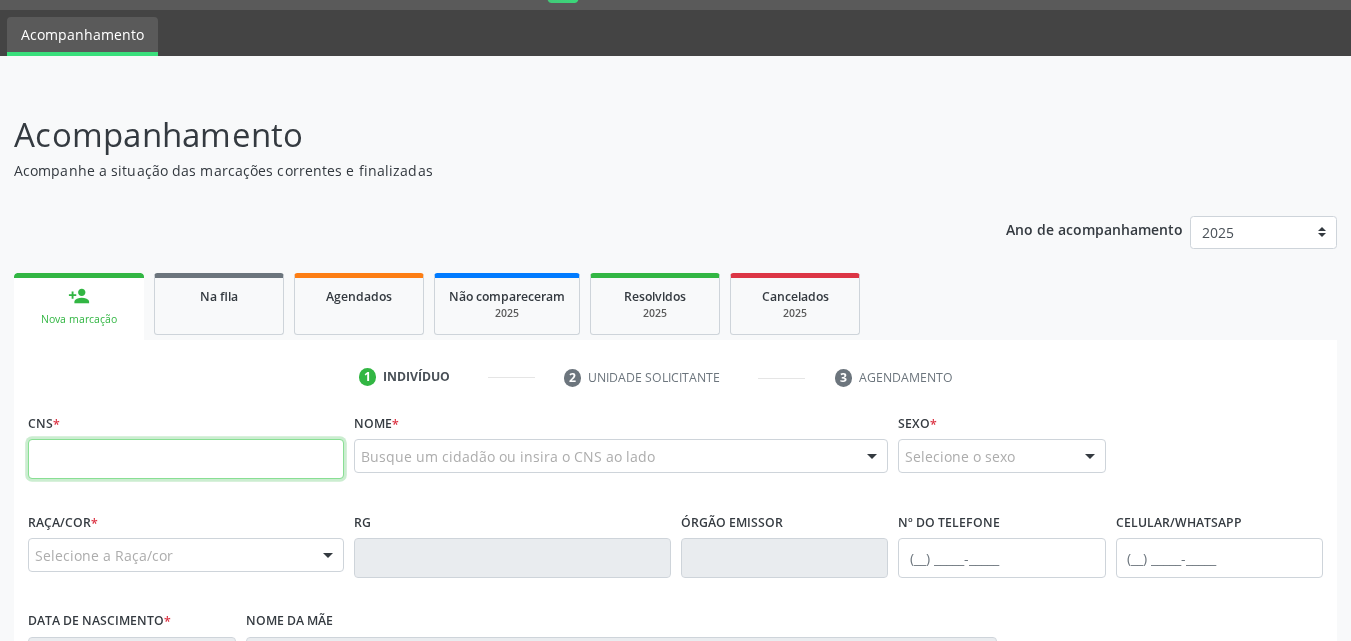 click at bounding box center (186, 459) 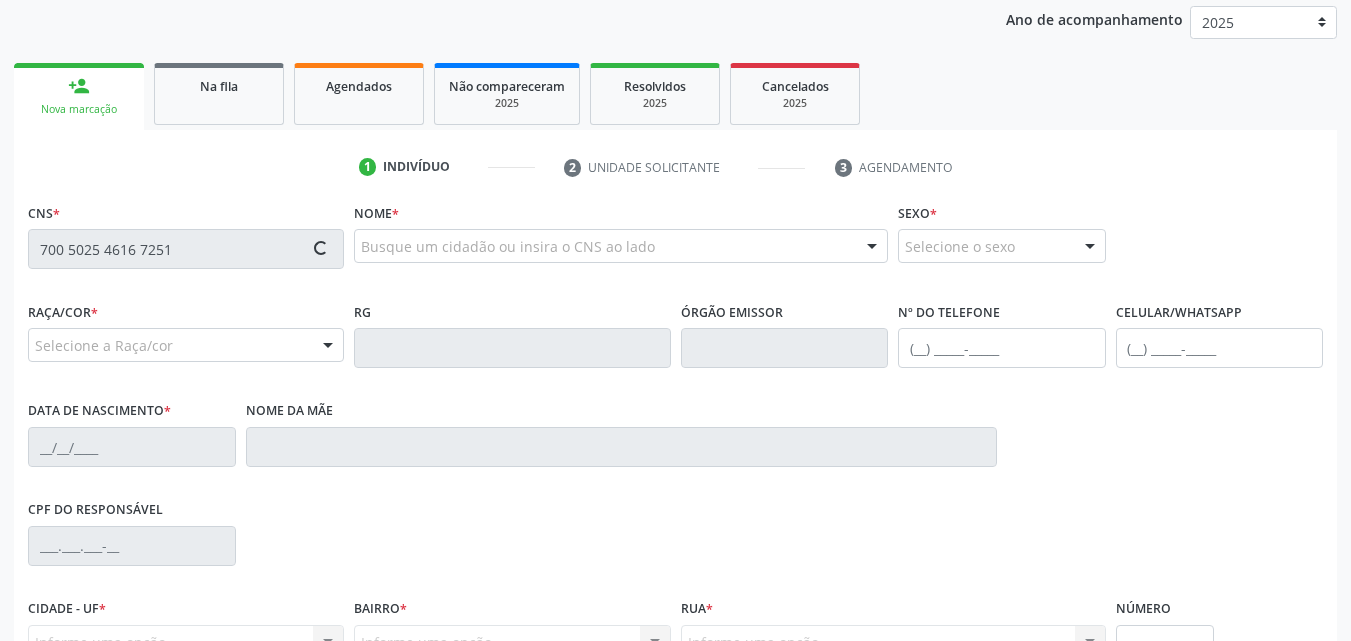 scroll, scrollTop: 271, scrollLeft: 0, axis: vertical 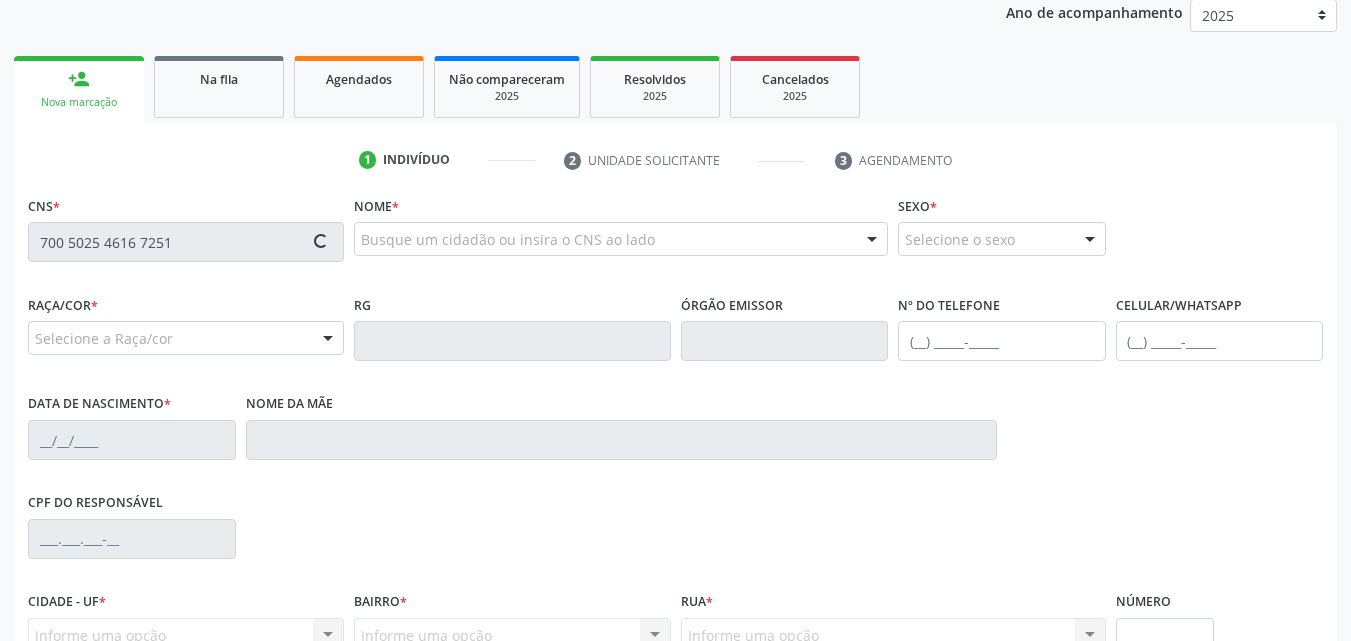 type on "700 5025 4616 7251" 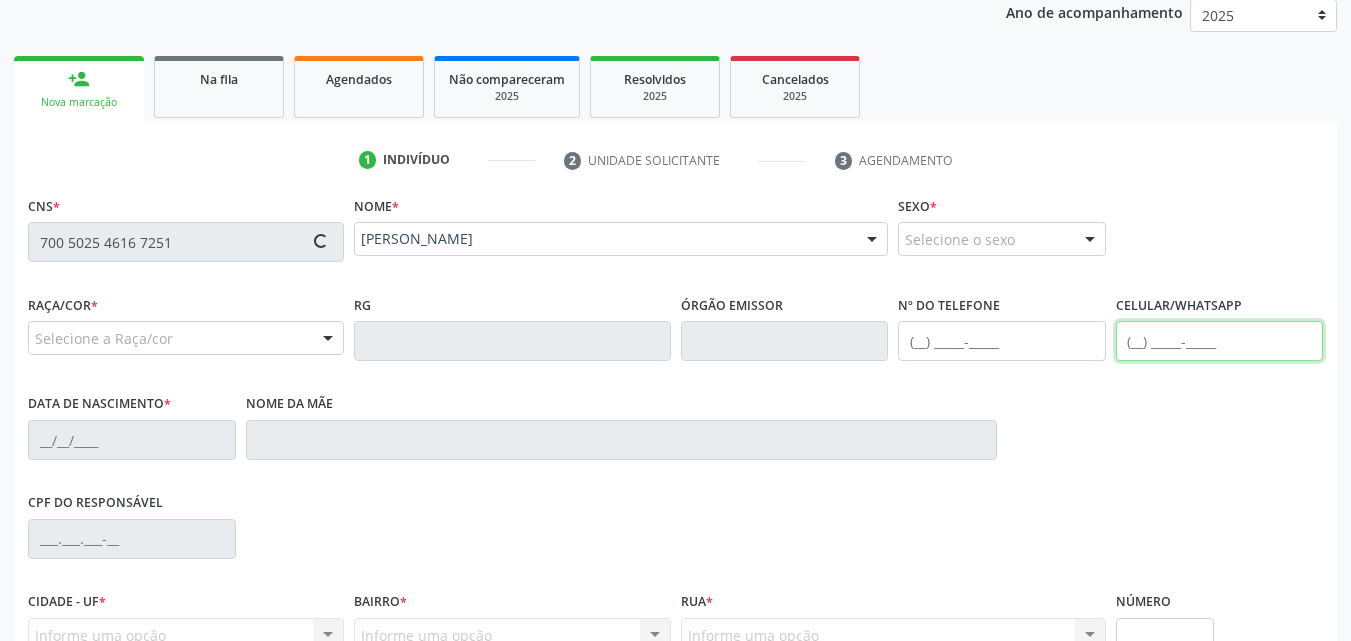 type on "[PHONE_NUMBER]" 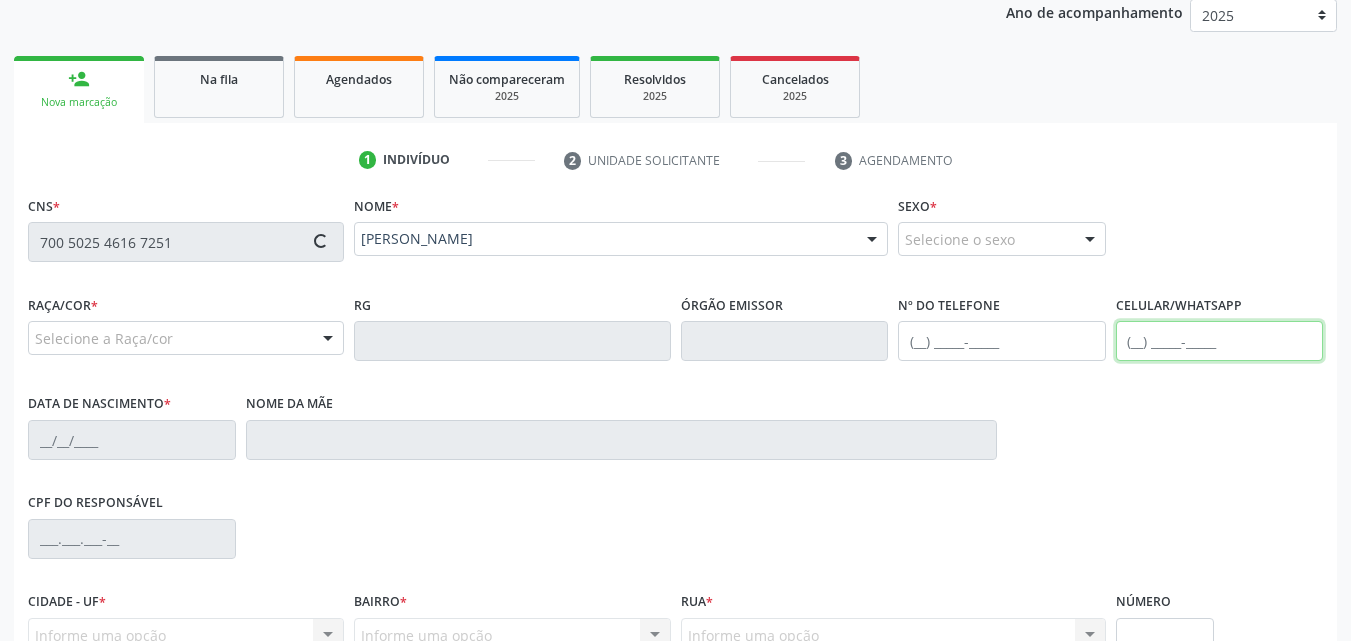 type on "[DATE]" 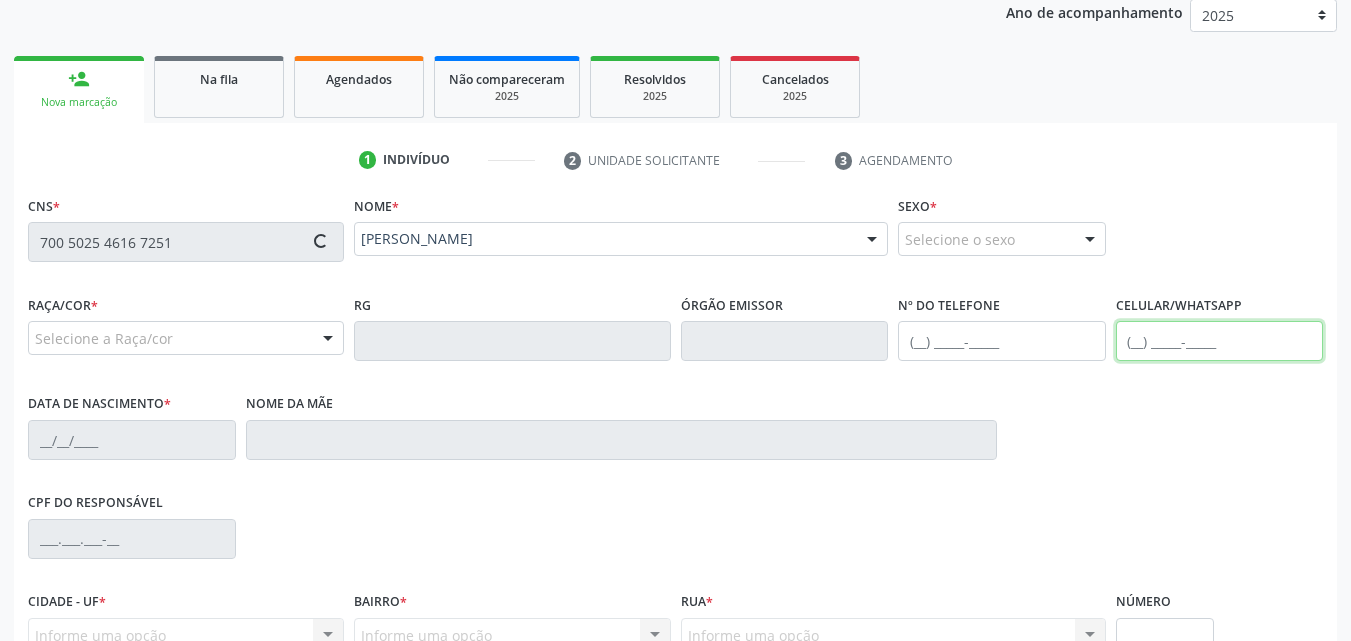 type on "[PERSON_NAME][DATE]" 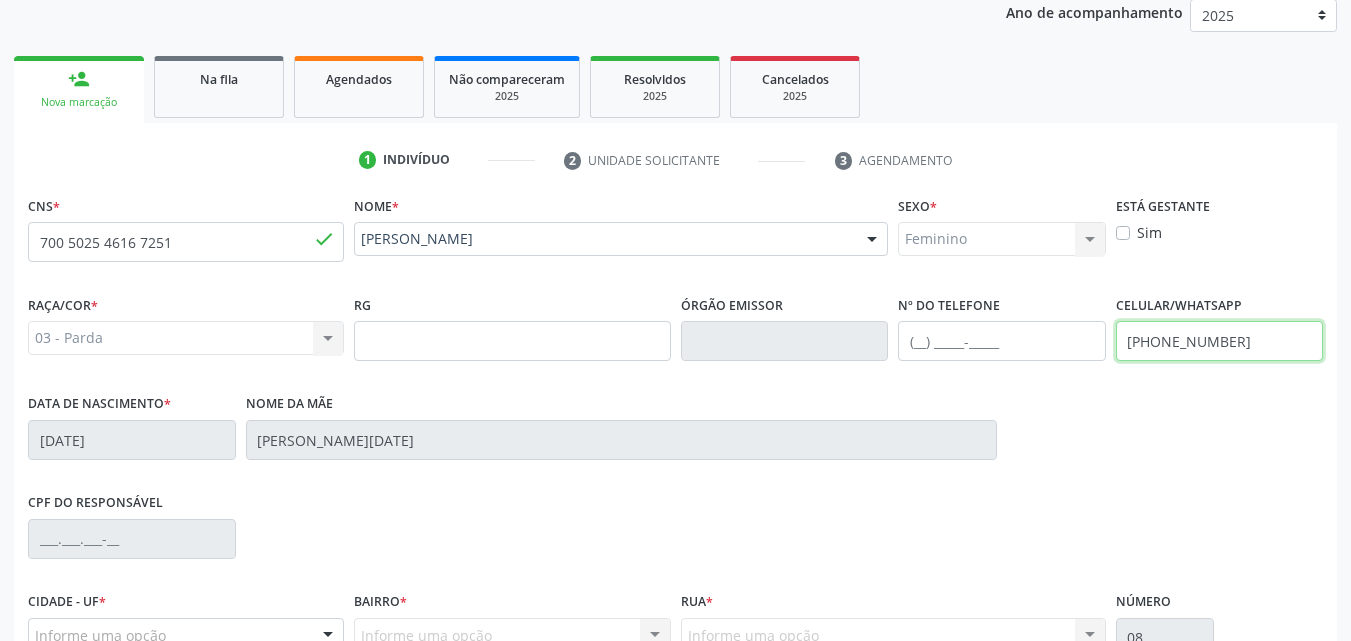 drag, startPoint x: 1172, startPoint y: 324, endPoint x: 1132, endPoint y: 330, distance: 40.4475 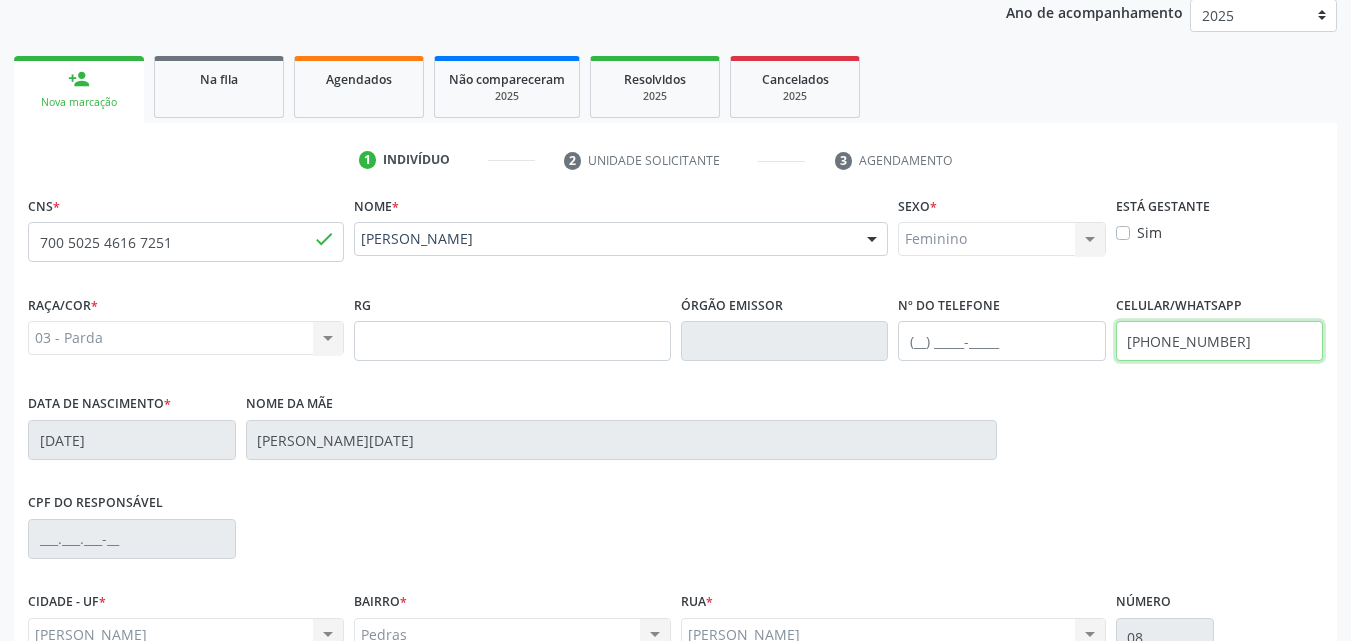 click on "[PHONE_NUMBER]" at bounding box center (1220, 341) 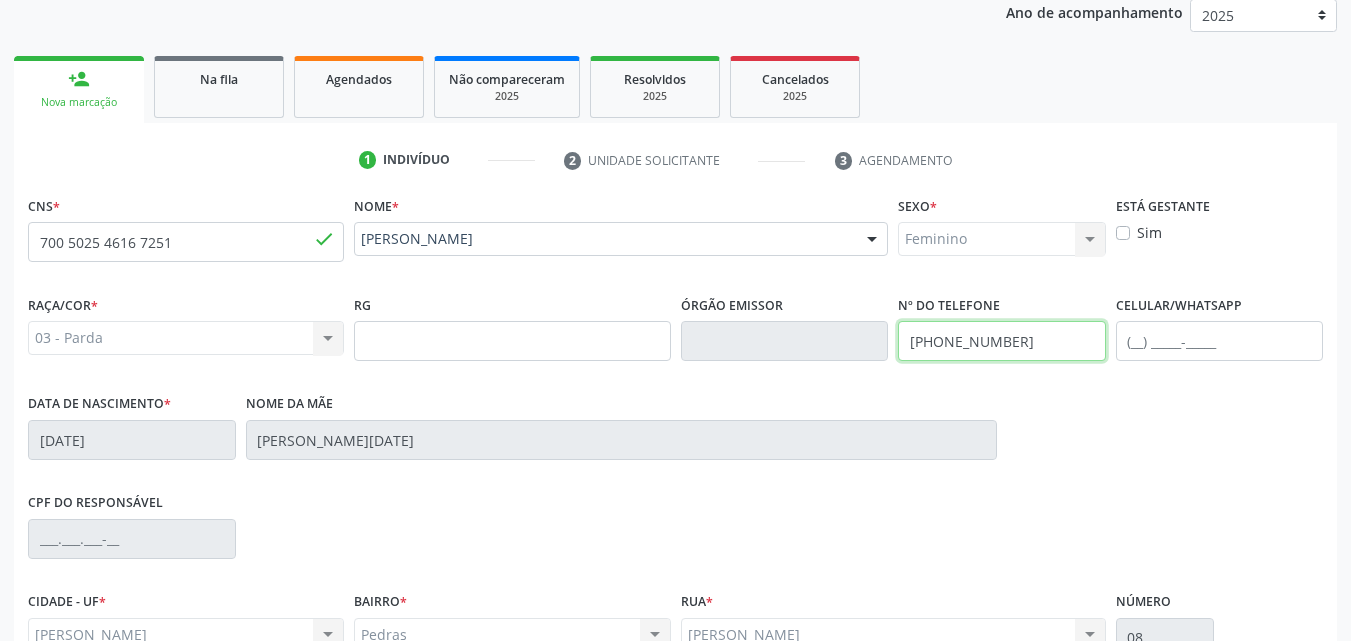 scroll, scrollTop: 471, scrollLeft: 0, axis: vertical 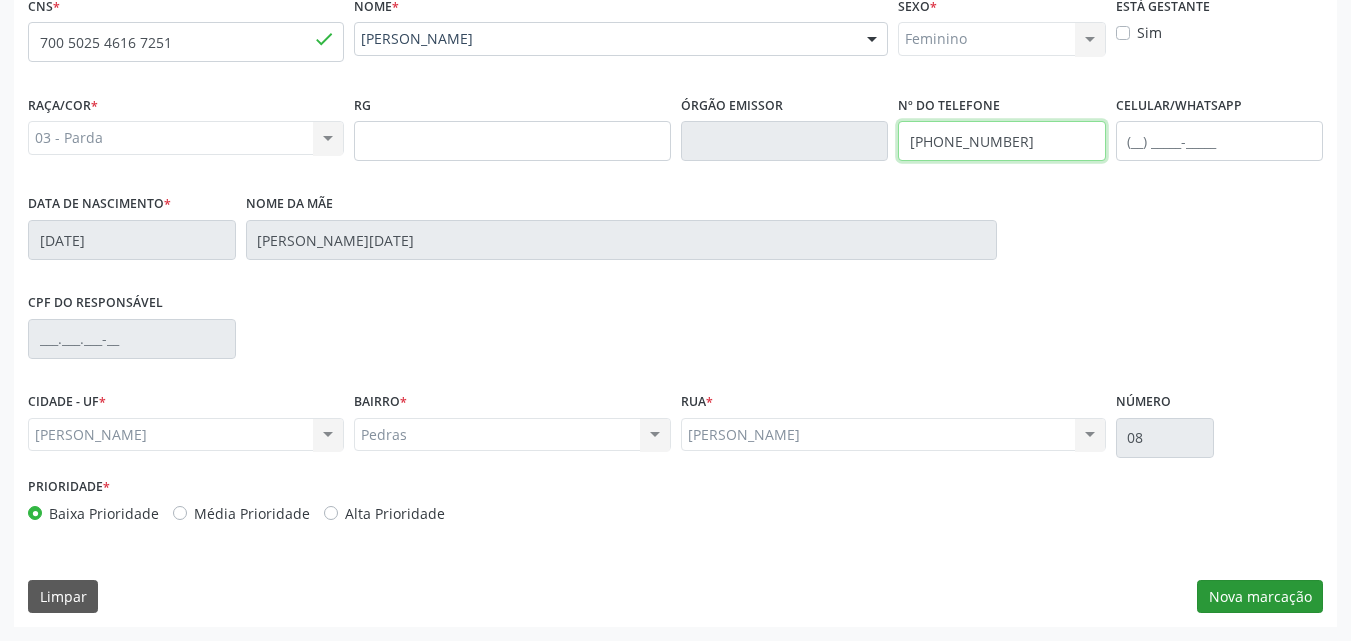 type on "[PHONE_NUMBER]" 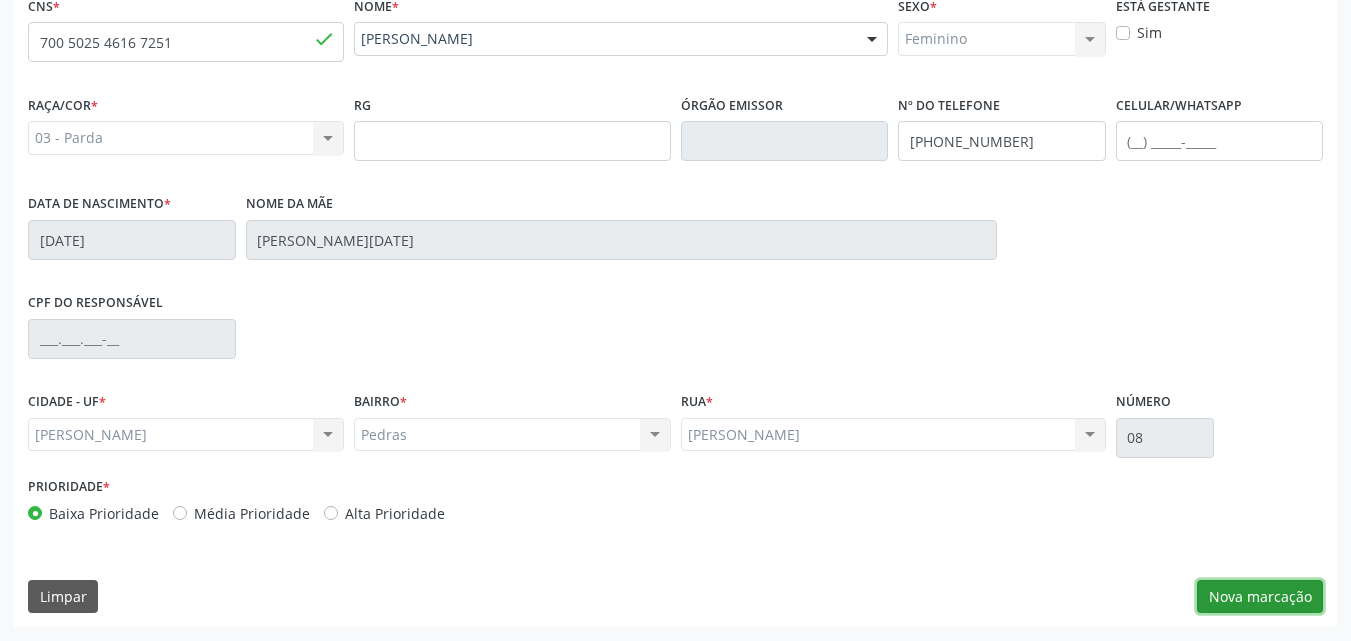 click on "Nova marcação" at bounding box center [1260, 597] 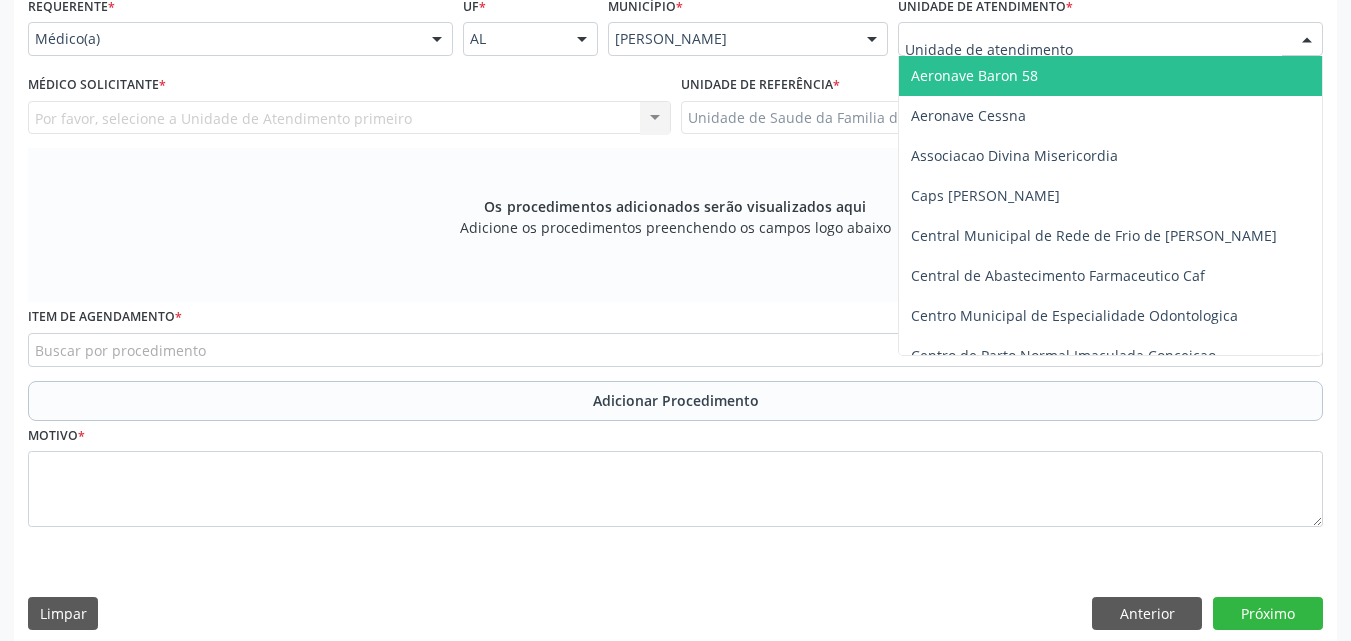 click at bounding box center (1110, 39) 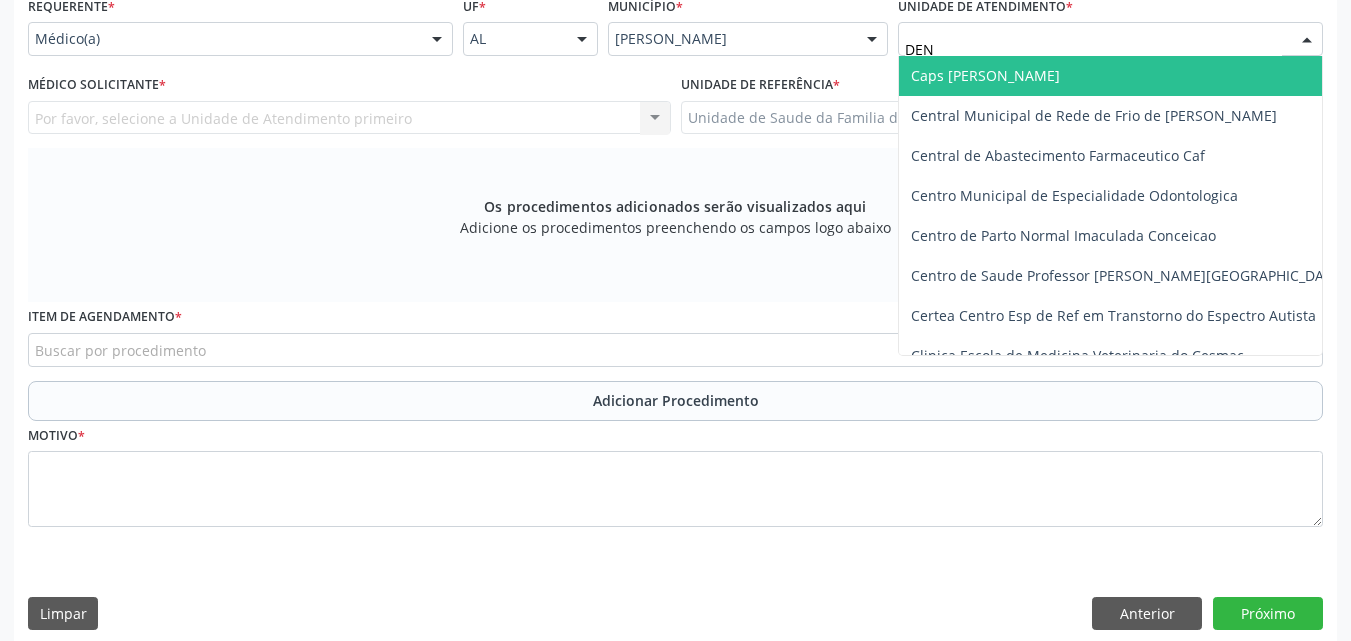 type on "DENI" 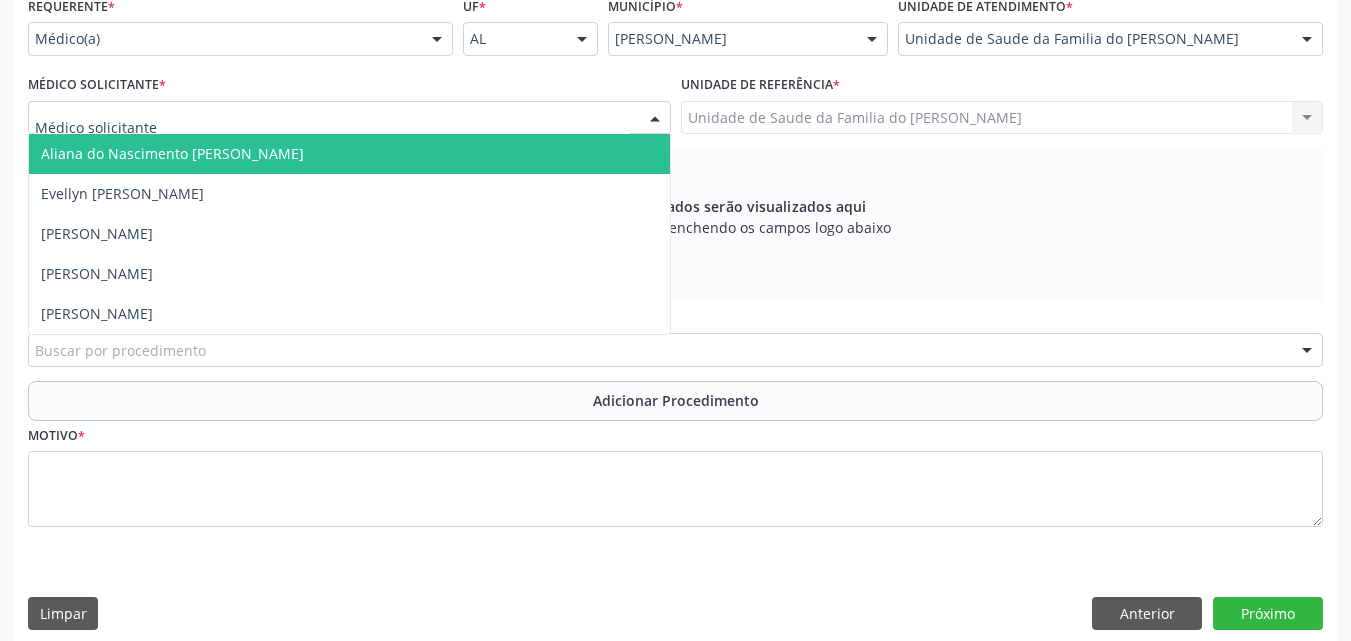 click at bounding box center (349, 118) 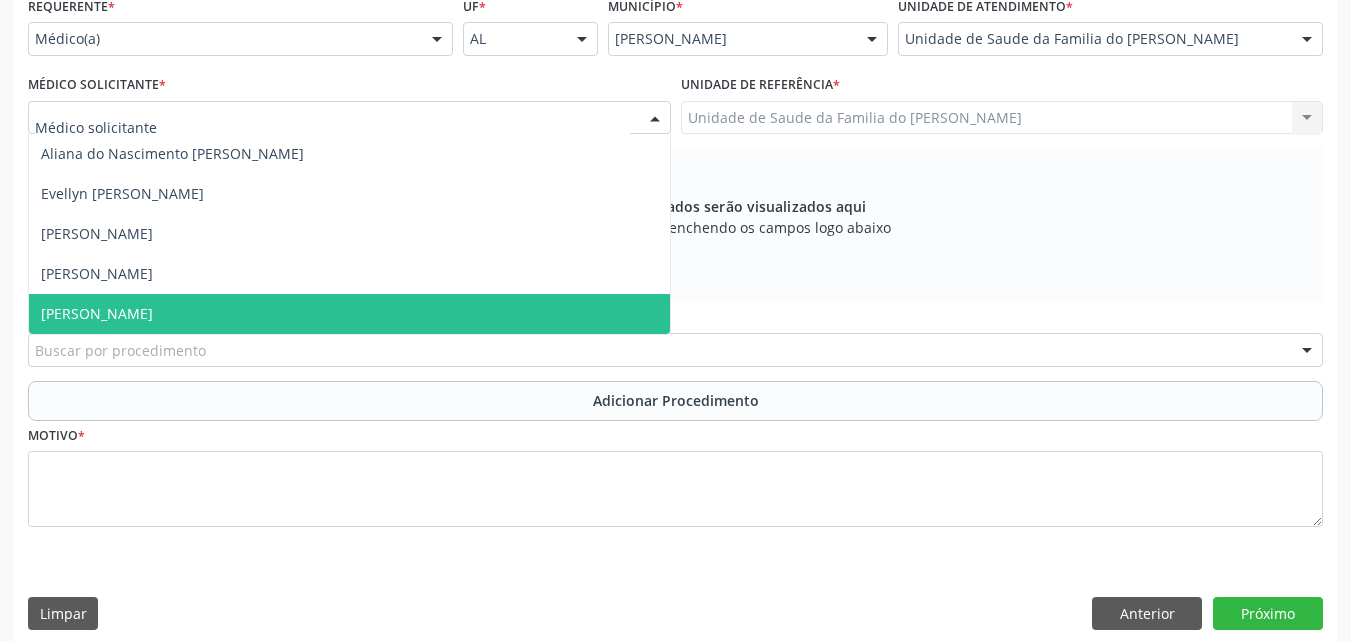 click on "[PERSON_NAME]" at bounding box center (349, 314) 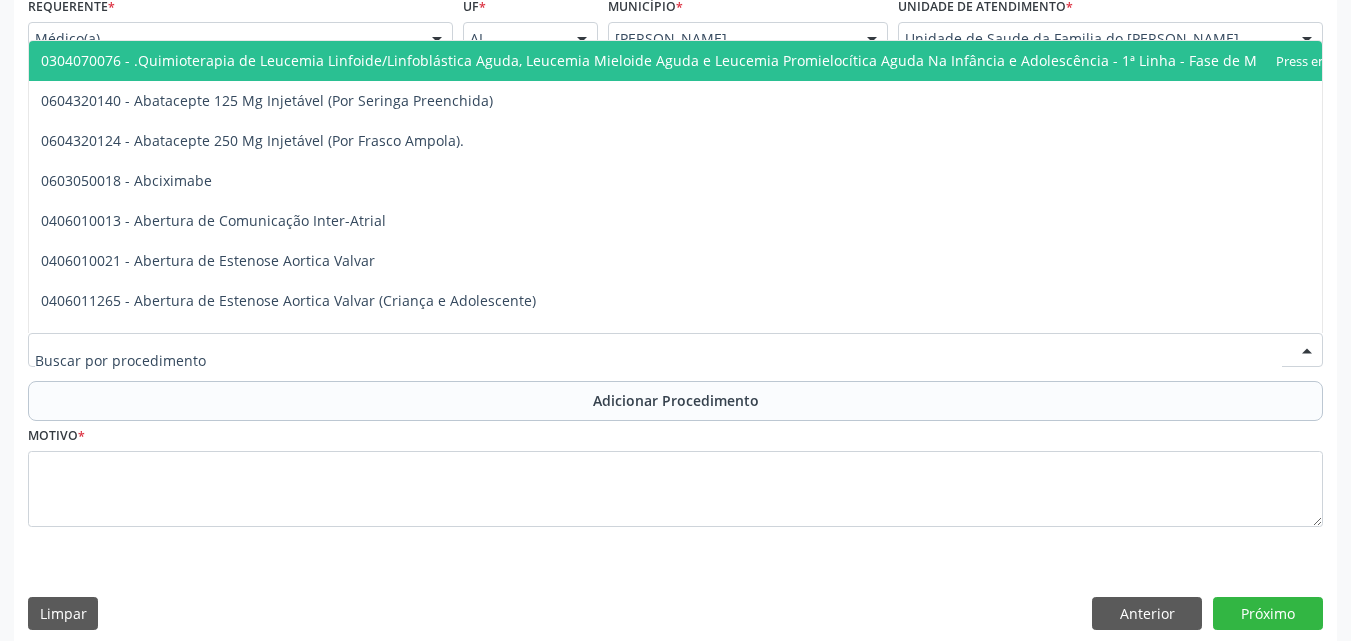 click at bounding box center [675, 350] 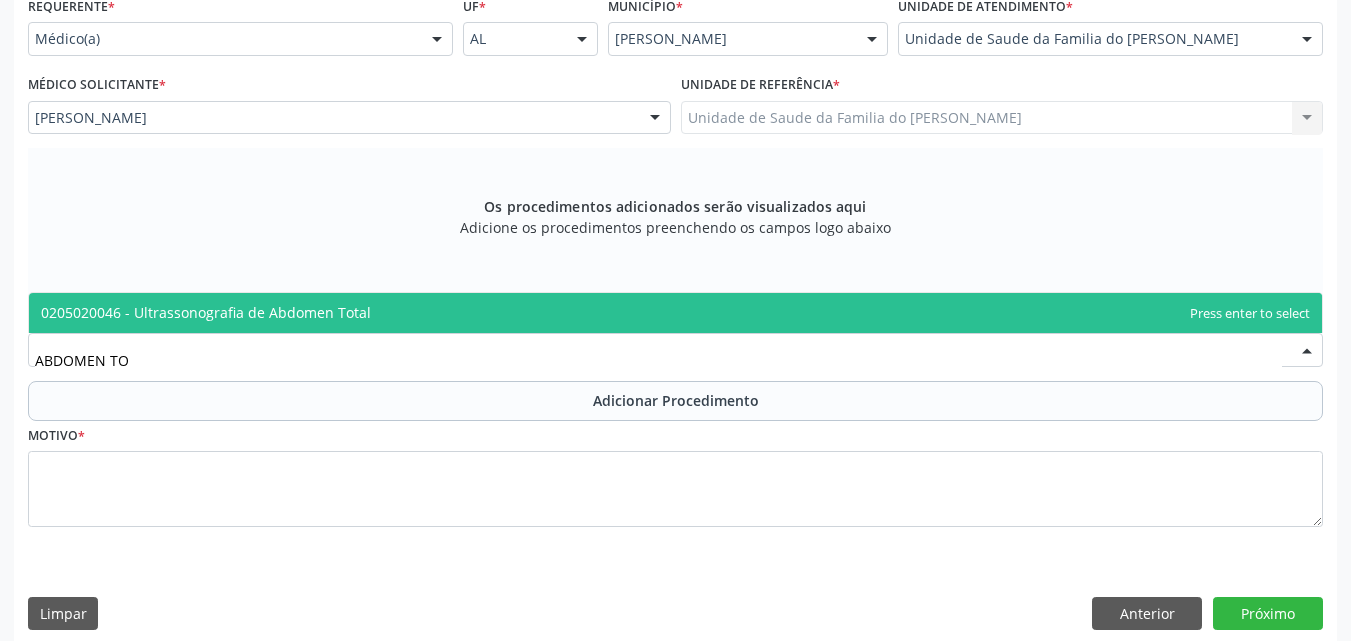 type on "ABDOMEN TOT" 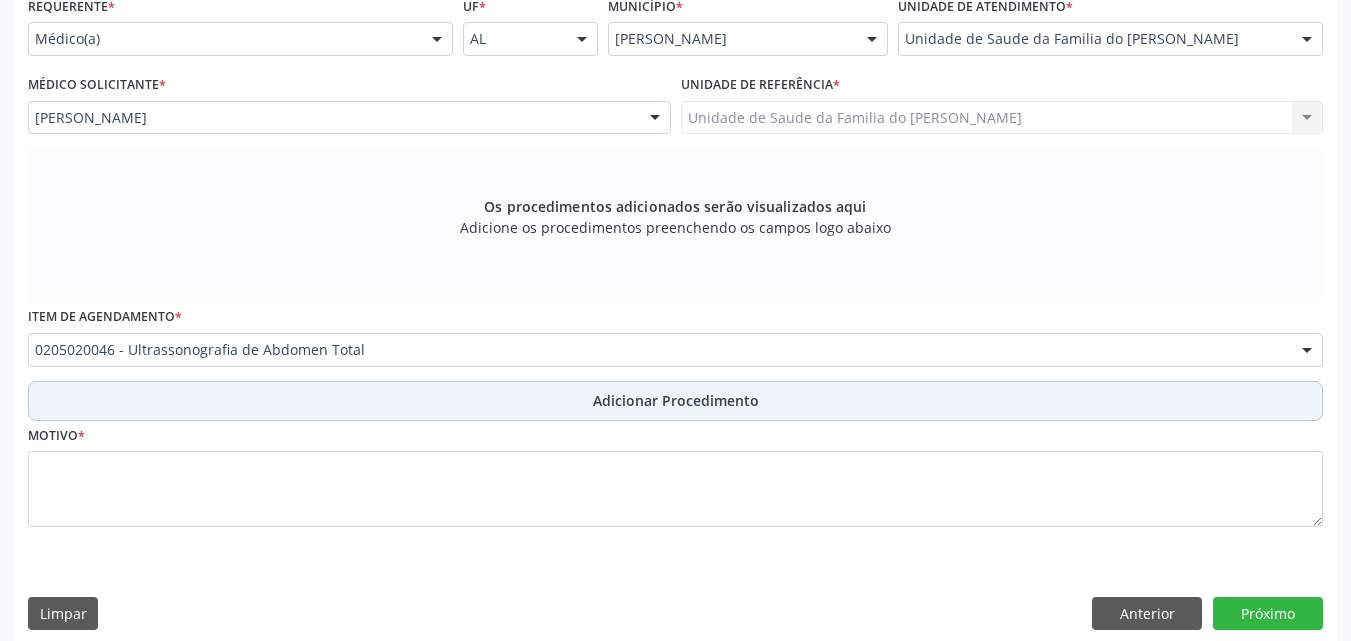 click on "Adicionar Procedimento" at bounding box center (675, 401) 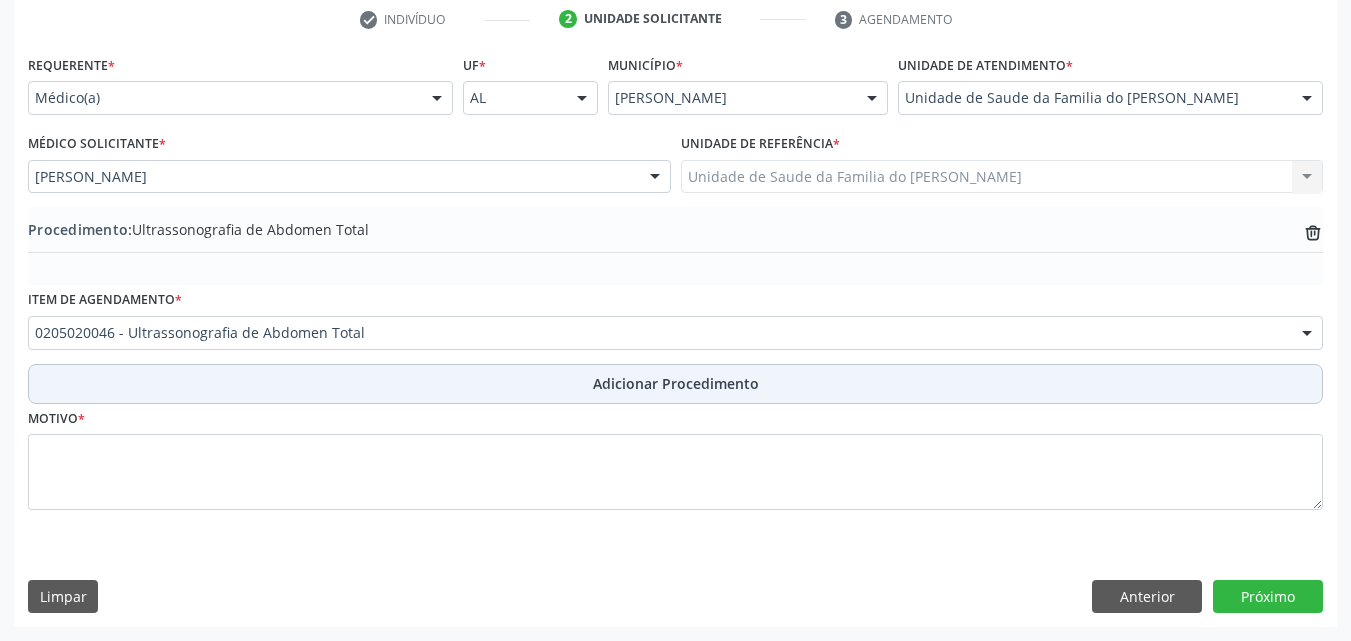 scroll, scrollTop: 412, scrollLeft: 0, axis: vertical 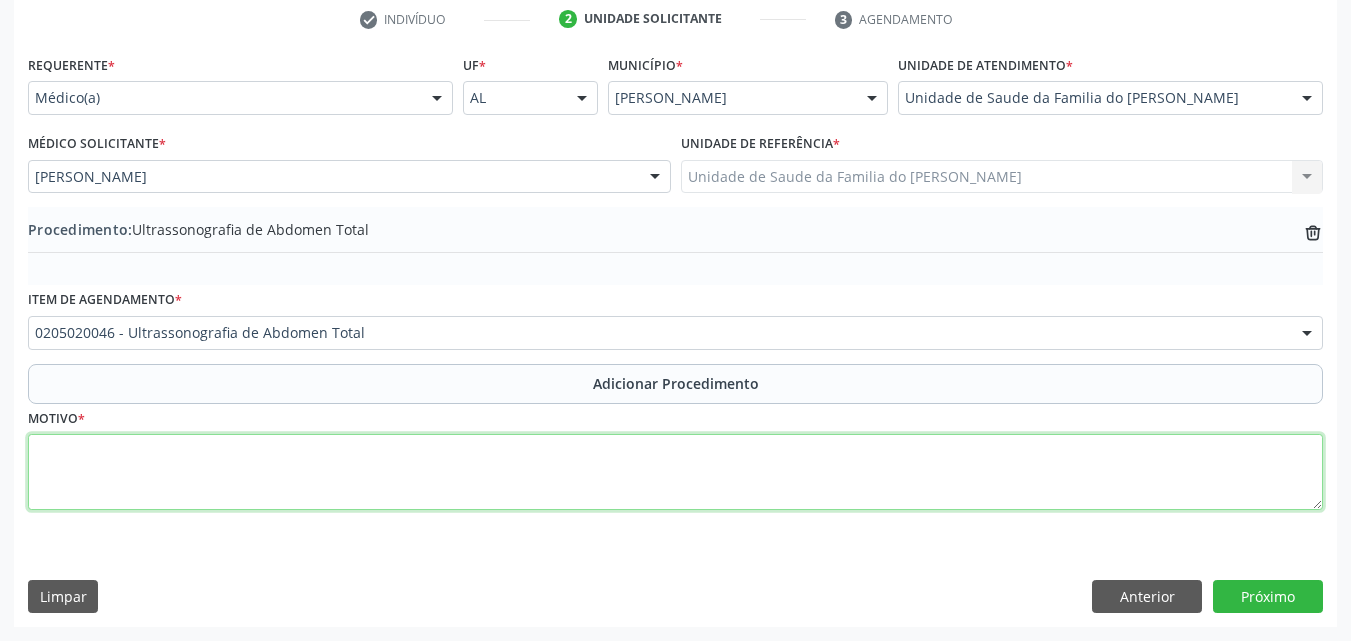 click at bounding box center [675, 472] 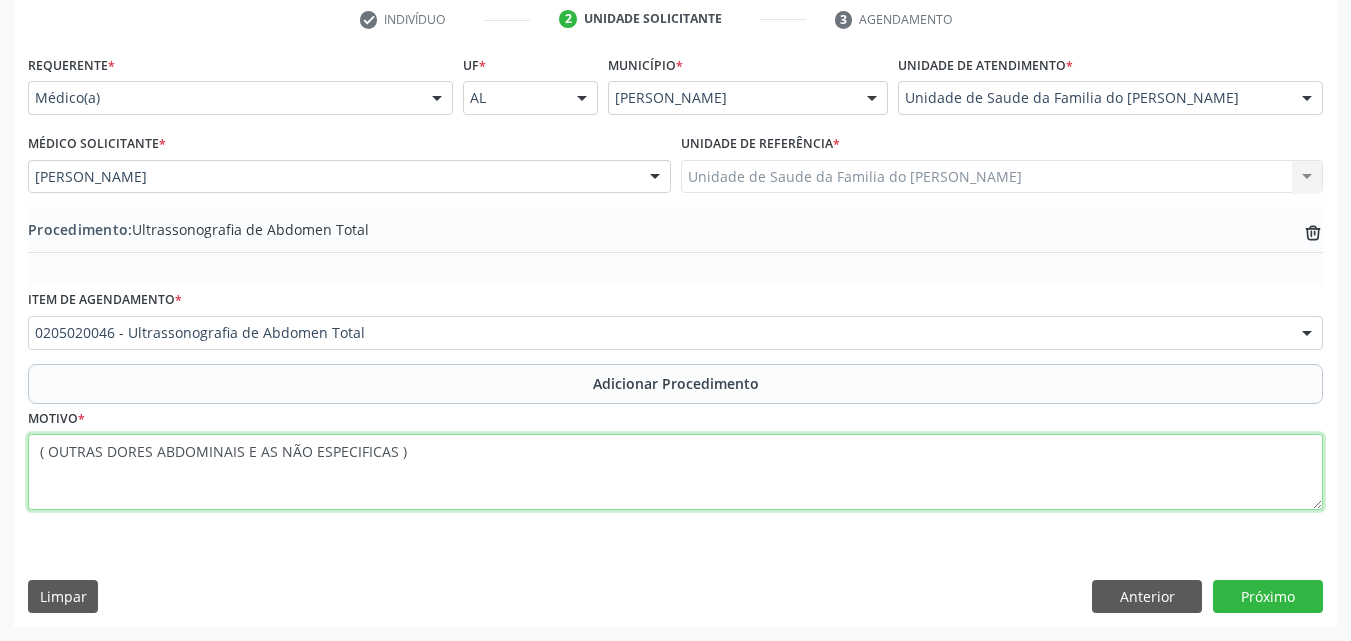 paste on "MÉDICO DA ESTRATÉGIA DE SAÚDE DA FAMILIA" 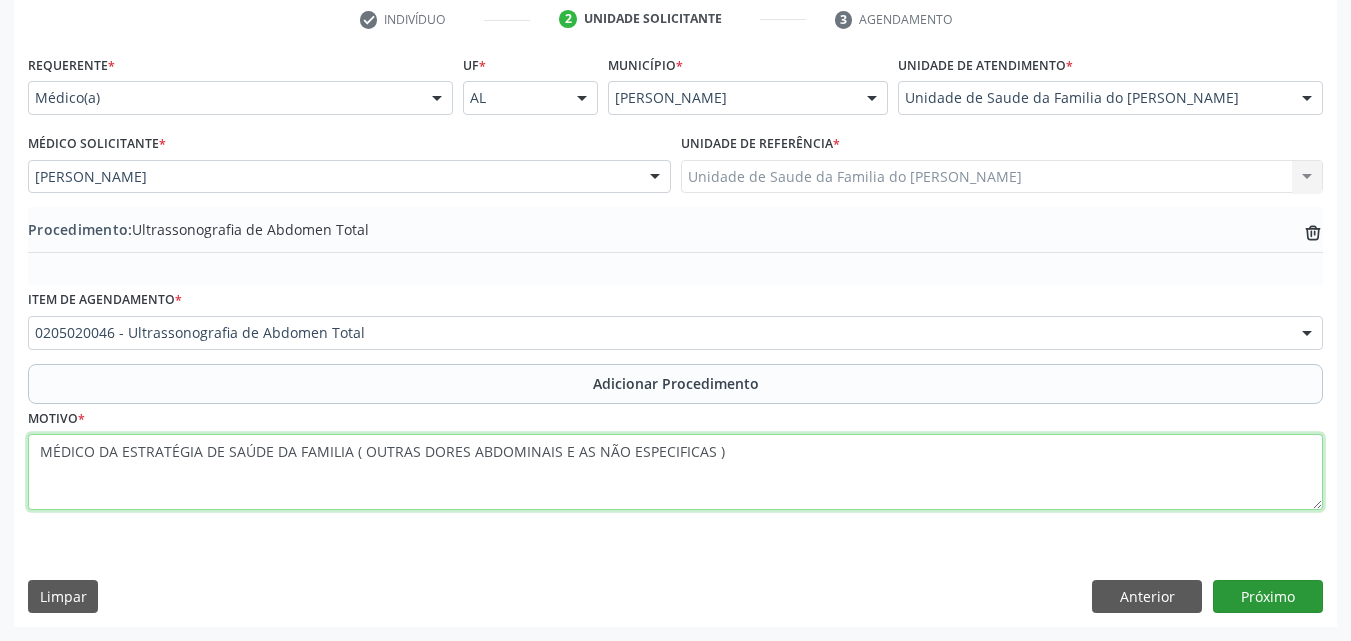 type on "MÉDICO DA ESTRATÉGIA DE SAÚDE DA FAMILIA ( OUTRAS DORES ABDOMINAIS E AS NÃO ESPECIFICAS )" 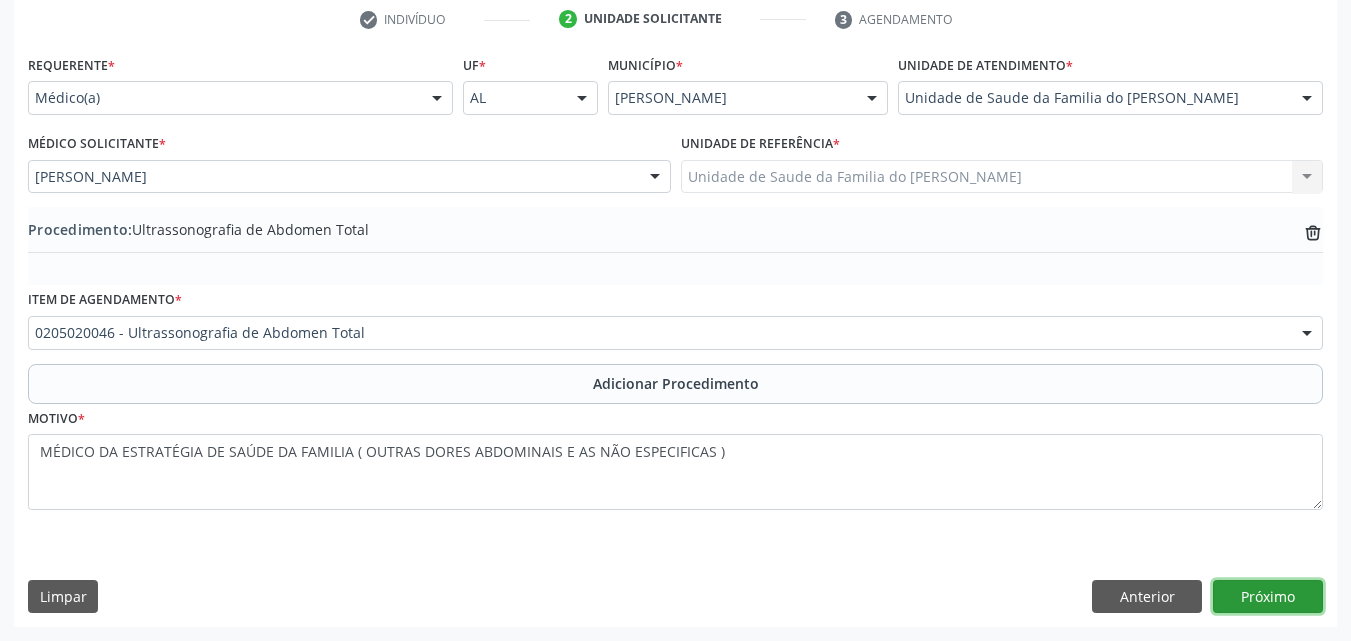 click on "Próximo" at bounding box center [1268, 597] 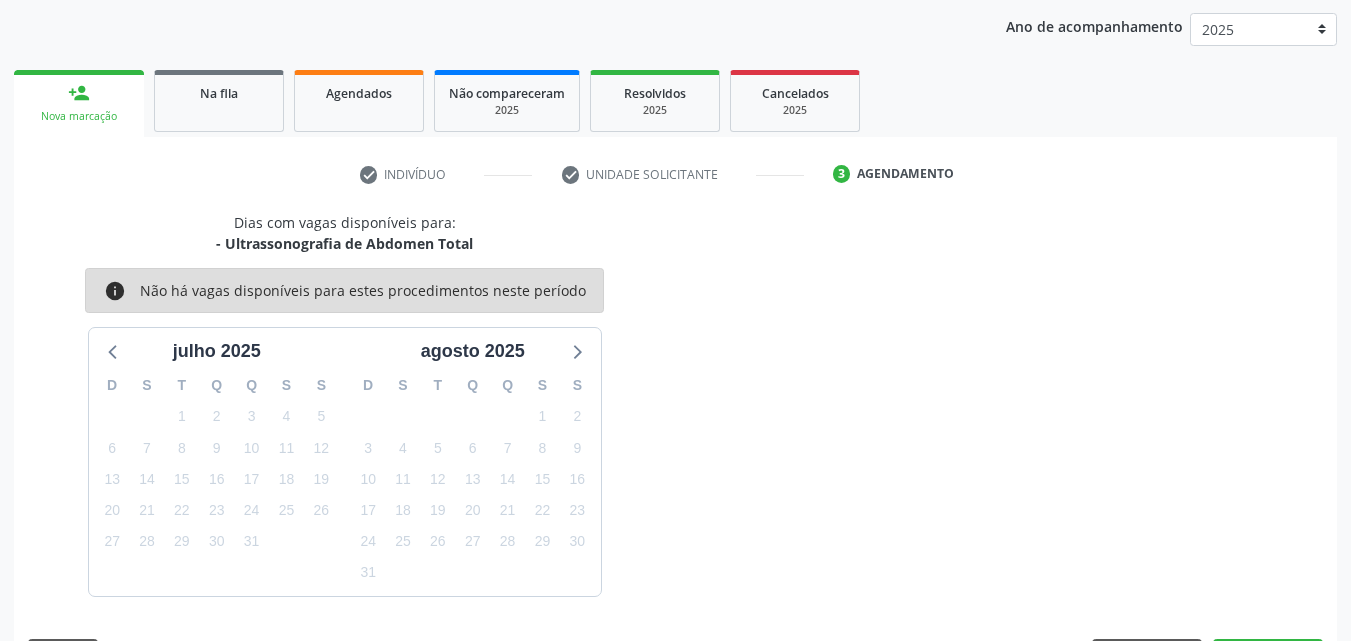 scroll, scrollTop: 316, scrollLeft: 0, axis: vertical 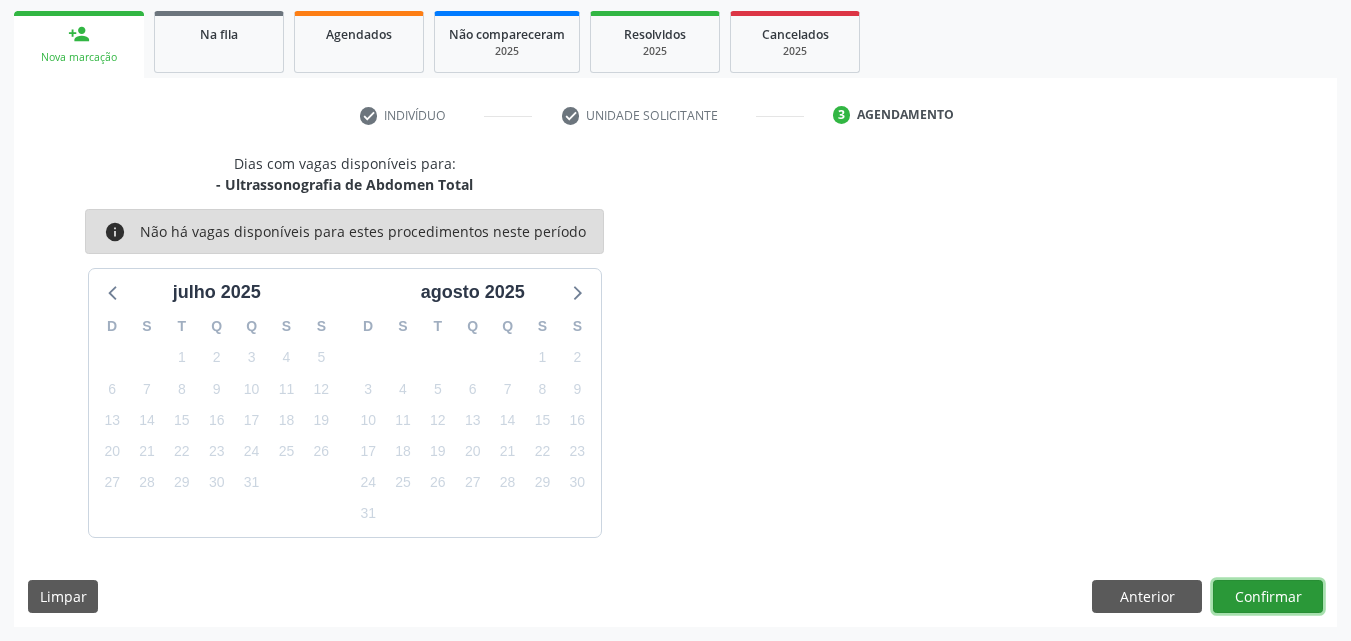 click on "Confirmar" at bounding box center (1268, 597) 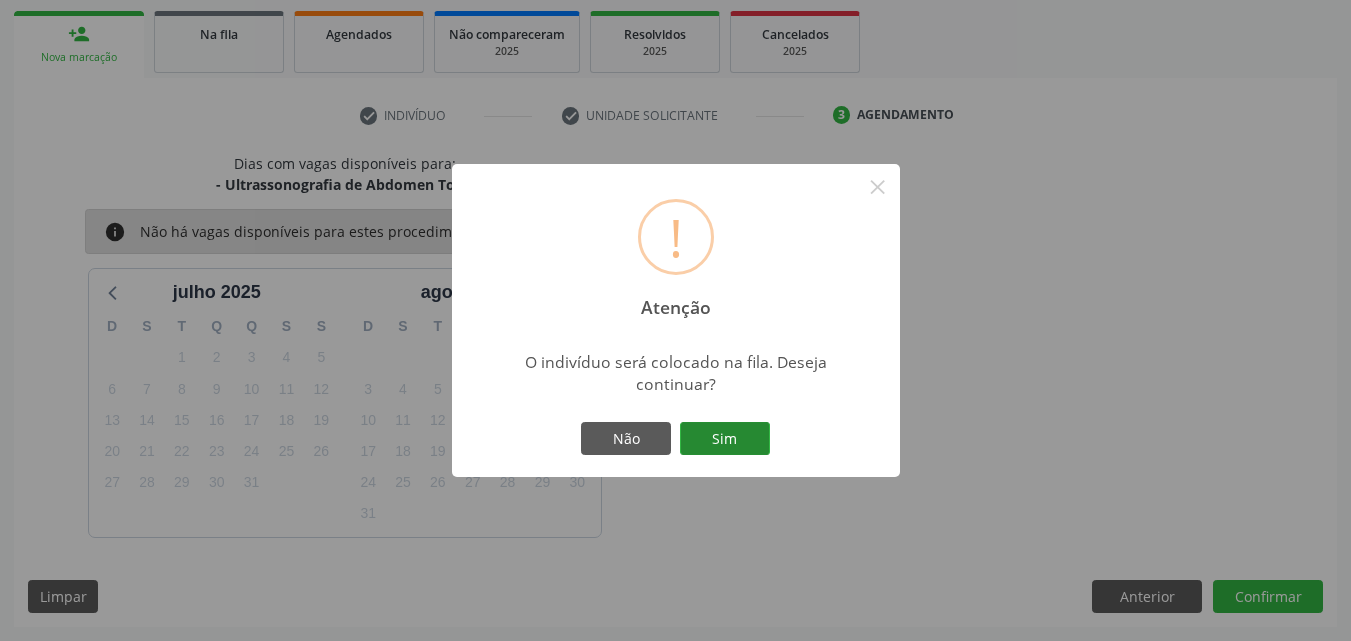 click on "Sim" at bounding box center (725, 439) 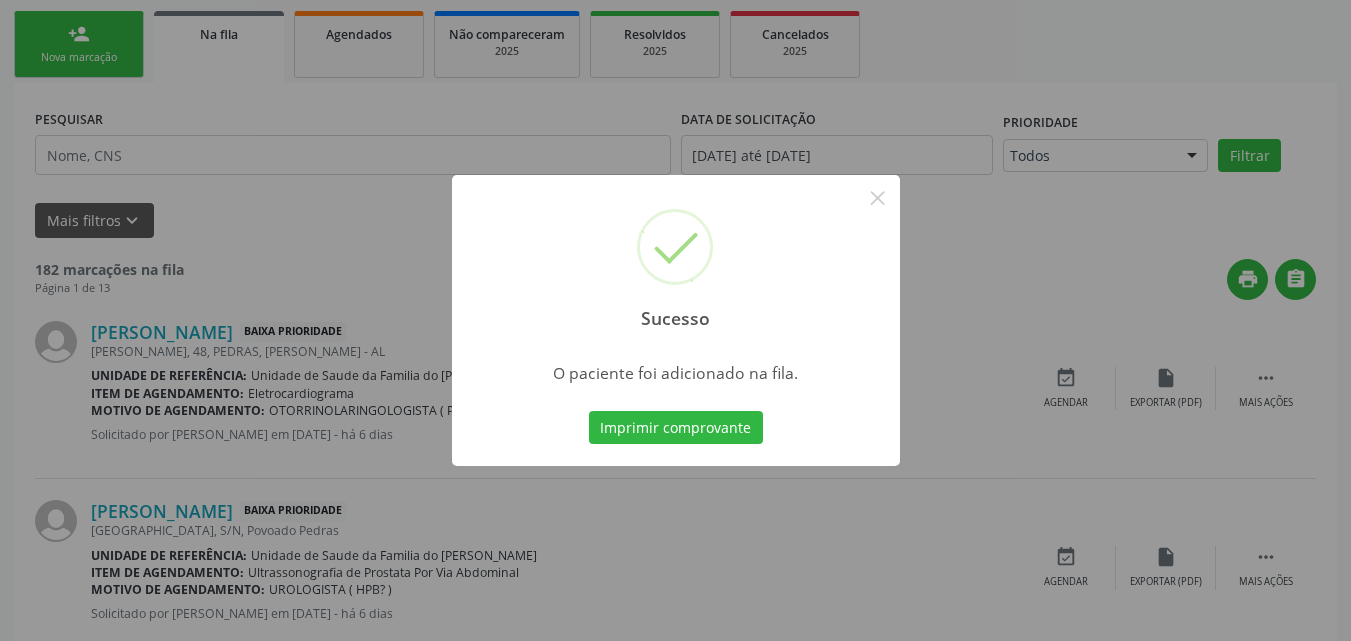 scroll, scrollTop: 54, scrollLeft: 0, axis: vertical 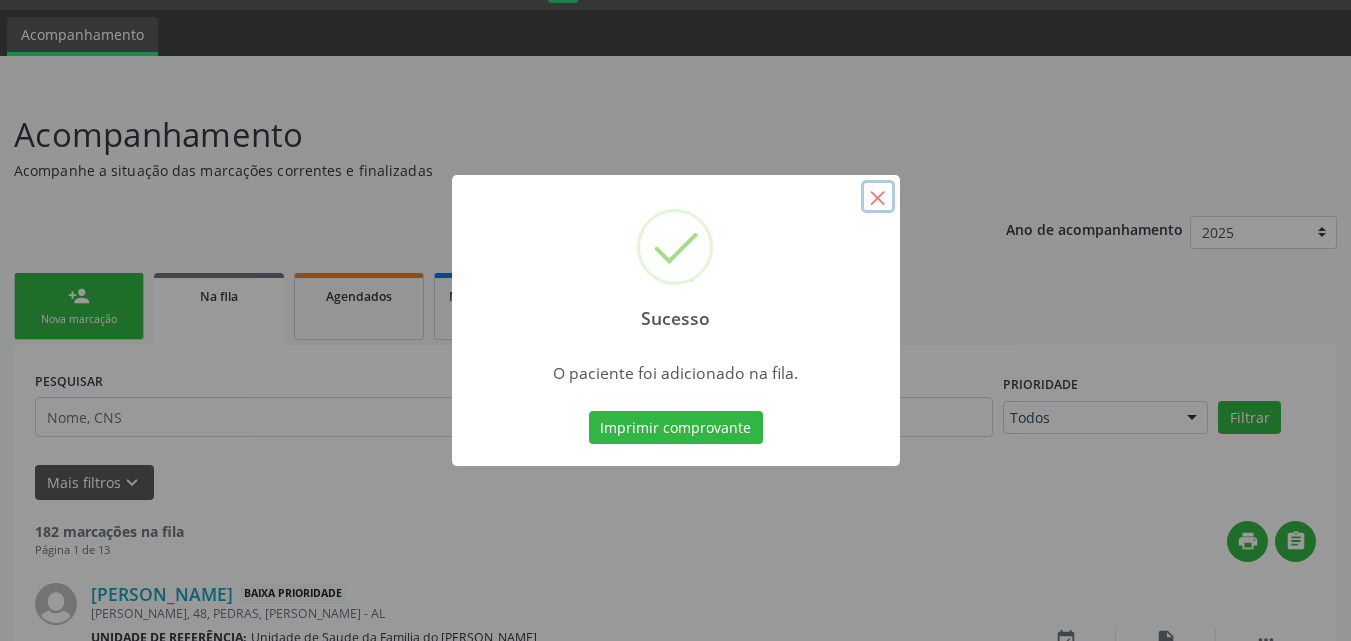 click on "×" at bounding box center (878, 197) 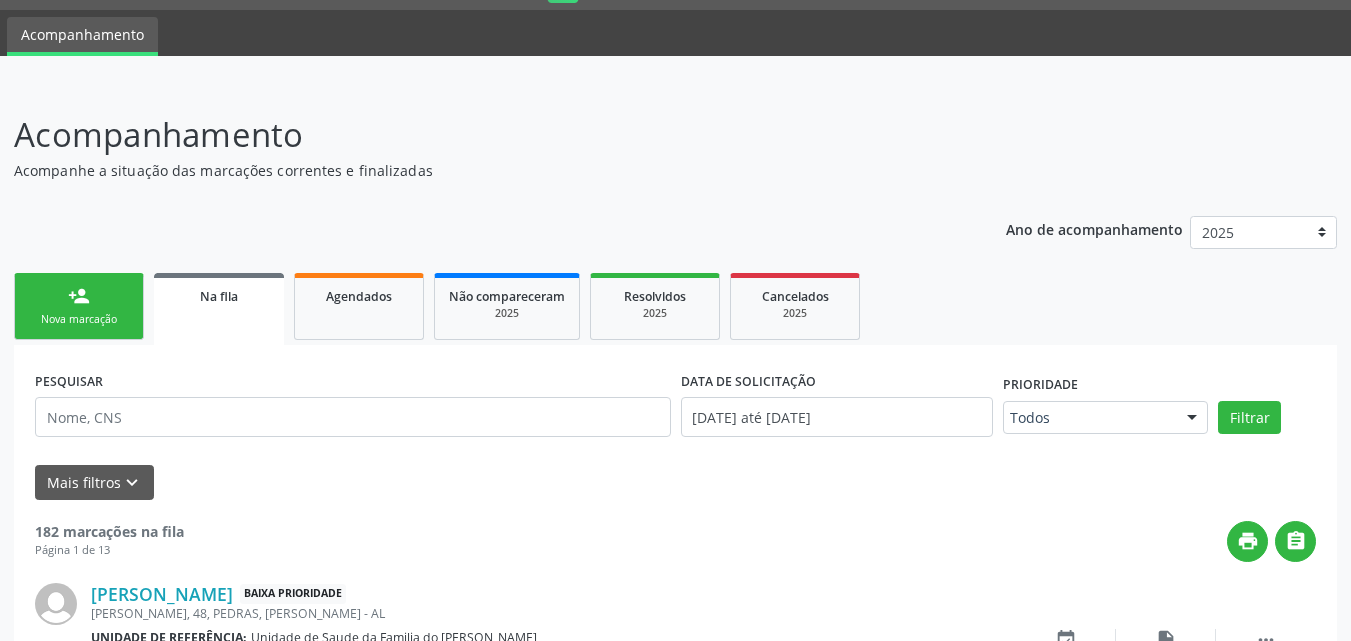 click on "person_add
Nova marcação" at bounding box center (79, 306) 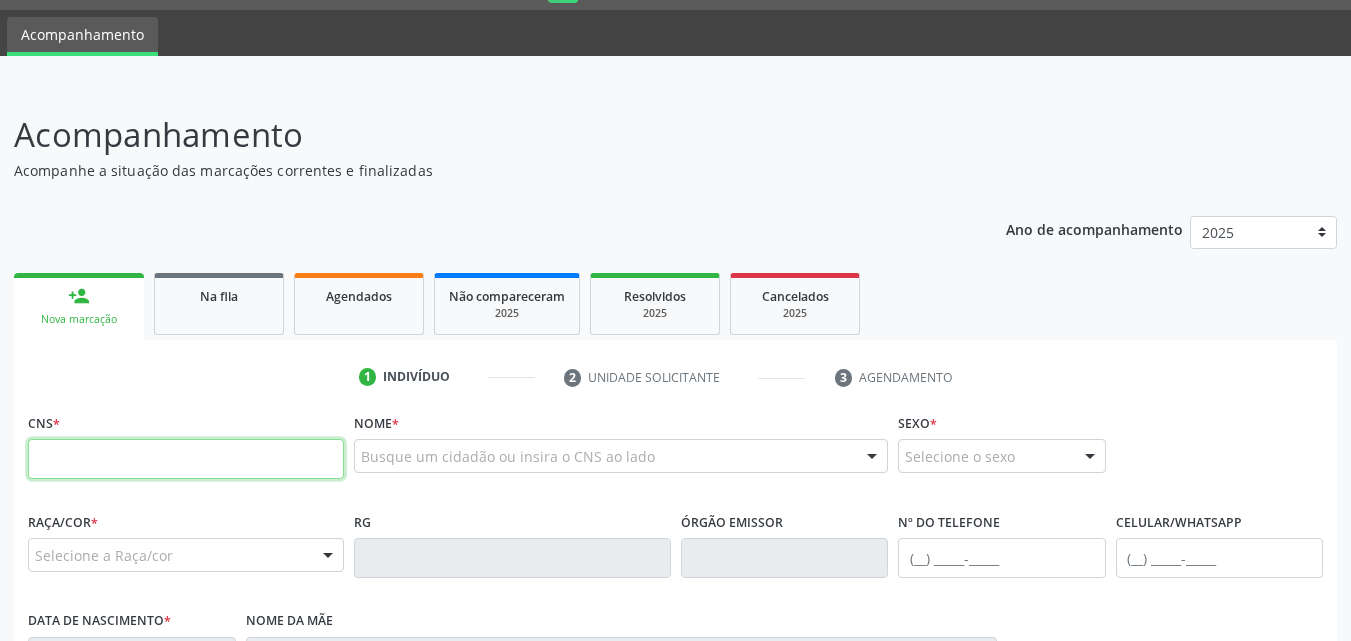 click at bounding box center (186, 459) 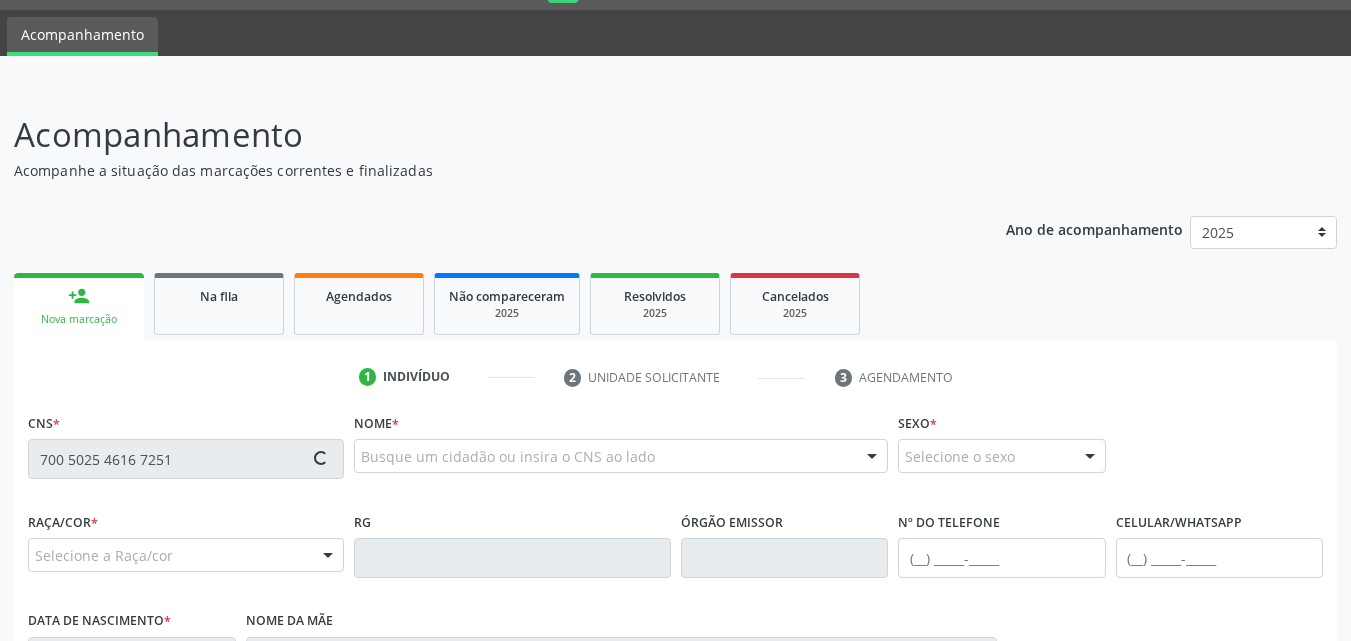 type on "700 5025 4616 7251" 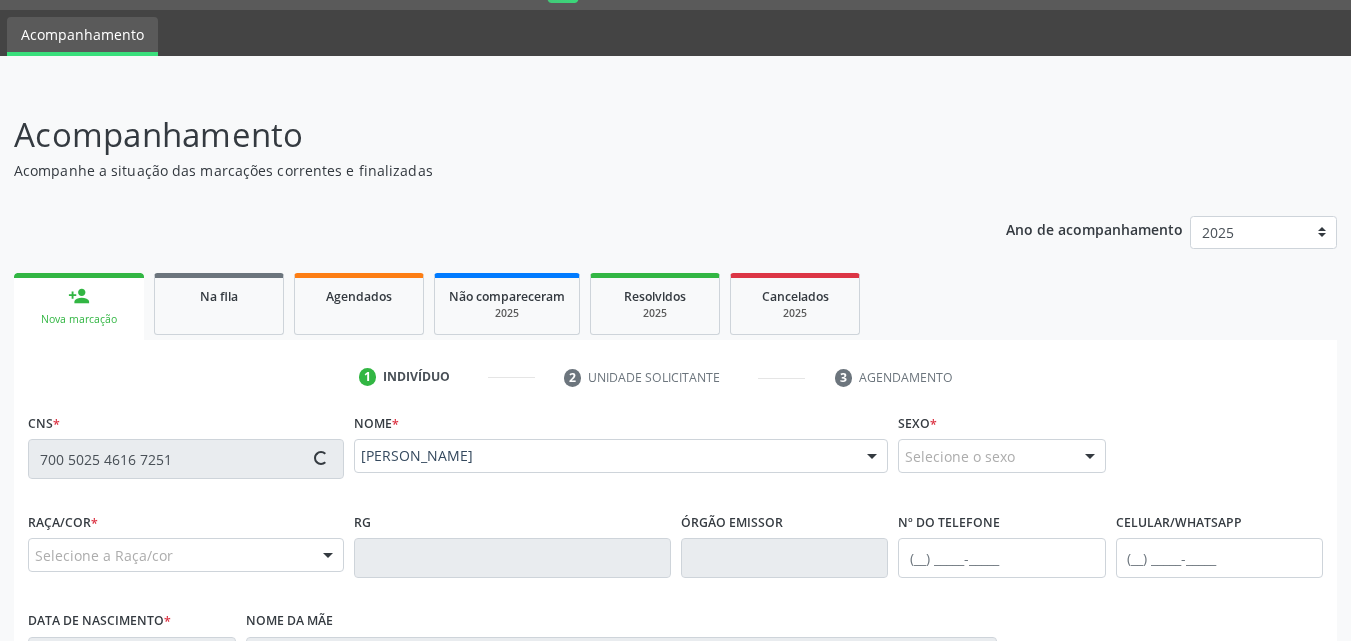 type on "[PHONE_NUMBER]" 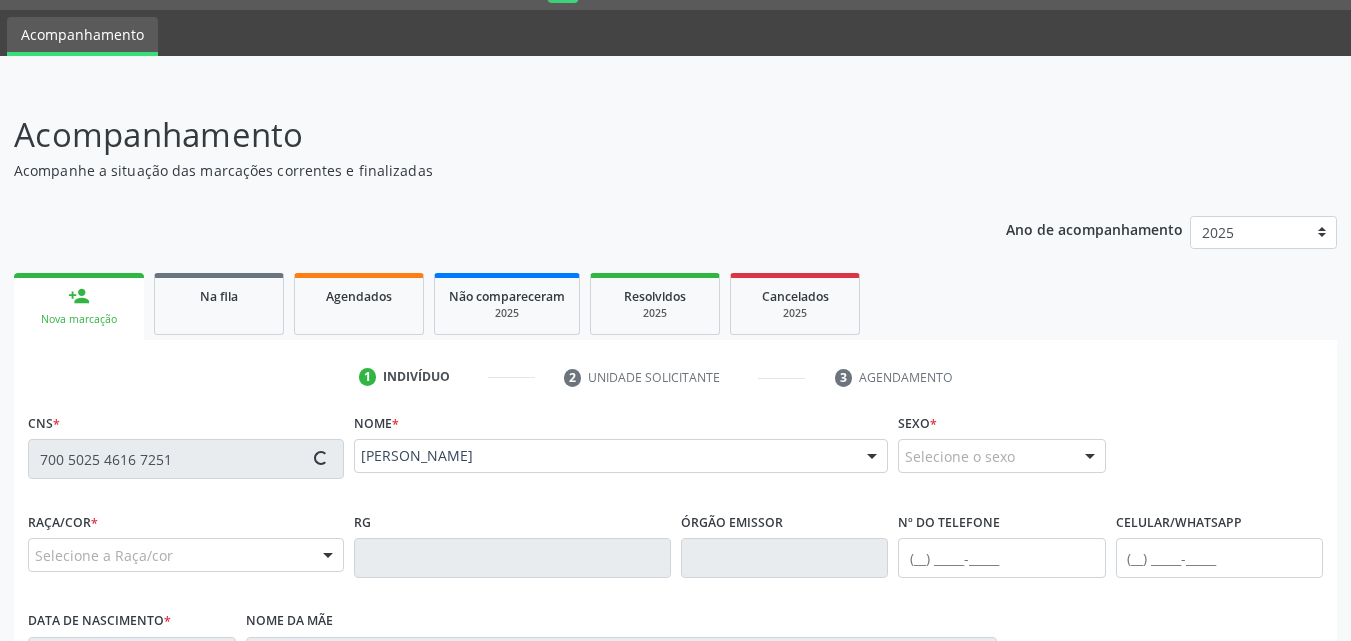 type on "[DATE]" 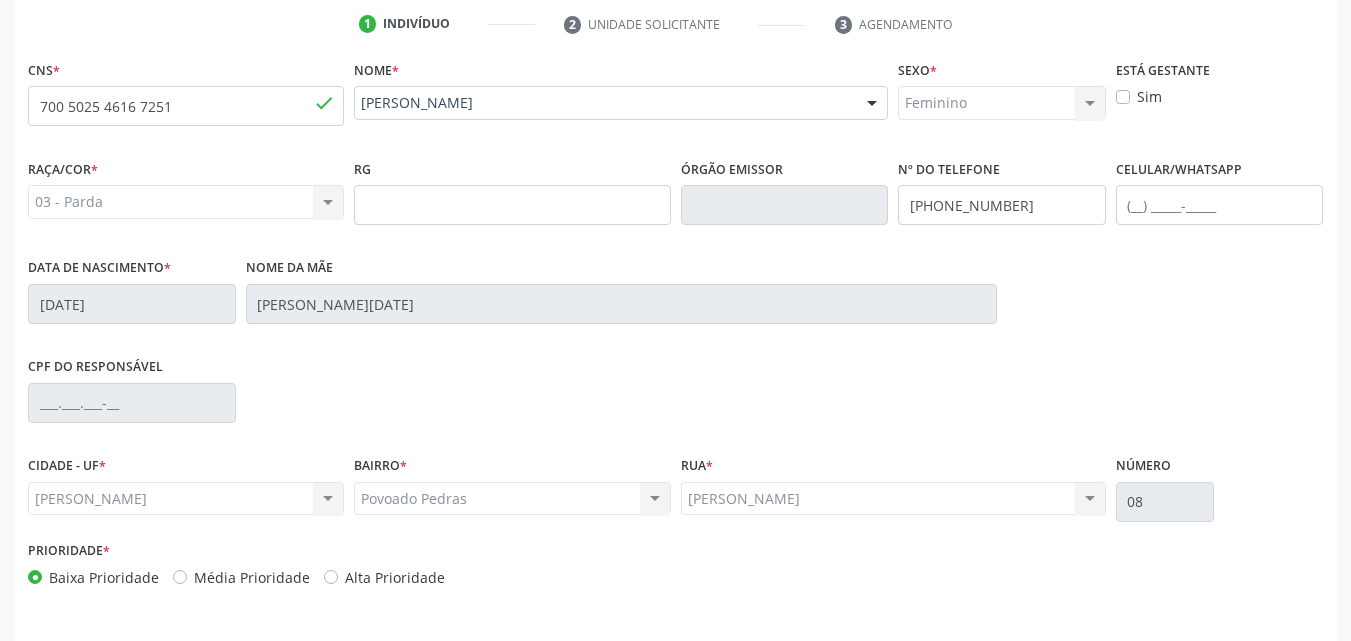 scroll, scrollTop: 429, scrollLeft: 0, axis: vertical 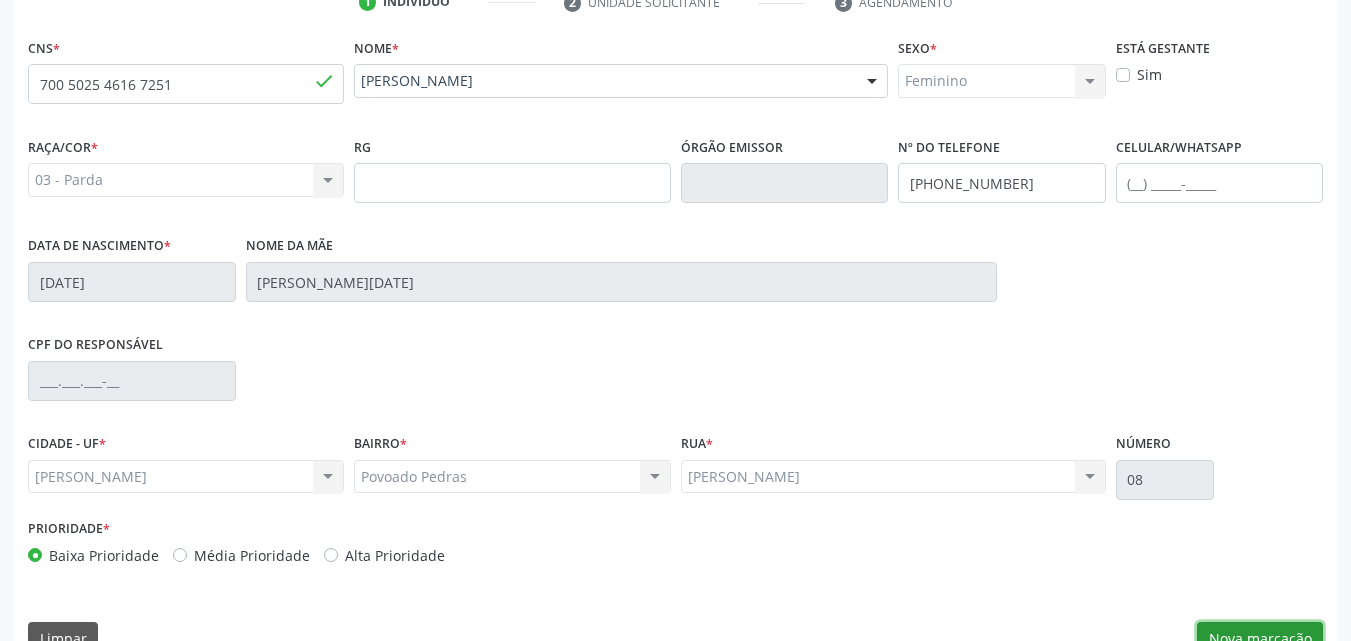 click on "Nova marcação" at bounding box center [1260, 639] 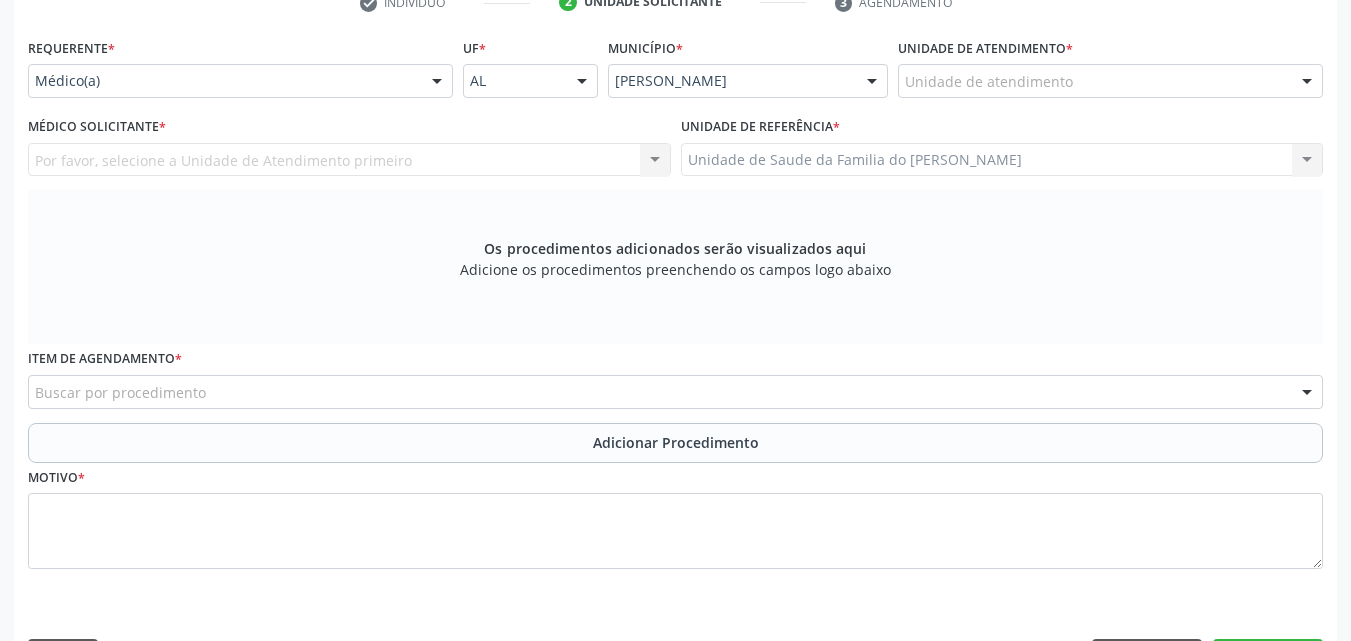 scroll, scrollTop: 430, scrollLeft: 0, axis: vertical 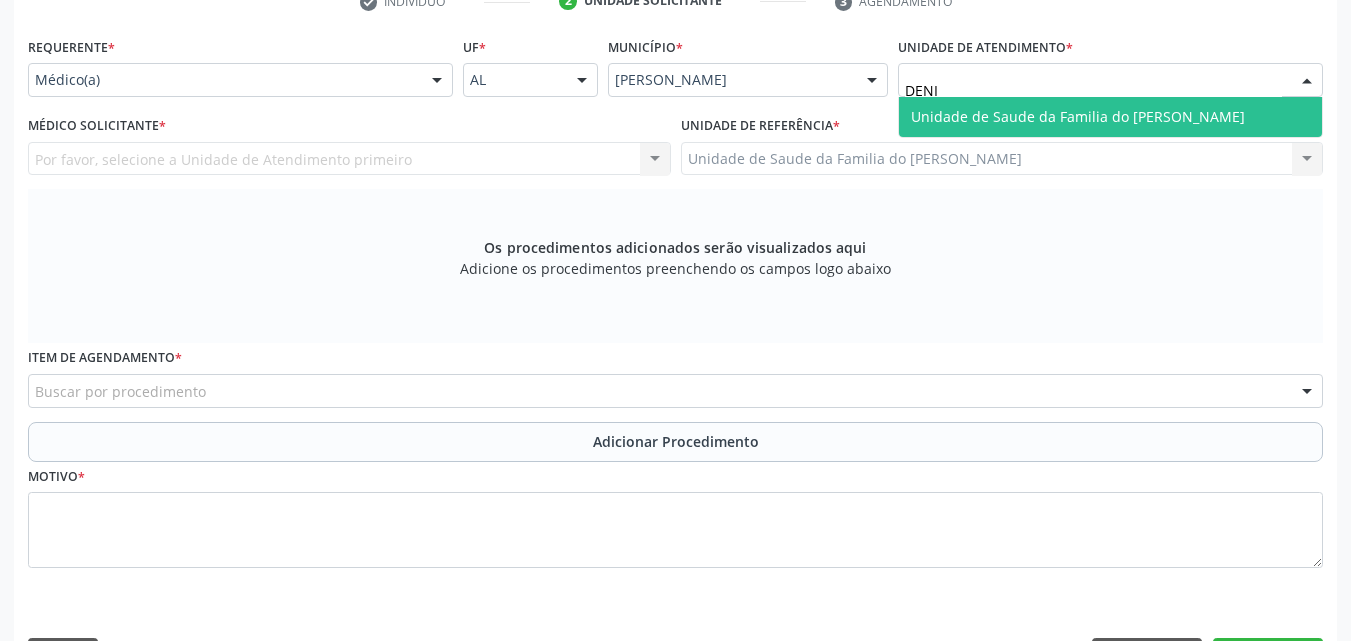 type on "[PERSON_NAME]" 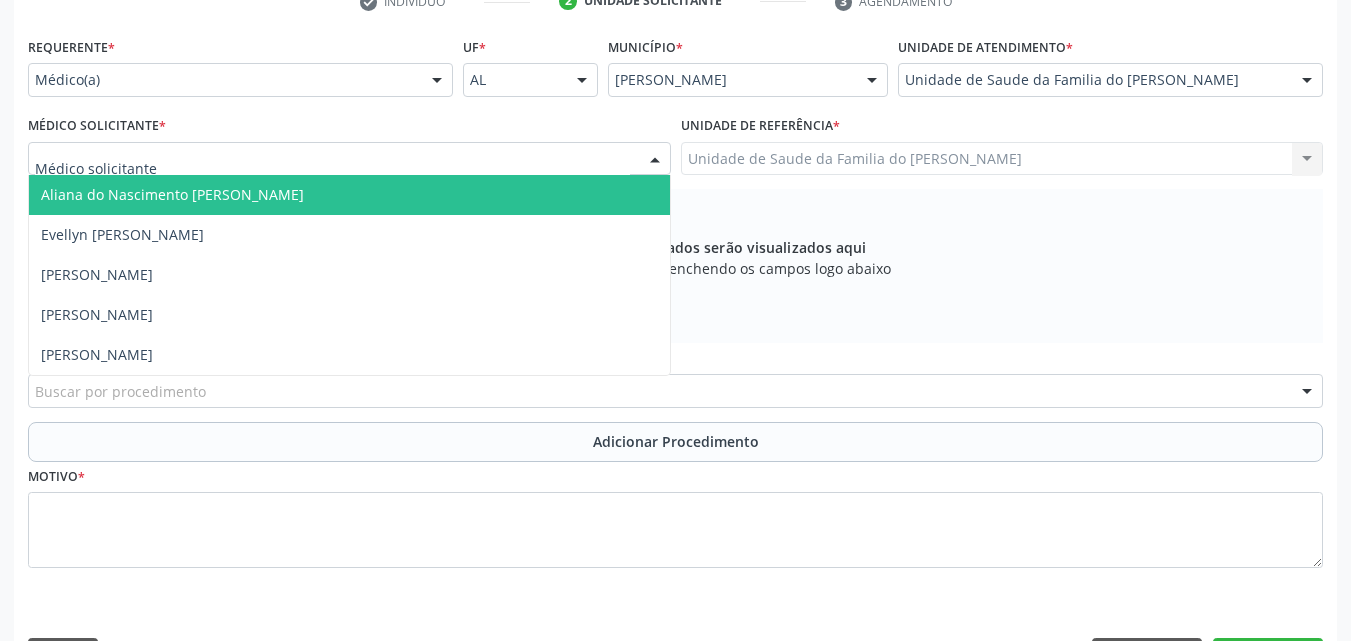 click at bounding box center [349, 159] 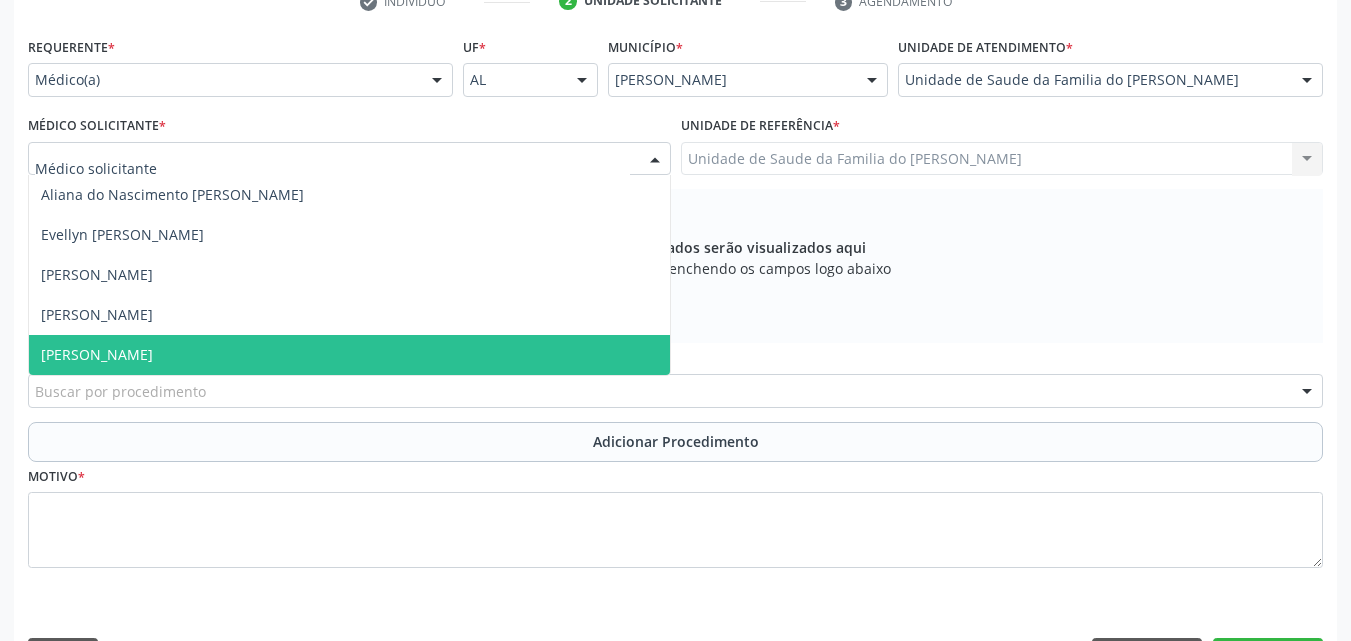 click on "[PERSON_NAME]" at bounding box center [349, 355] 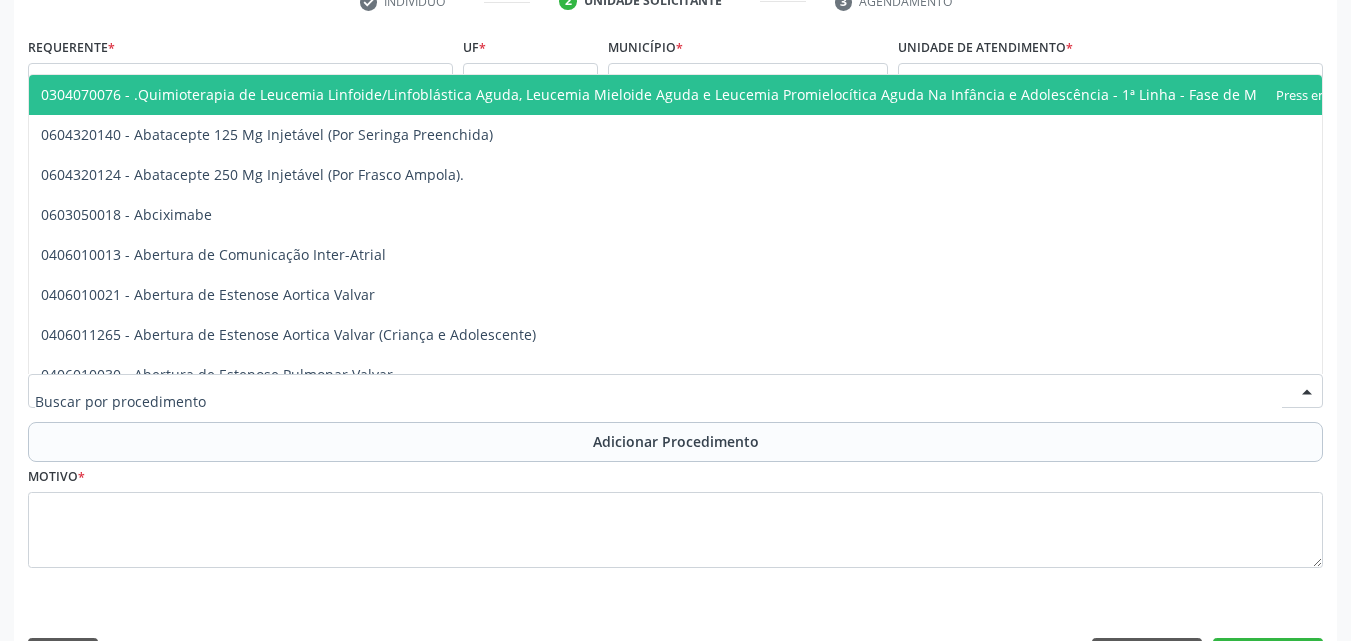 click at bounding box center (675, 391) 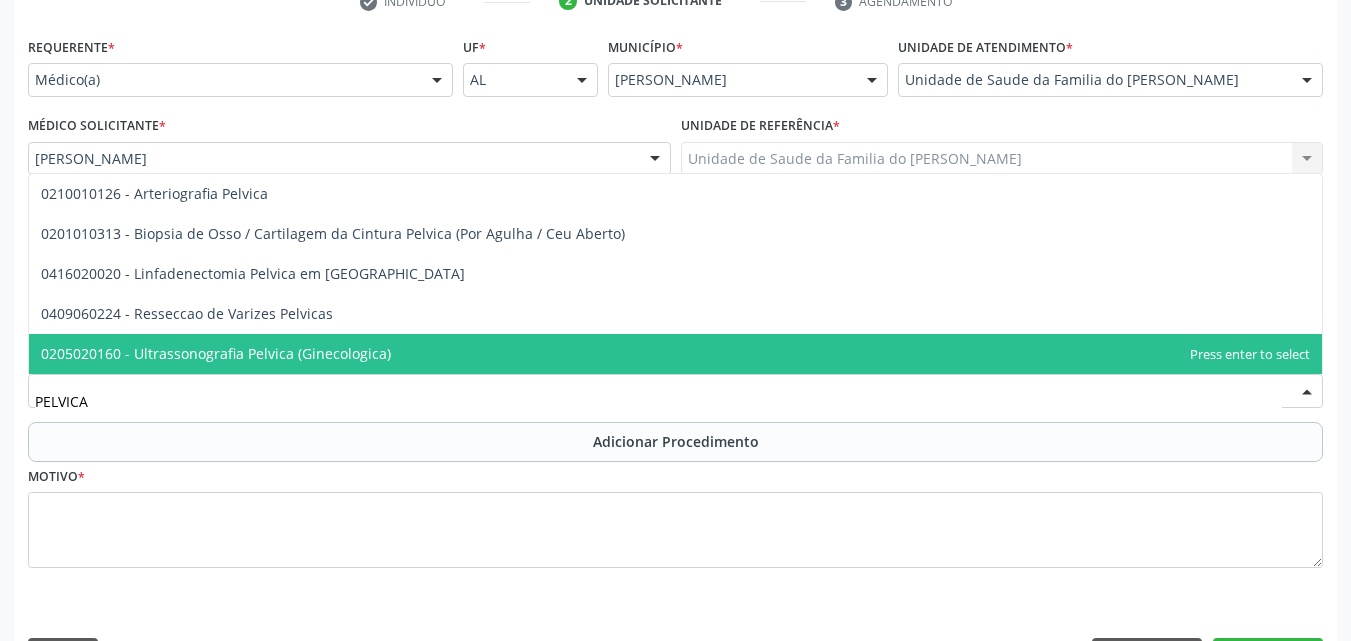 click on "0205020160 - Ultrassonografia Pelvica (Ginecologica)" at bounding box center (675, 354) 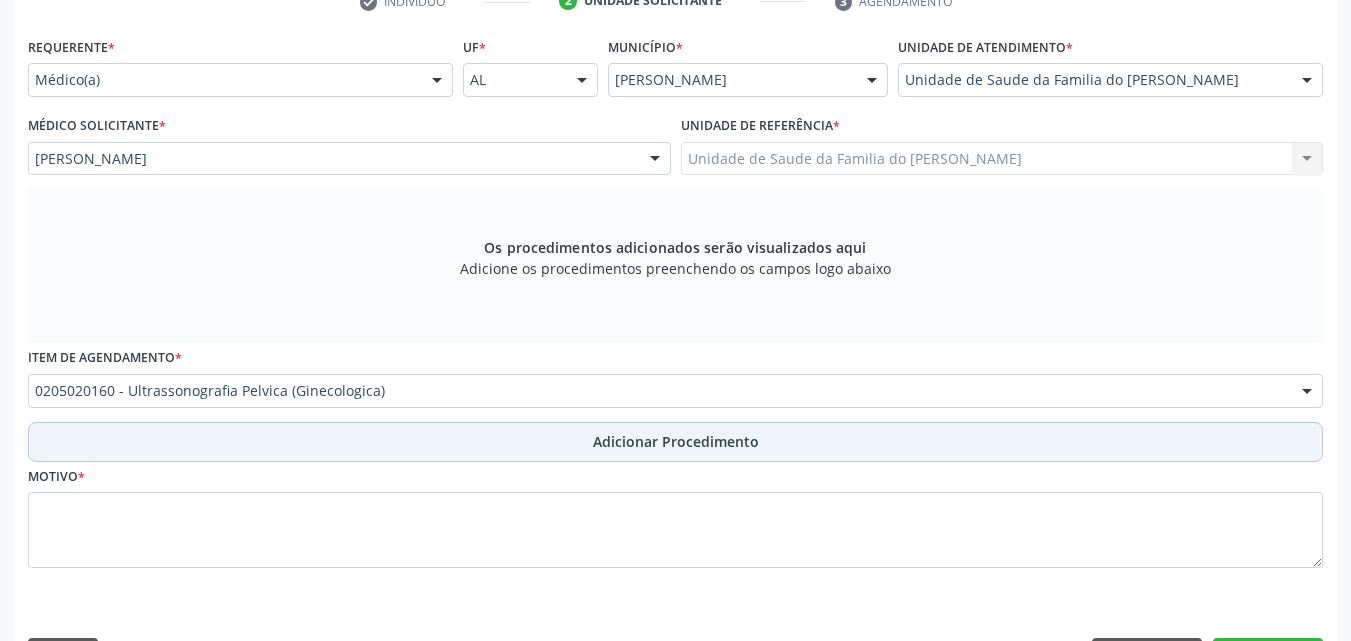 click on "Adicionar Procedimento" at bounding box center (675, 442) 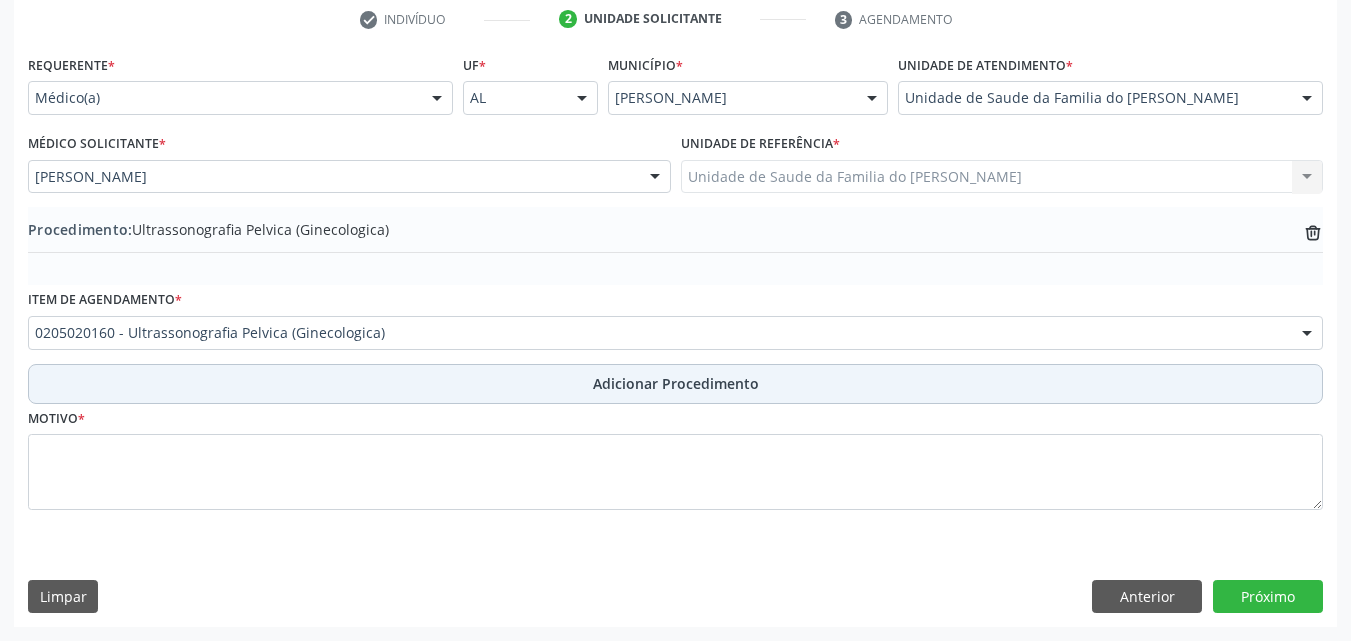 scroll, scrollTop: 412, scrollLeft: 0, axis: vertical 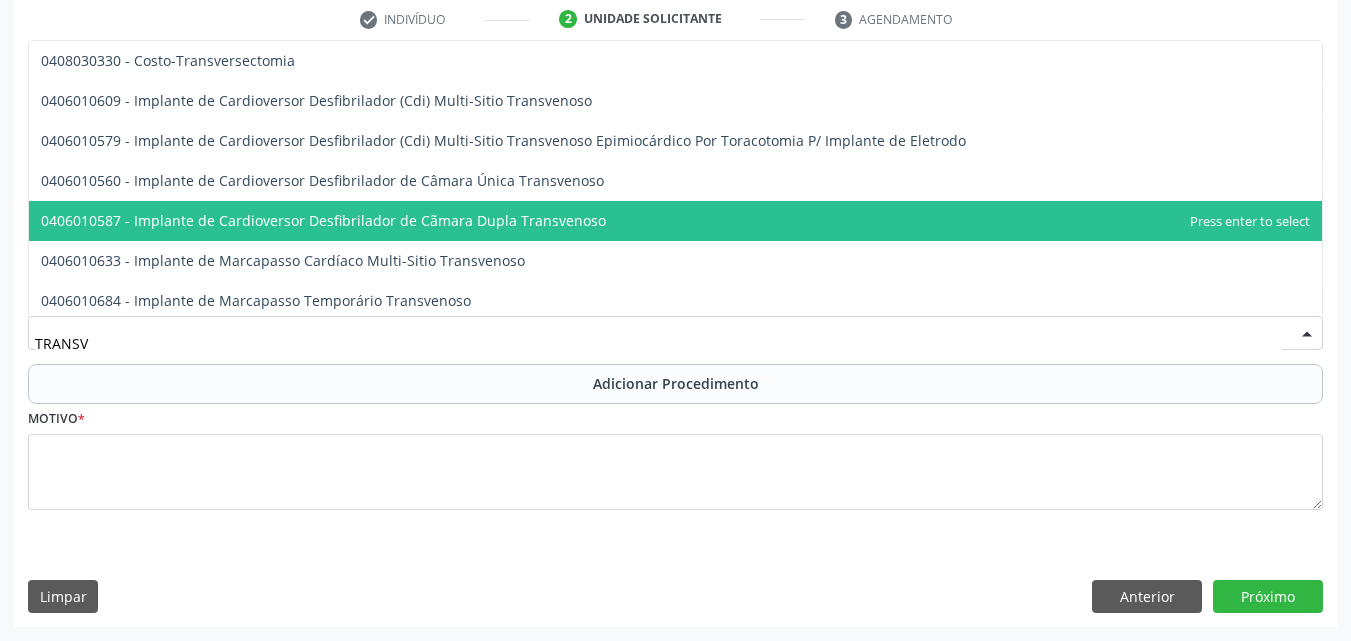 type on "TRANSVA" 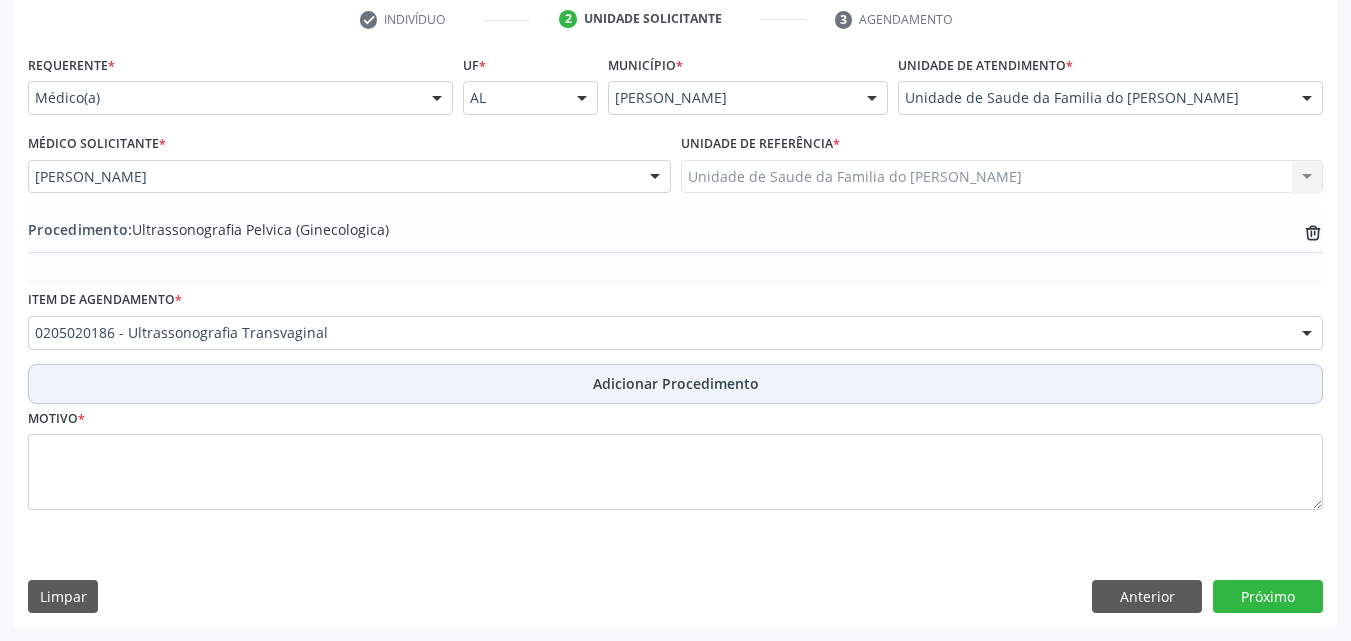 click on "Adicionar Procedimento" at bounding box center [675, 384] 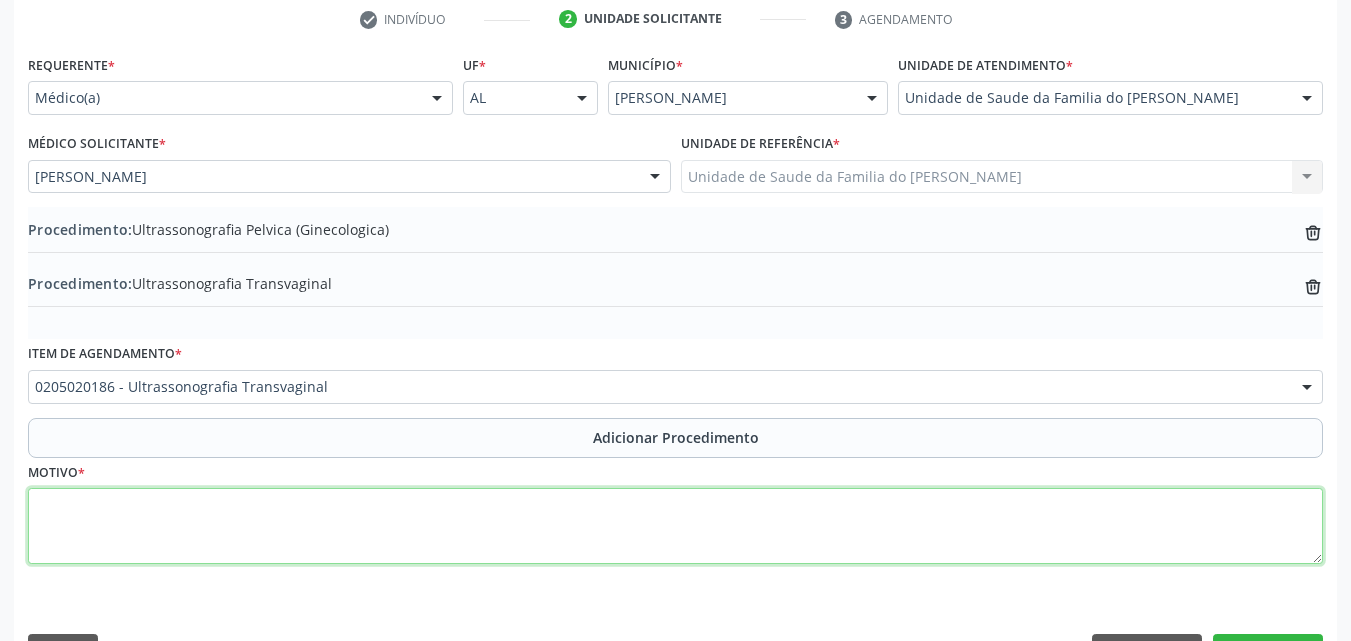 click at bounding box center (675, 526) 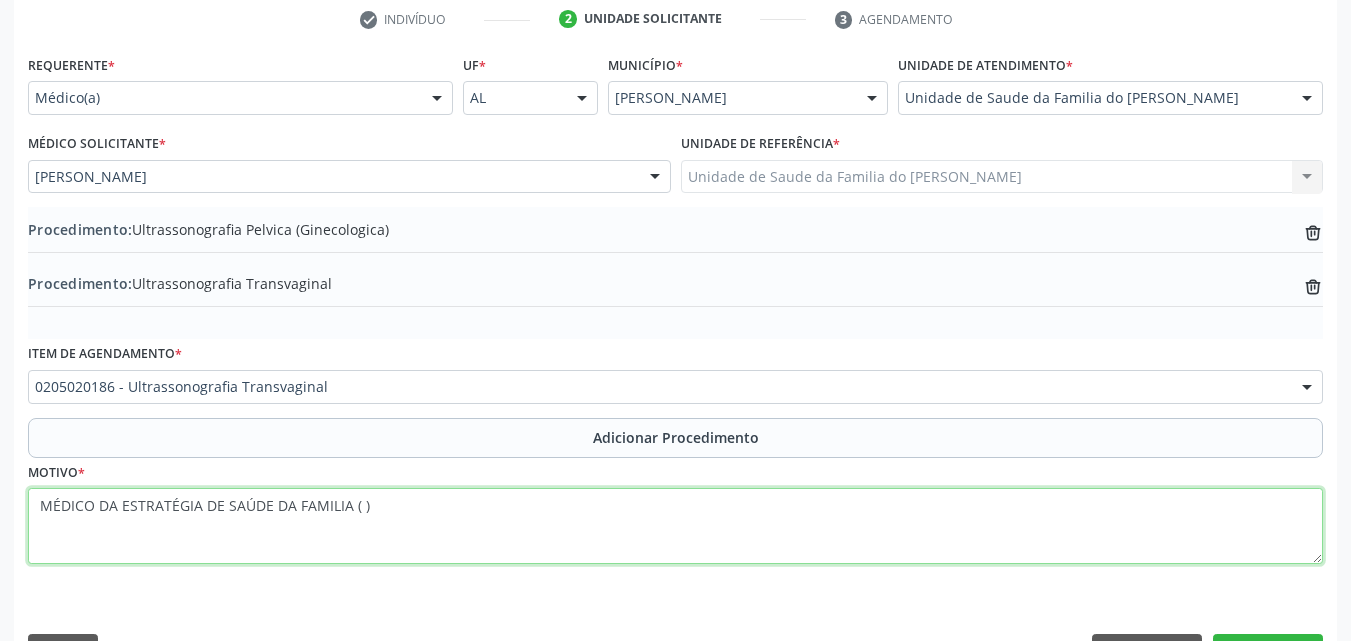 paste on "MÉDICO DA ESTRATÉGIA DE SAÚDE DA FAMILIA" 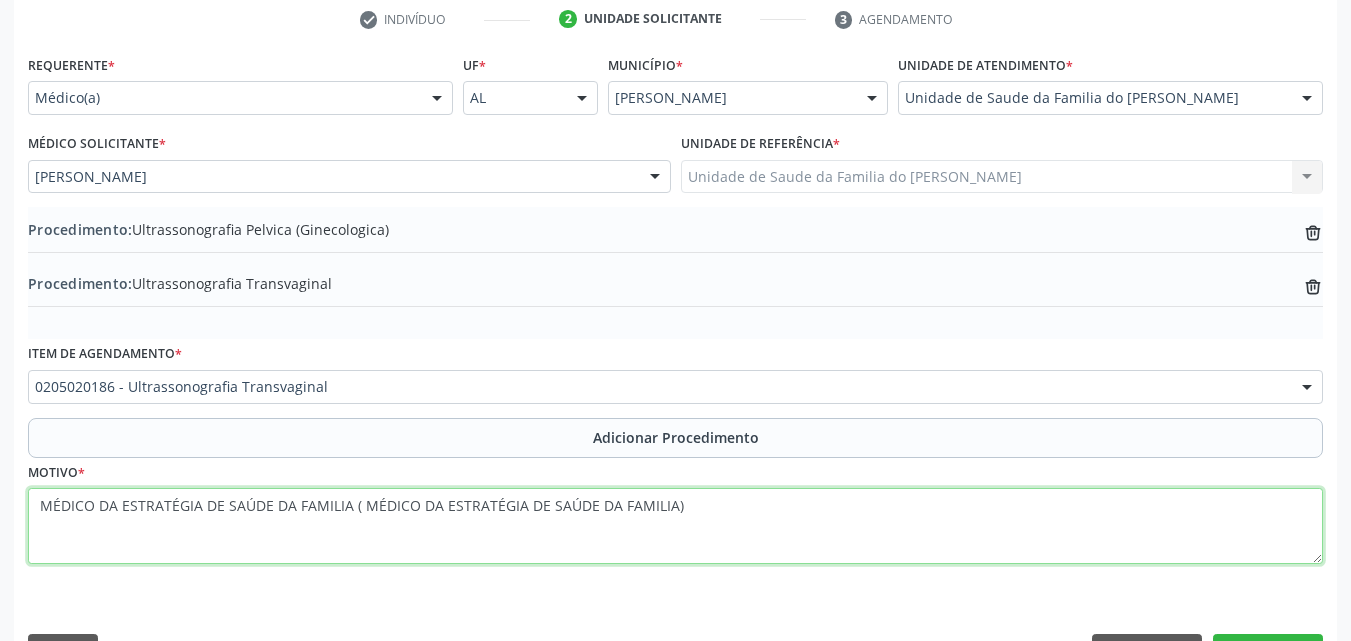 scroll, scrollTop: 466, scrollLeft: 0, axis: vertical 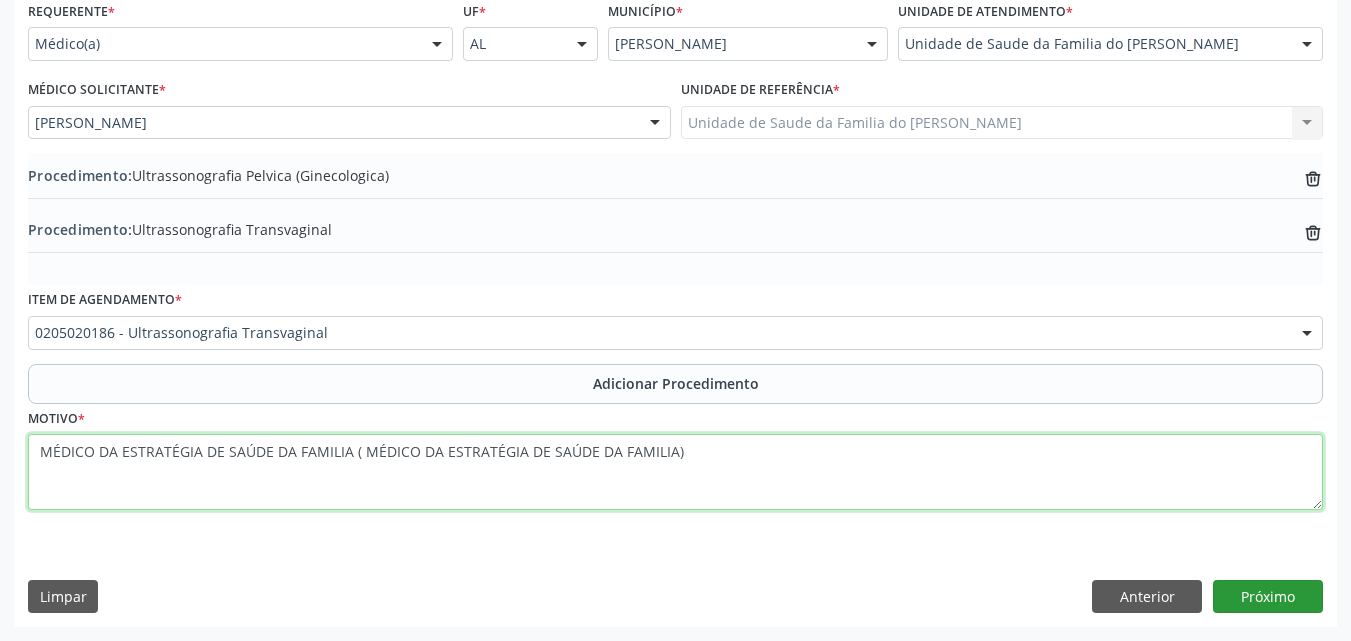 type on "MÉDICO DA ESTRATÉGIA DE SAÚDE DA FAMILIA ( MÉDICO DA ESTRATÉGIA DE SAÚDE DA FAMILIA)" 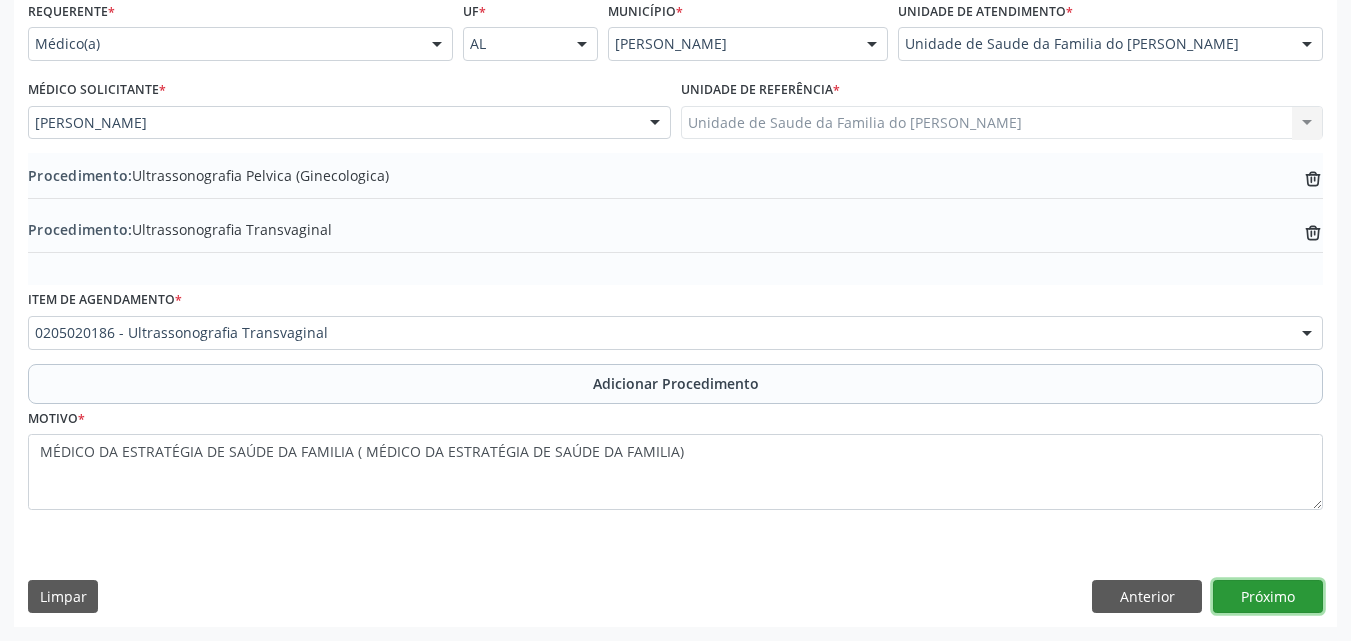 click on "Próximo" at bounding box center (1268, 597) 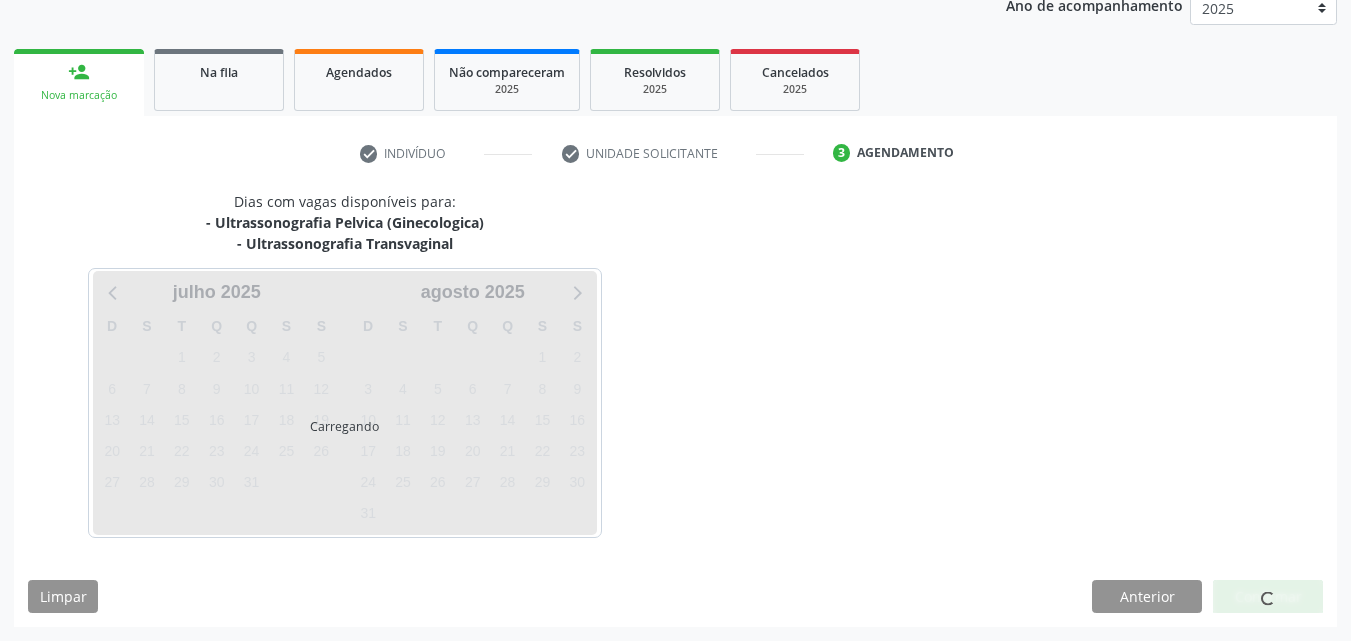 scroll, scrollTop: 337, scrollLeft: 0, axis: vertical 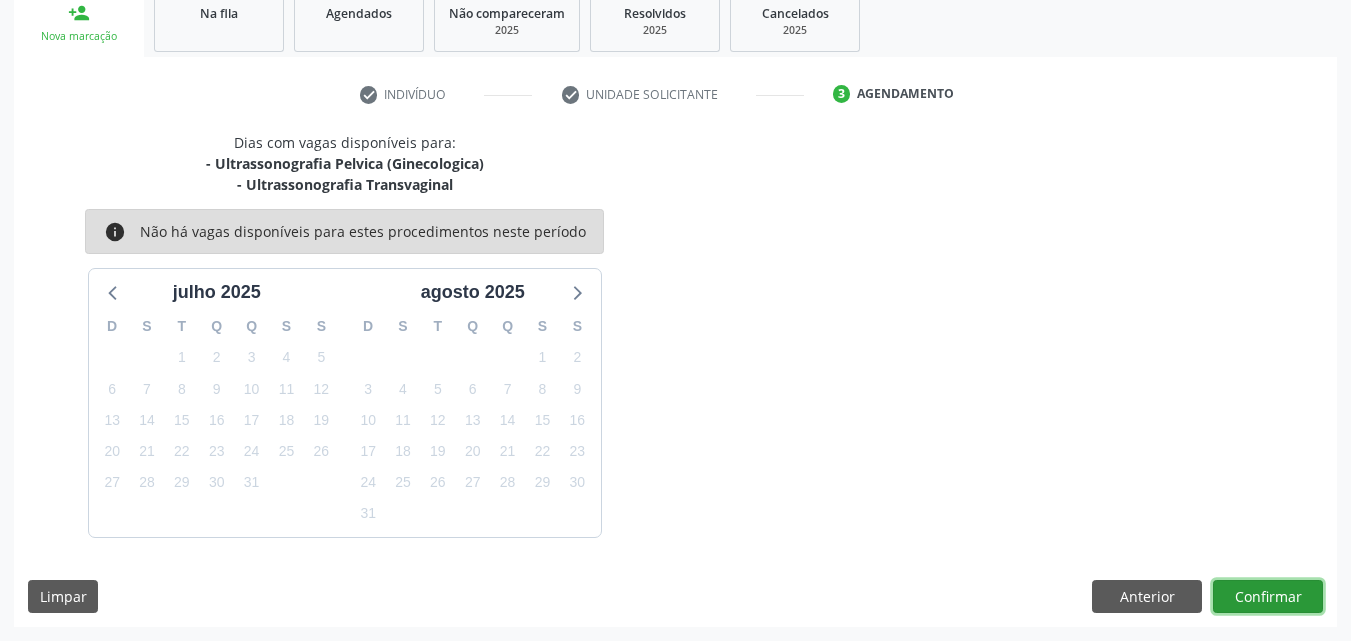 click on "Confirmar" at bounding box center (1268, 597) 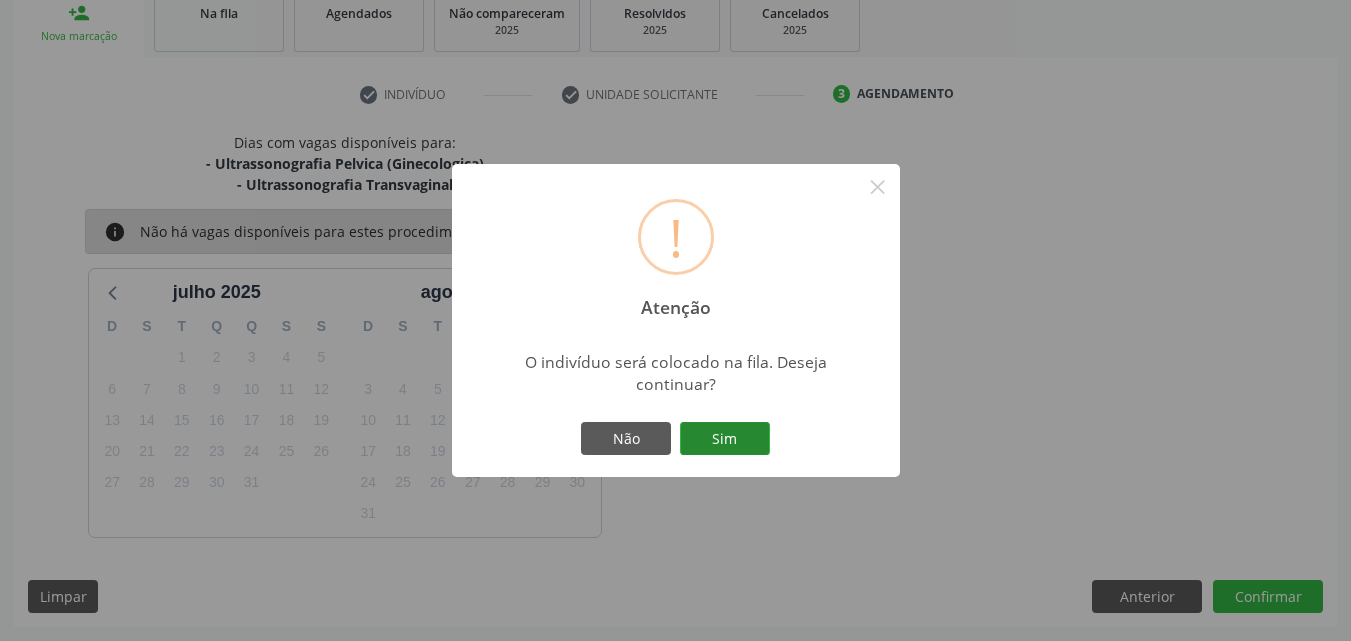 click on "Sim" at bounding box center [725, 439] 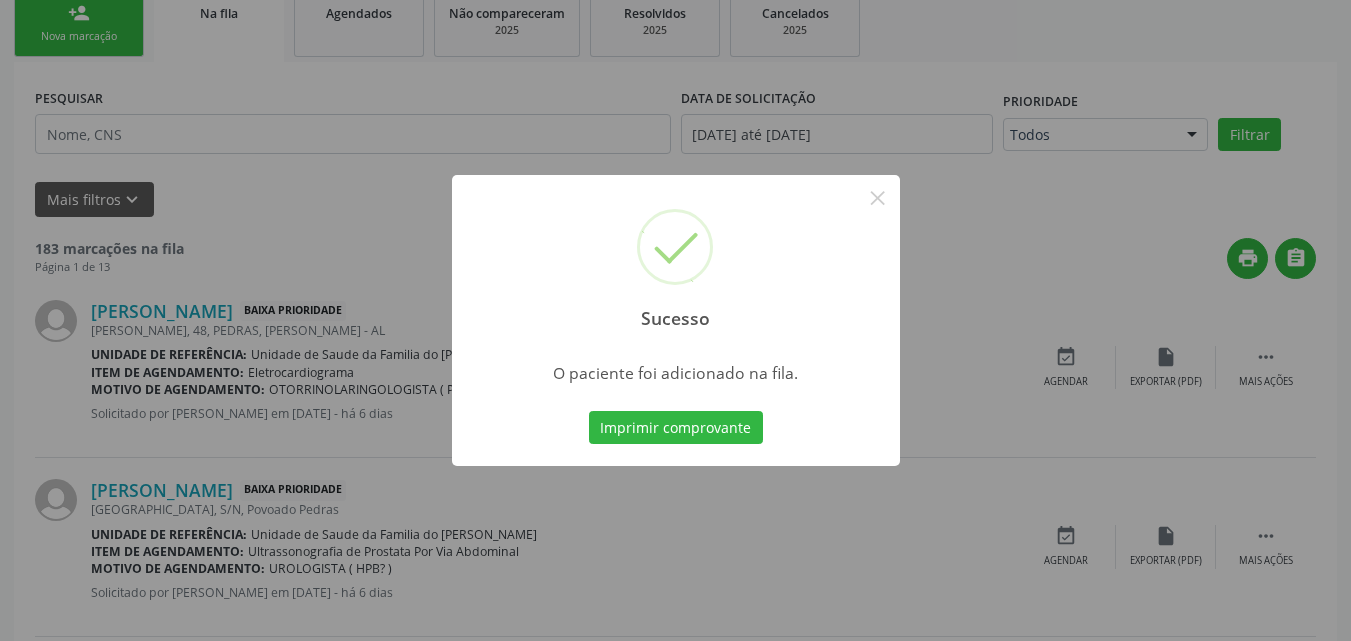 scroll, scrollTop: 54, scrollLeft: 0, axis: vertical 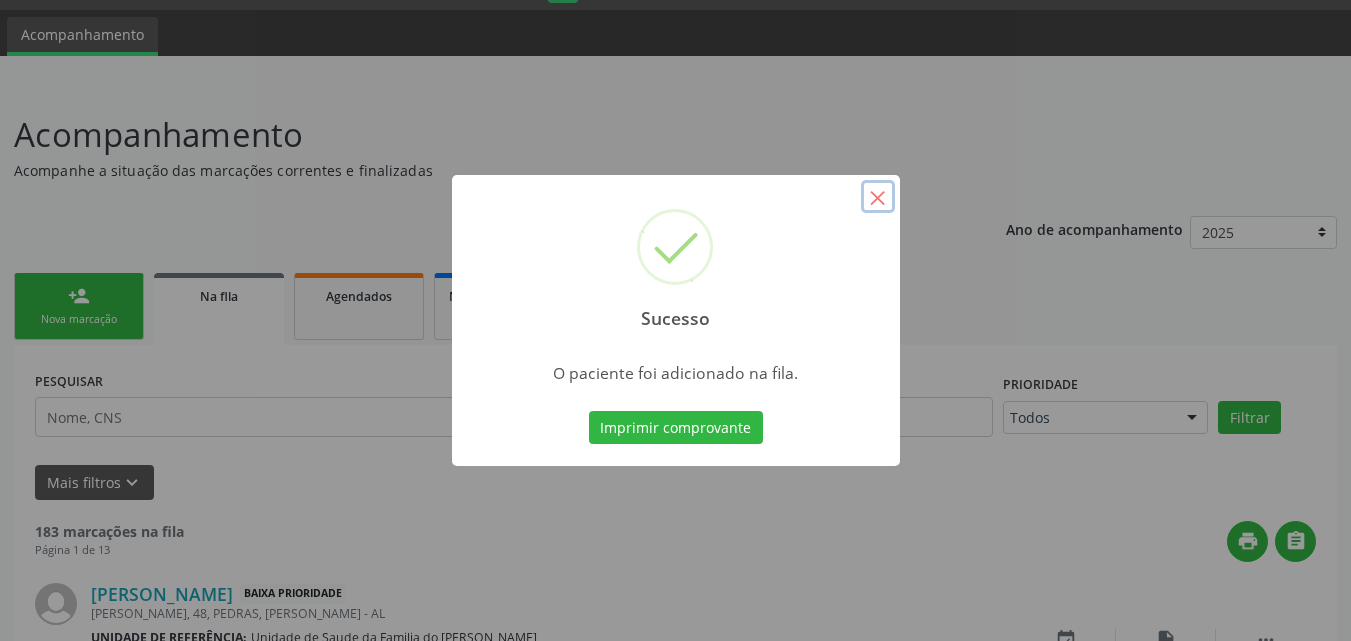 click on "×" at bounding box center [878, 197] 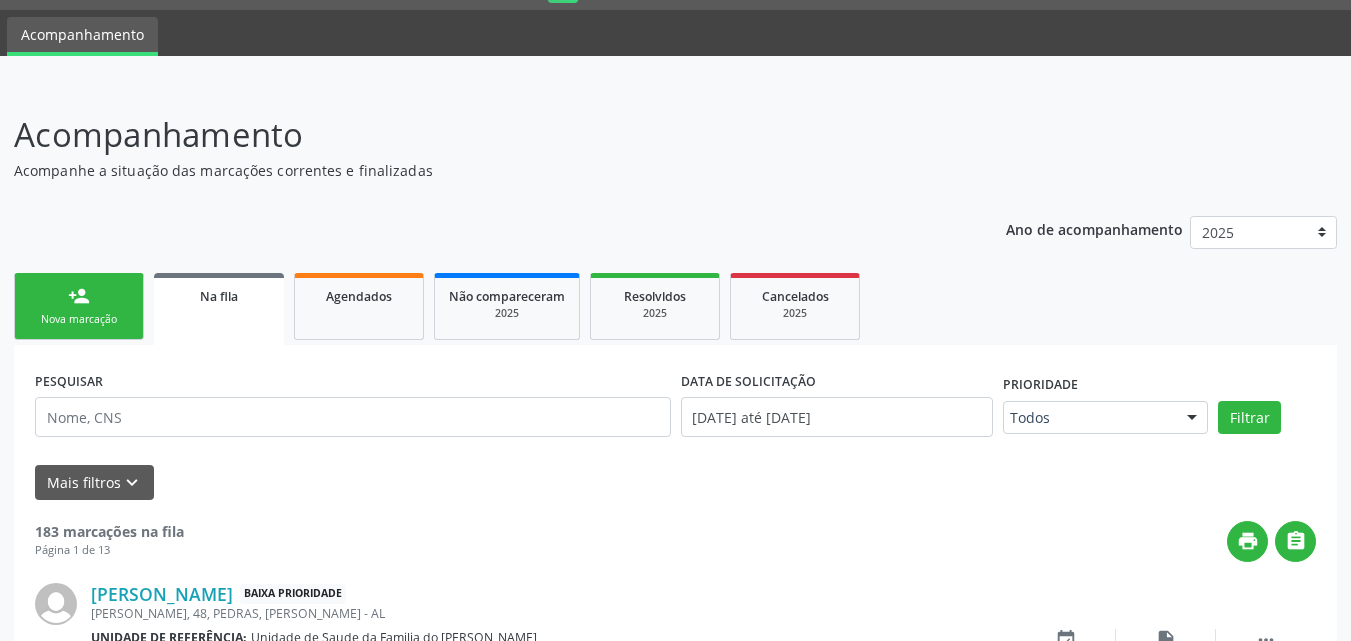 click on "Nova marcação" at bounding box center (79, 319) 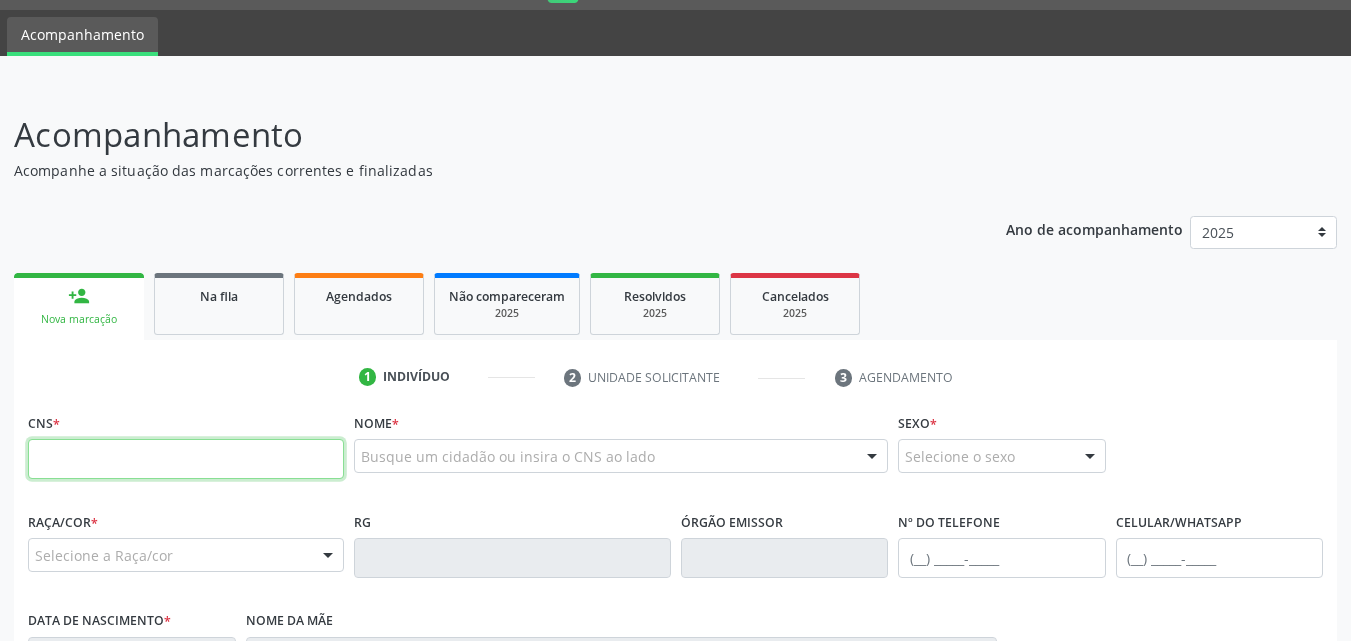 click at bounding box center (186, 459) 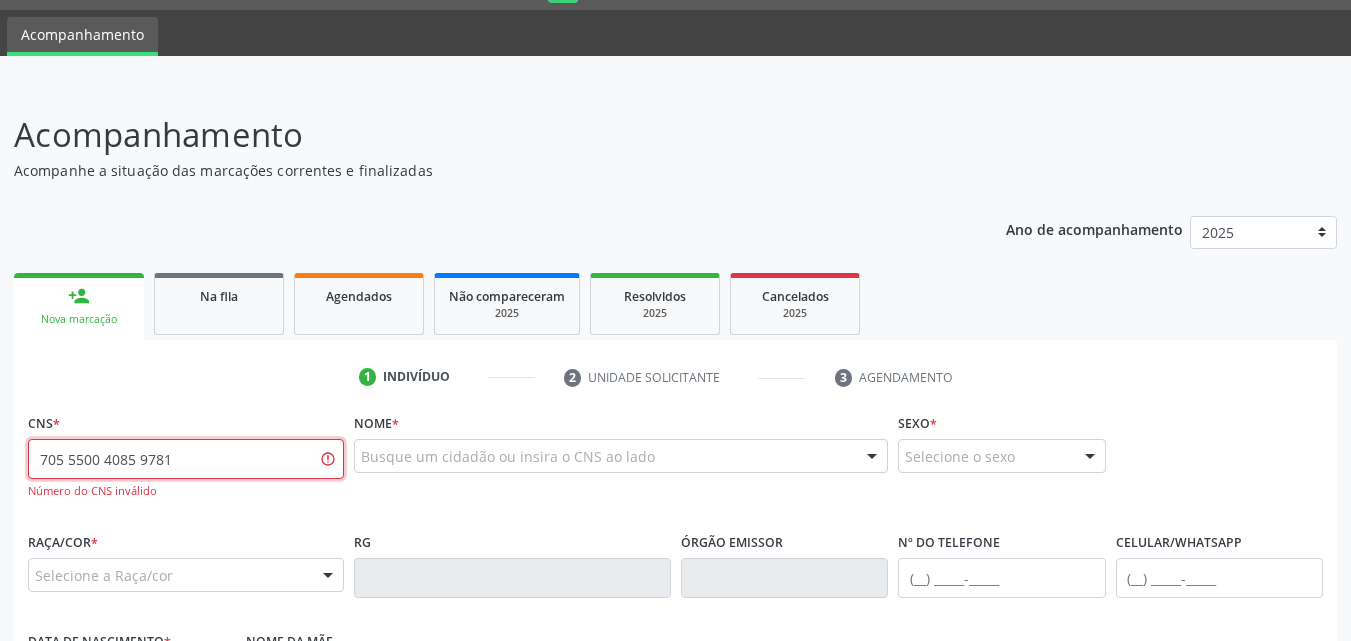 click on "705 5500 4085 9781" at bounding box center (186, 459) 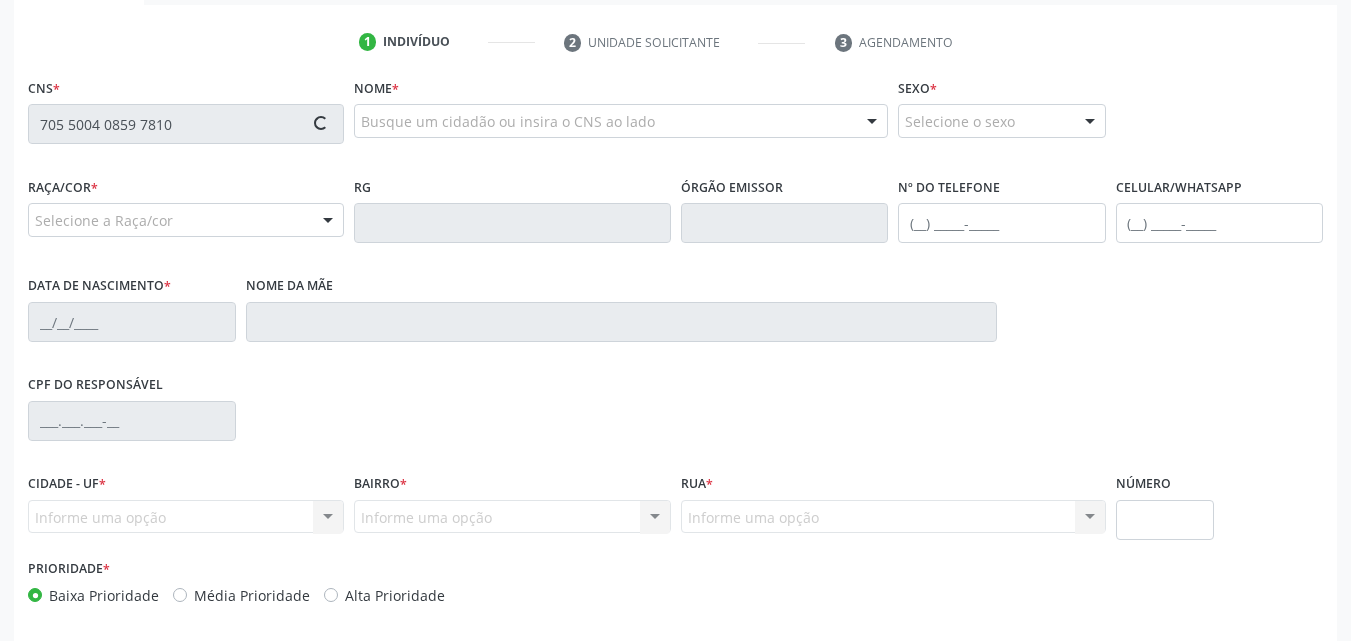 type on "705 5004 0859 7810" 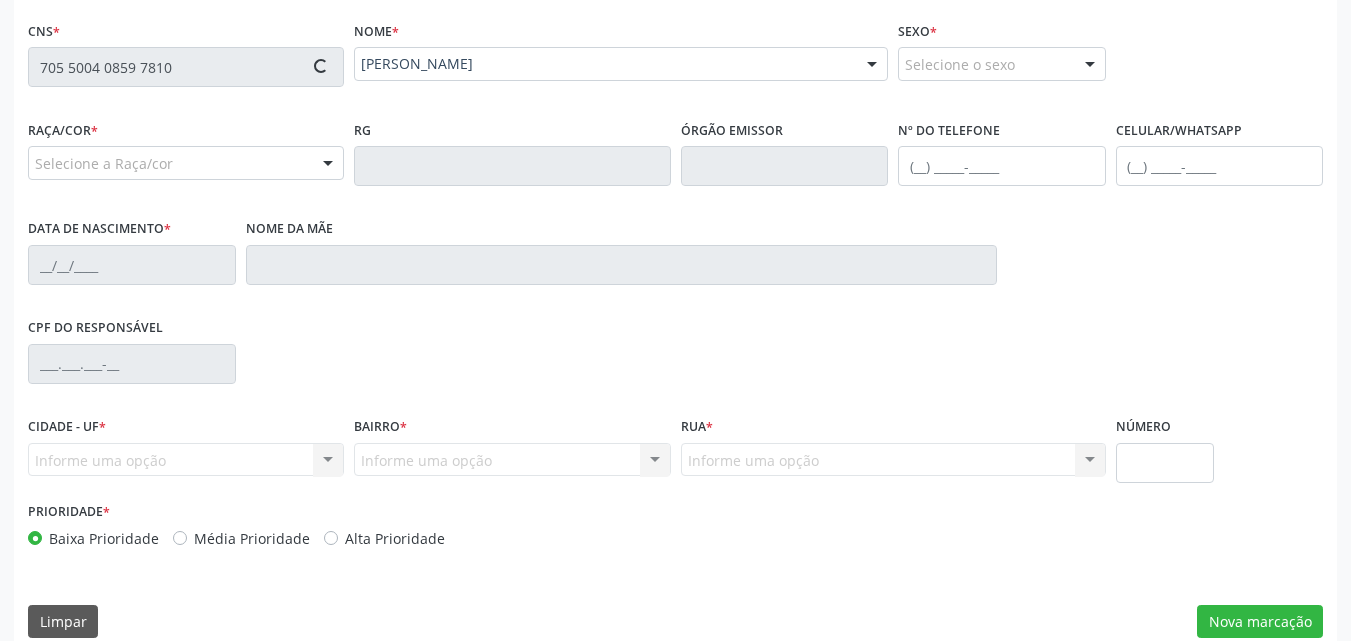 scroll, scrollTop: 448, scrollLeft: 0, axis: vertical 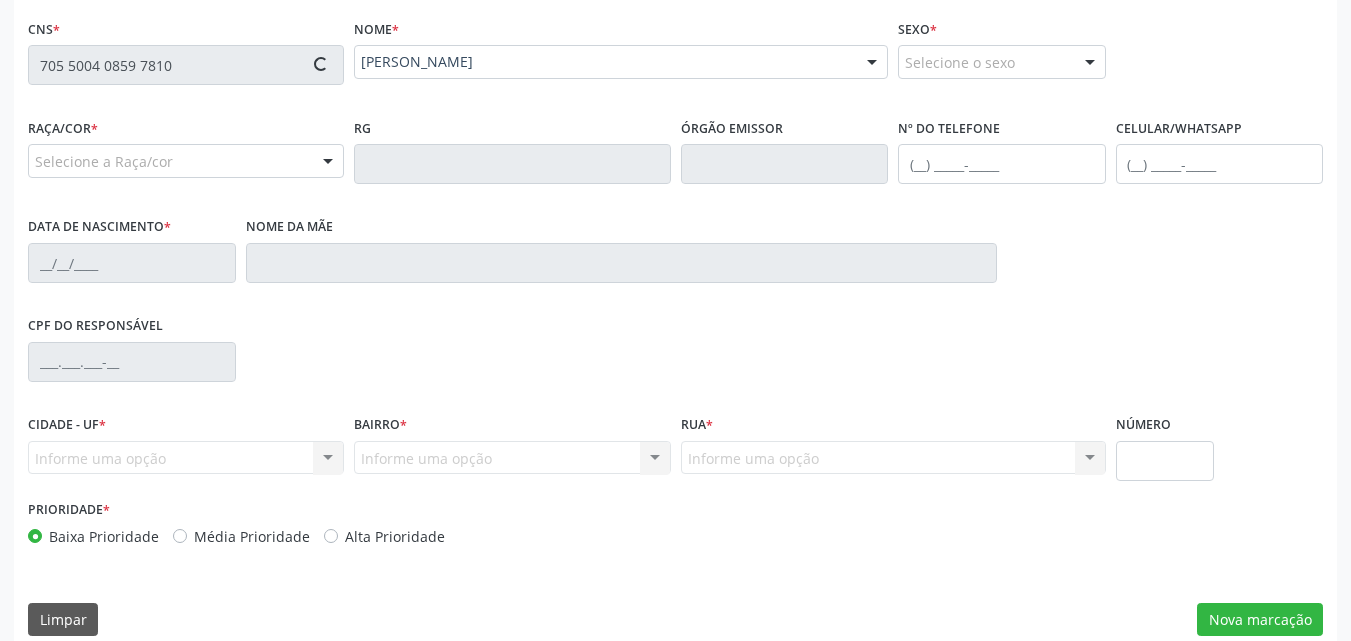 type on "[PHONE_NUMBER]" 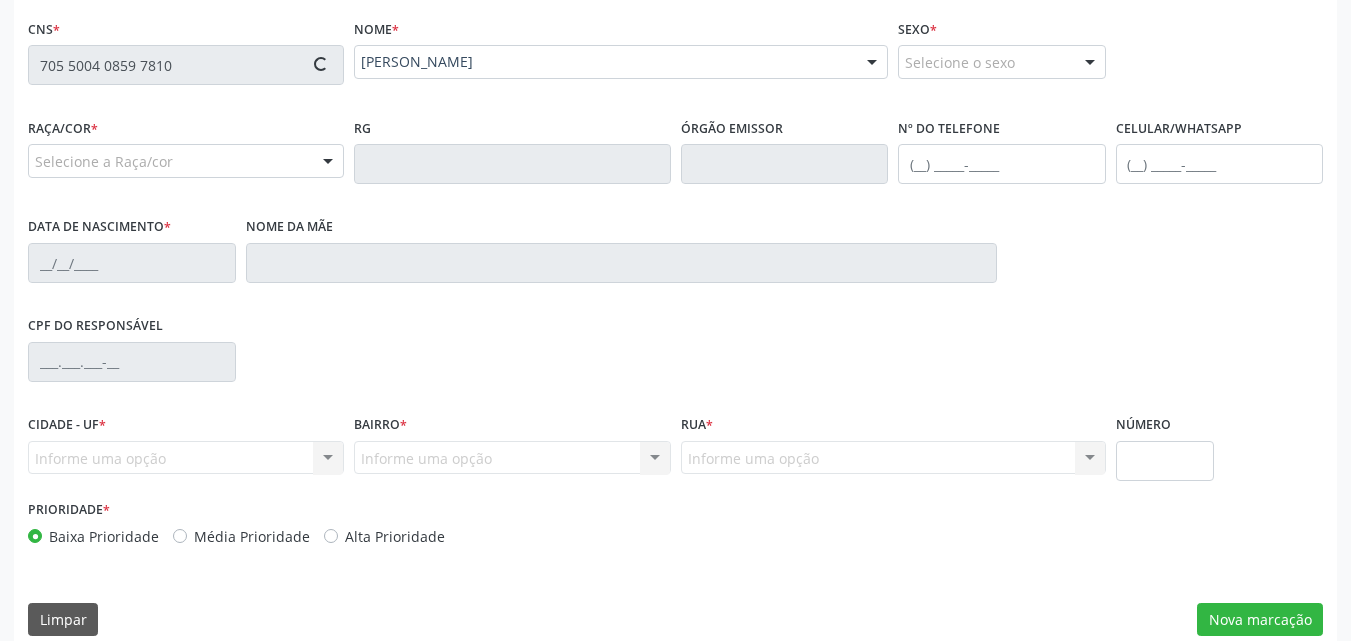 type on "[DATE]" 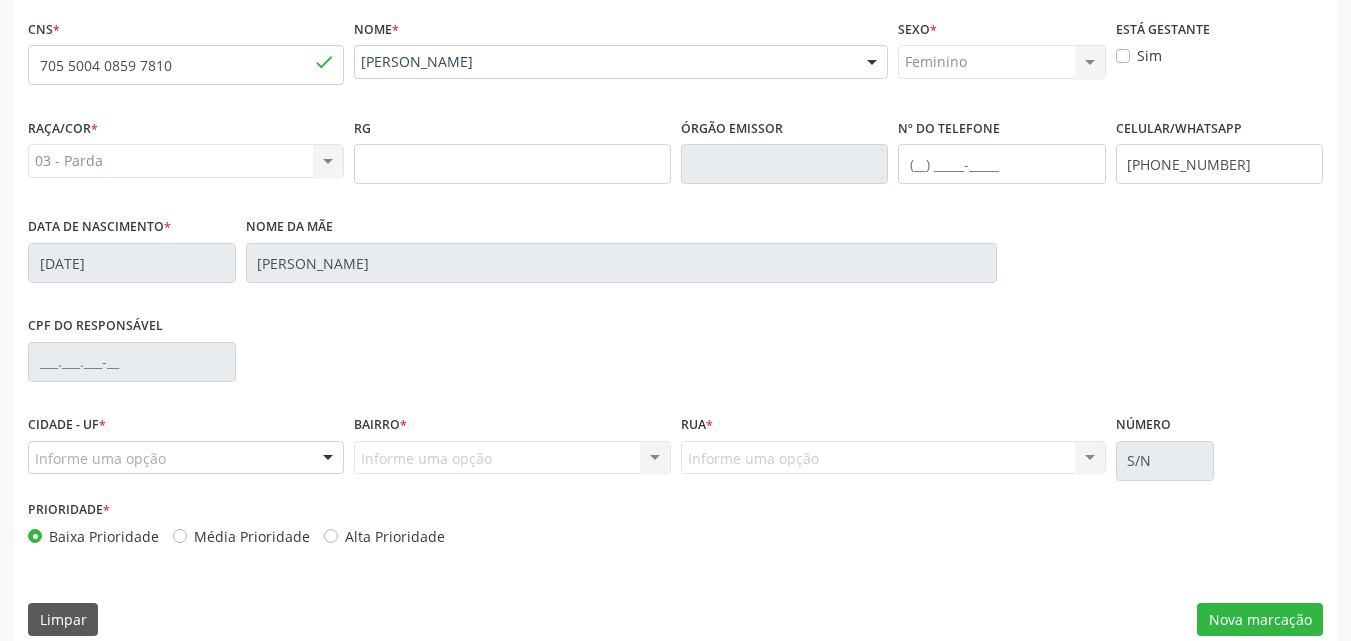 scroll, scrollTop: 446, scrollLeft: 0, axis: vertical 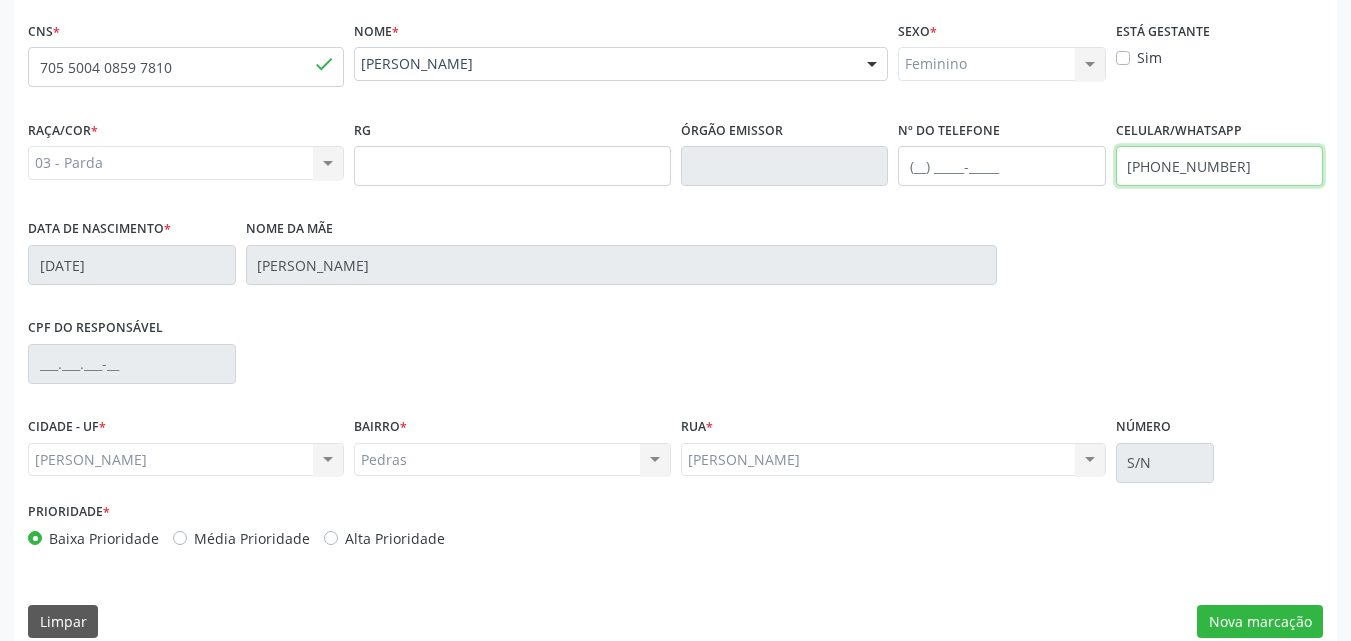 click on "[PHONE_NUMBER]" at bounding box center [1220, 166] 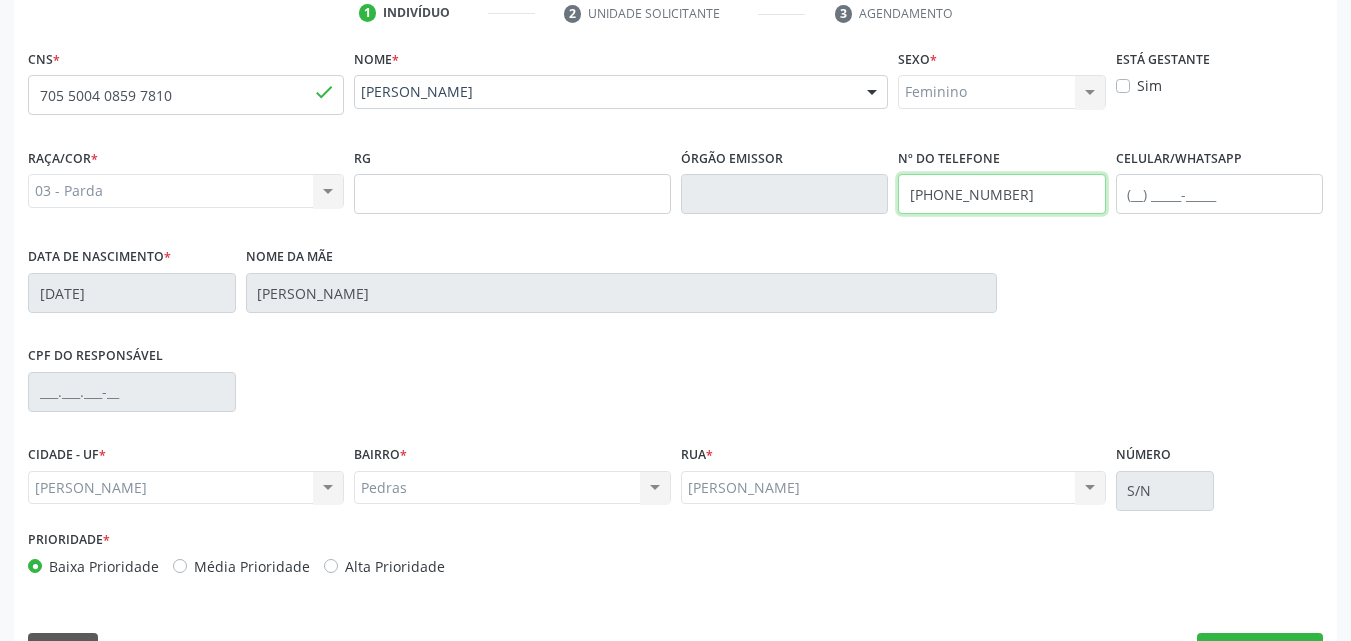 scroll, scrollTop: 471, scrollLeft: 0, axis: vertical 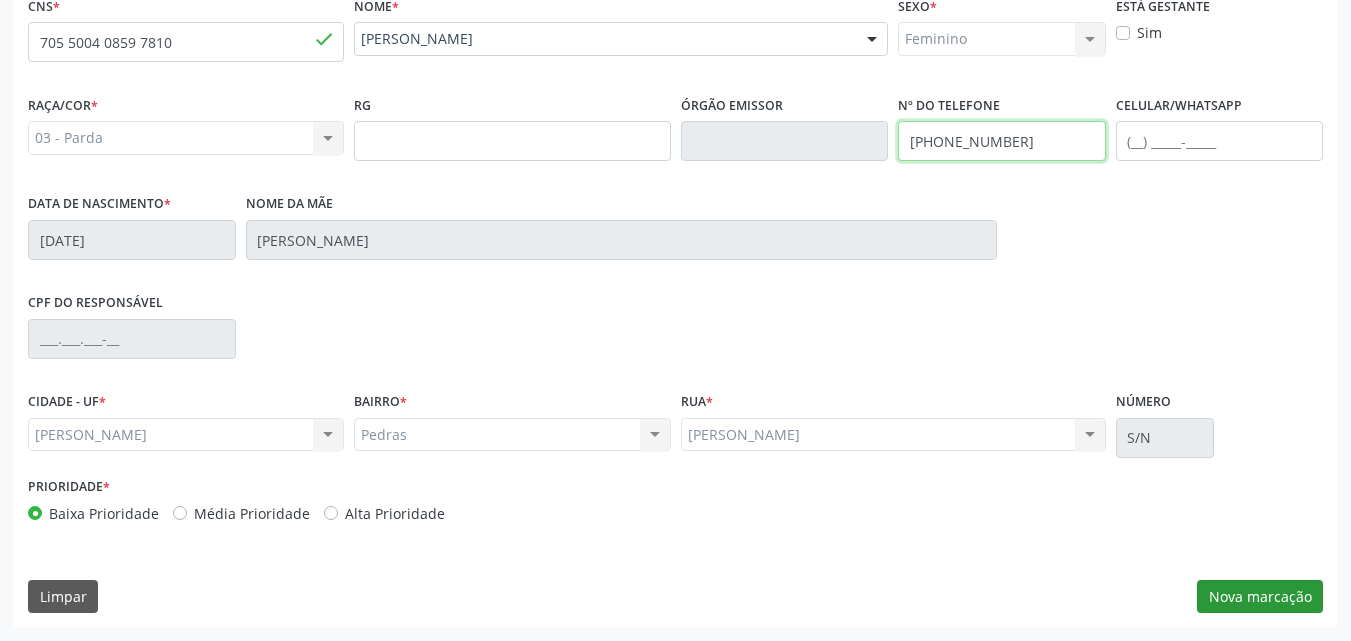 type on "[PHONE_NUMBER]" 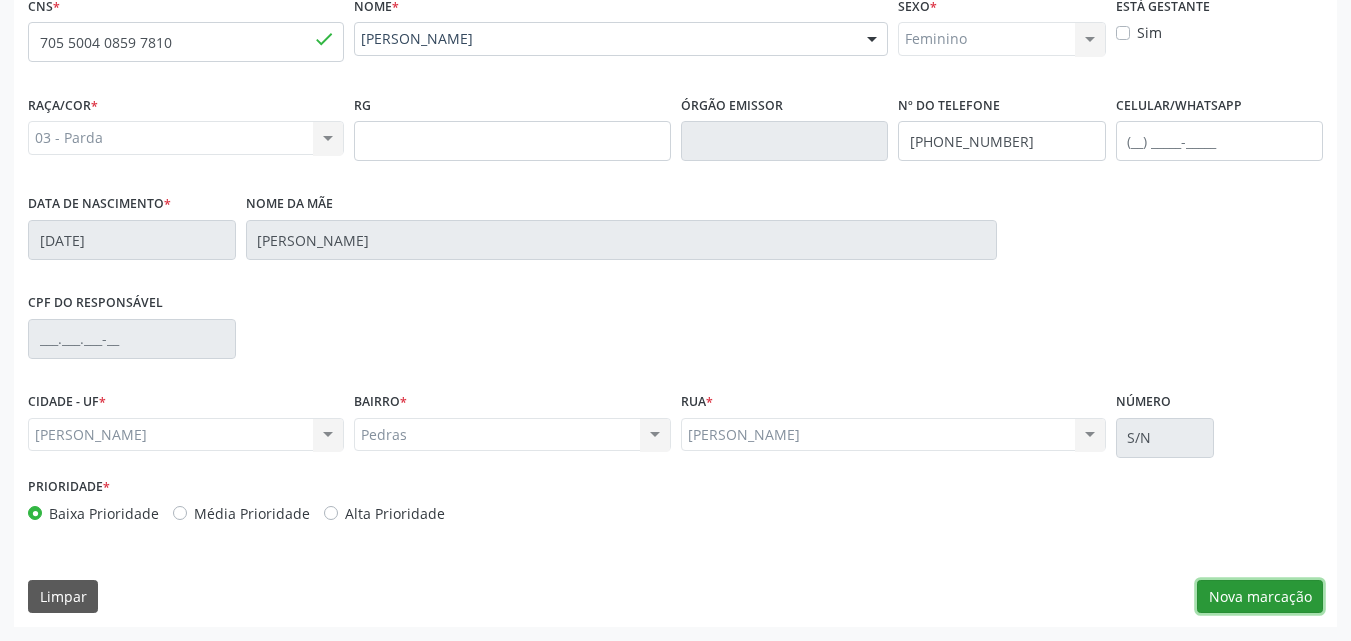 click on "Nova marcação" at bounding box center (1260, 597) 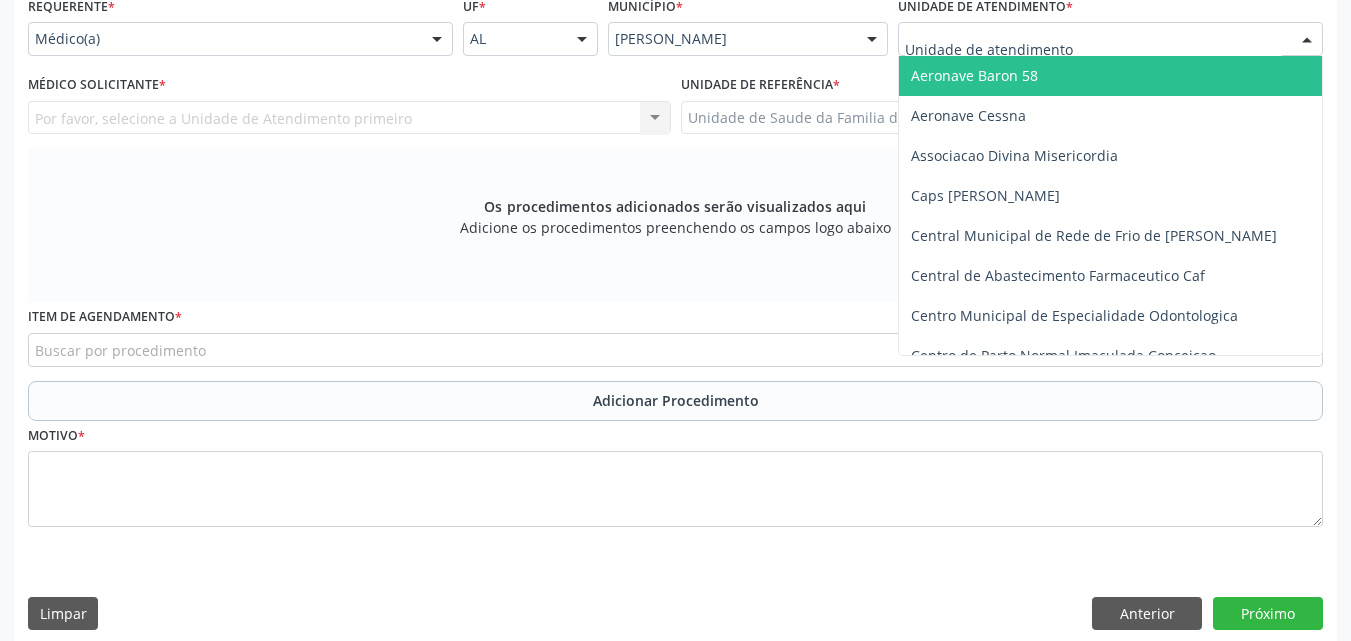 click at bounding box center (1110, 39) 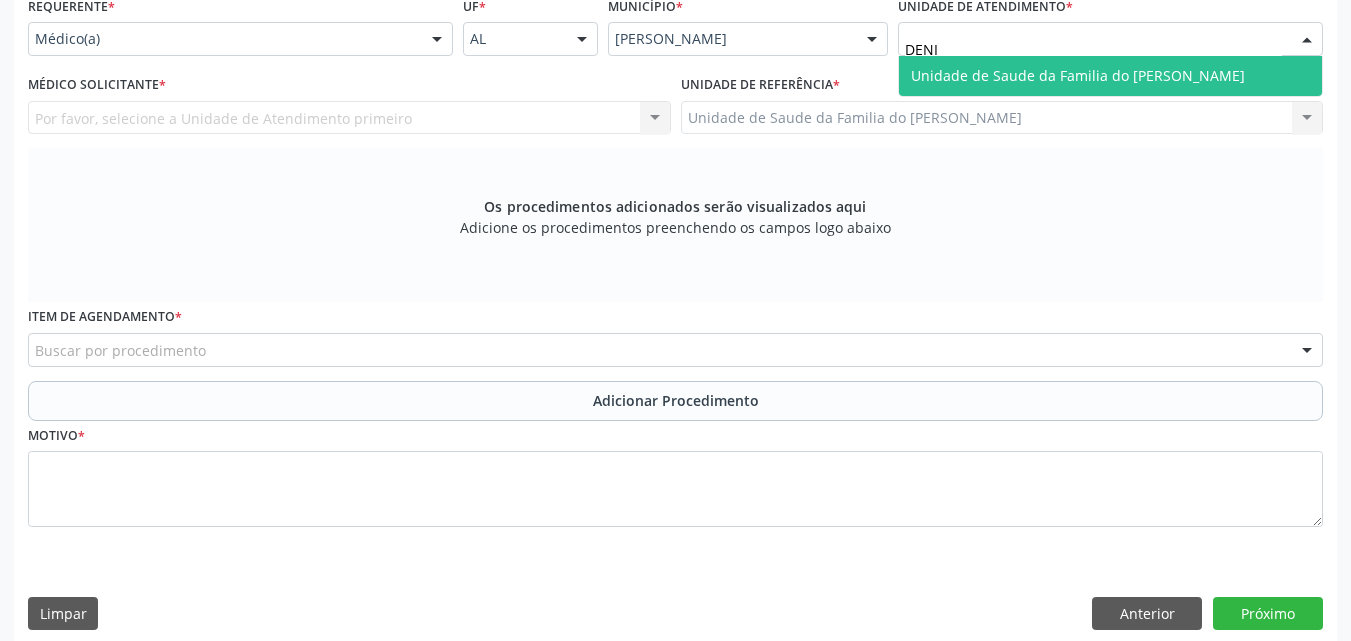 type on "[PERSON_NAME]" 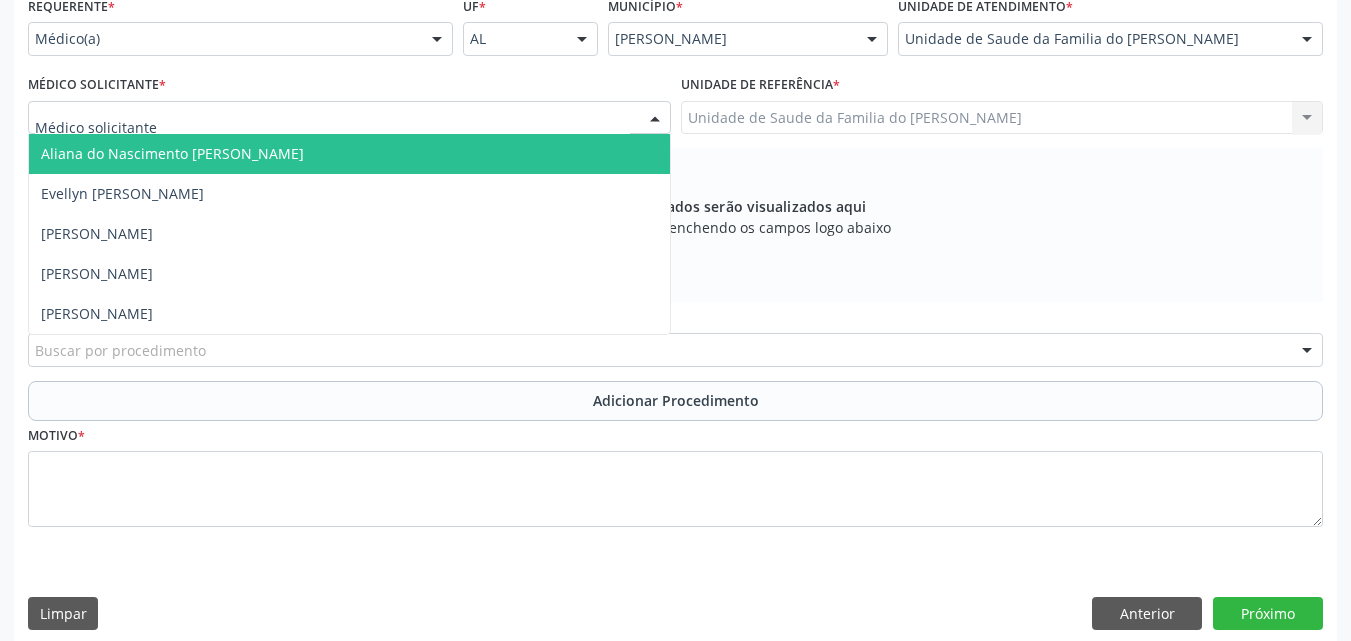 click at bounding box center (349, 118) 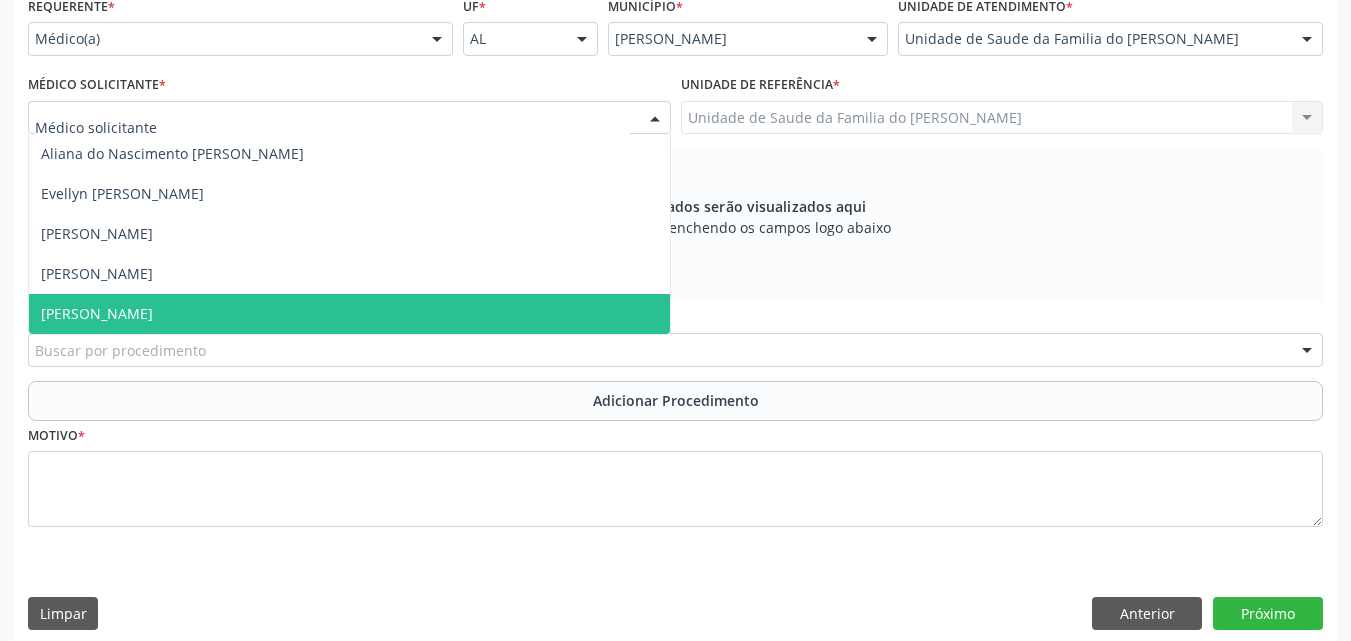 click on "[PERSON_NAME]" at bounding box center [349, 314] 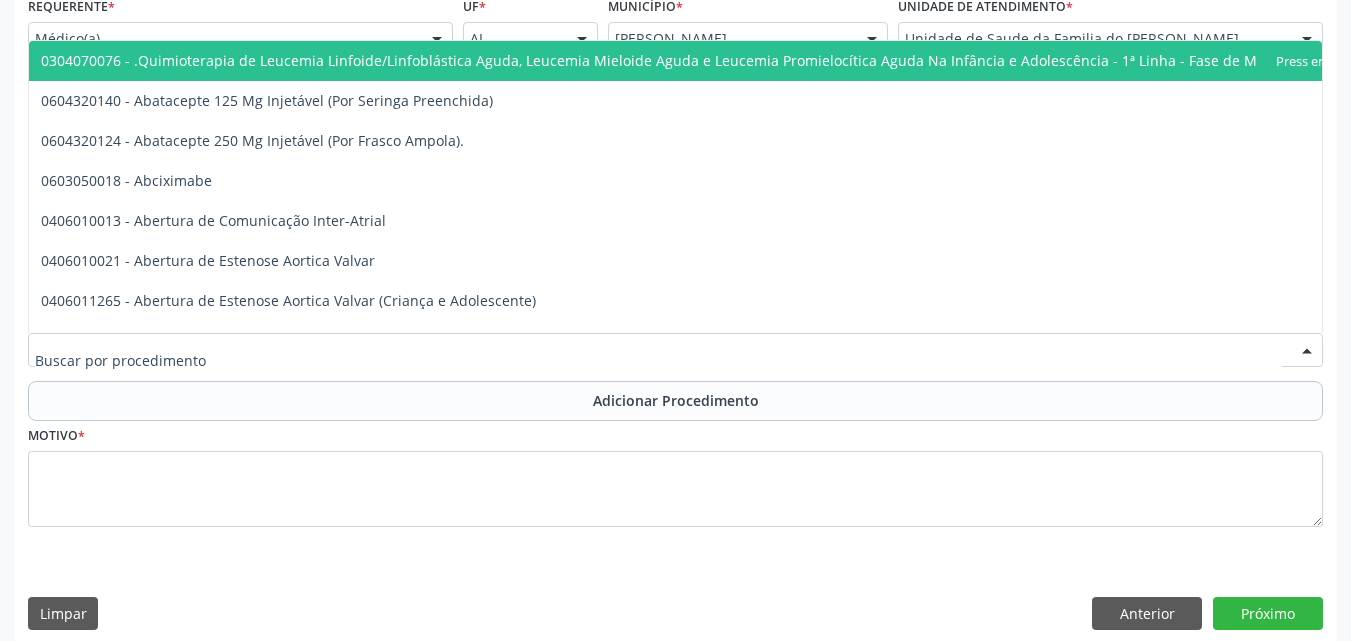 click at bounding box center (675, 350) 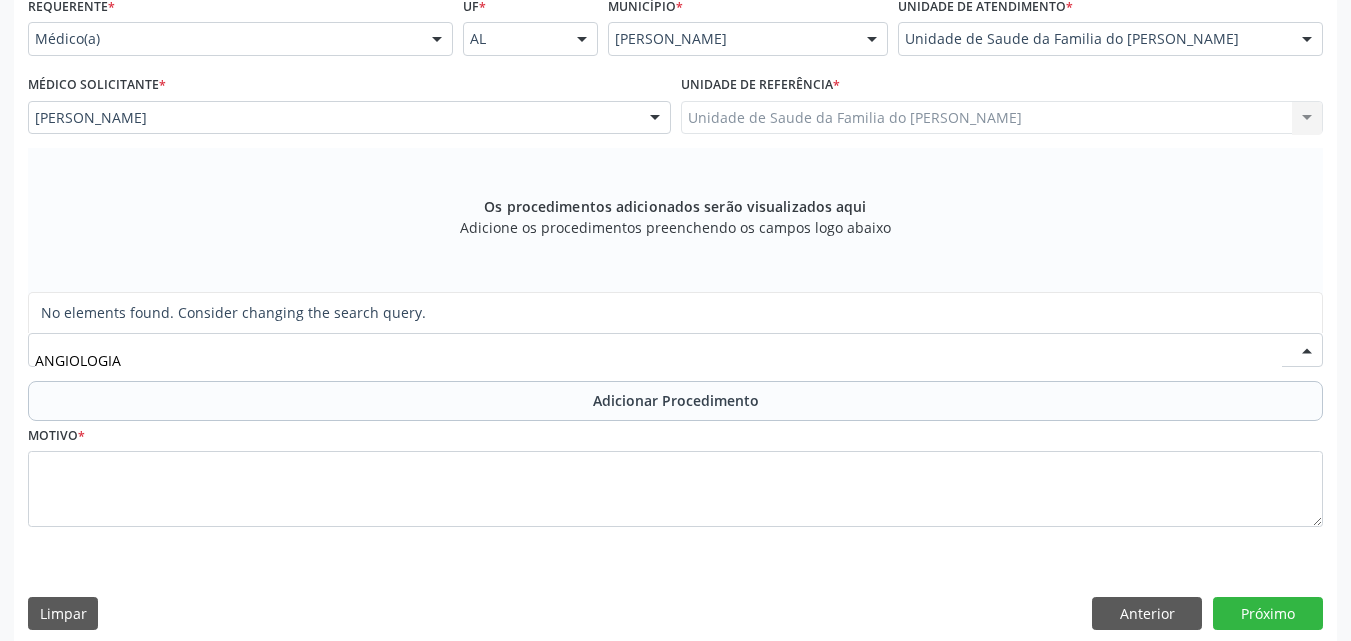 type on "ANGIOLOGI" 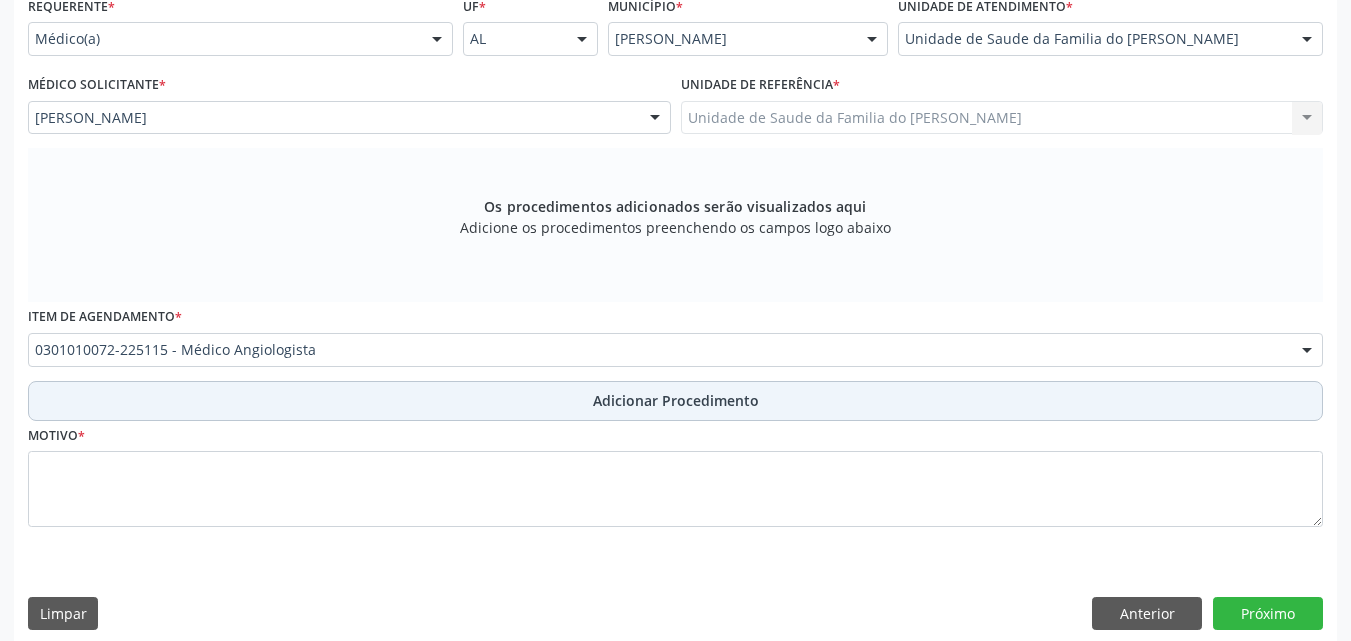 click on "Adicionar Procedimento" at bounding box center [675, 401] 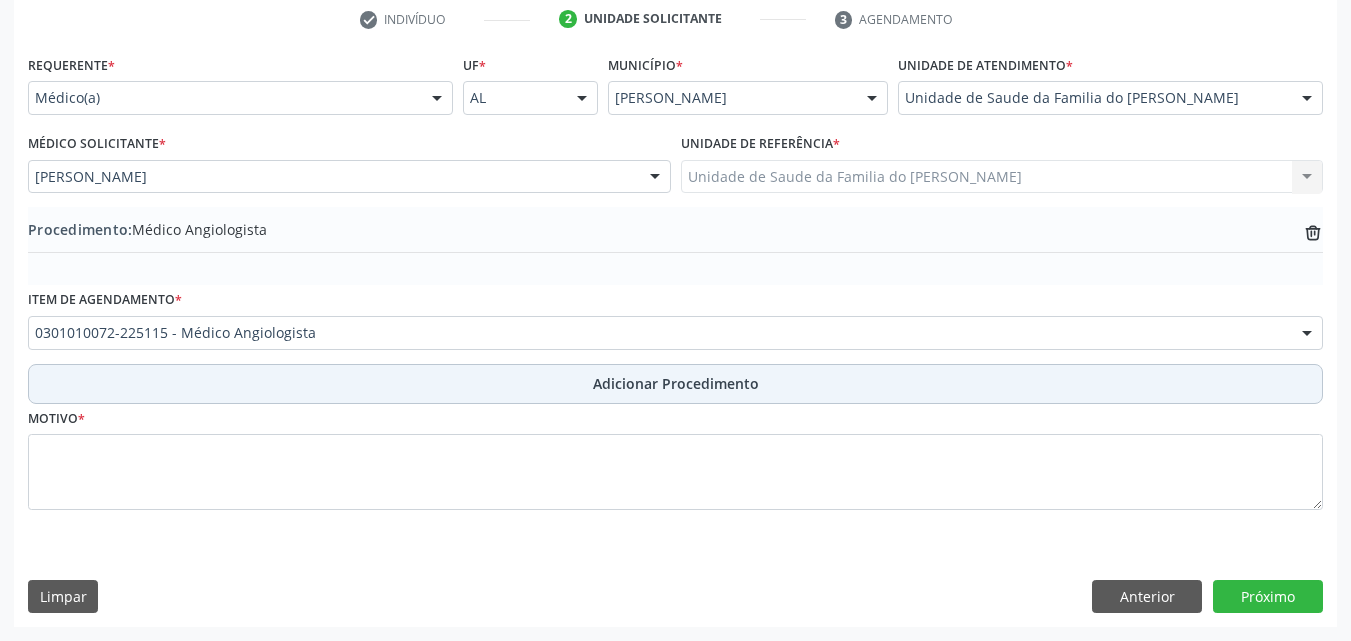 scroll, scrollTop: 412, scrollLeft: 0, axis: vertical 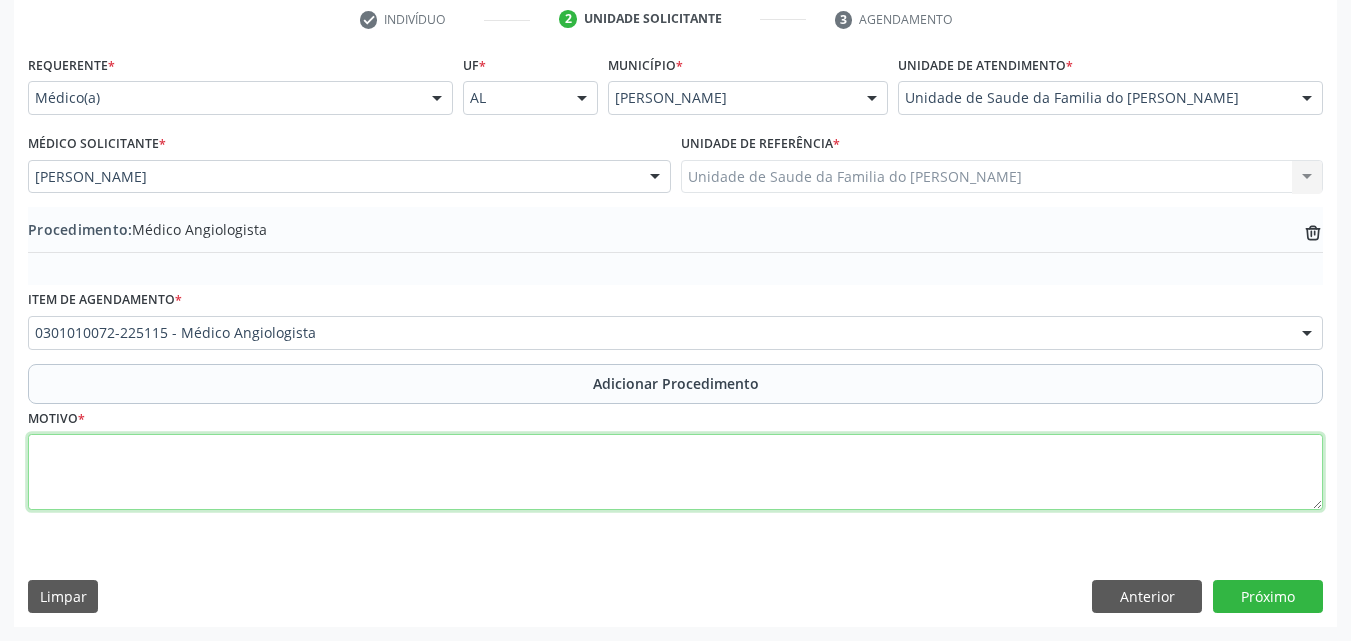 click at bounding box center (675, 472) 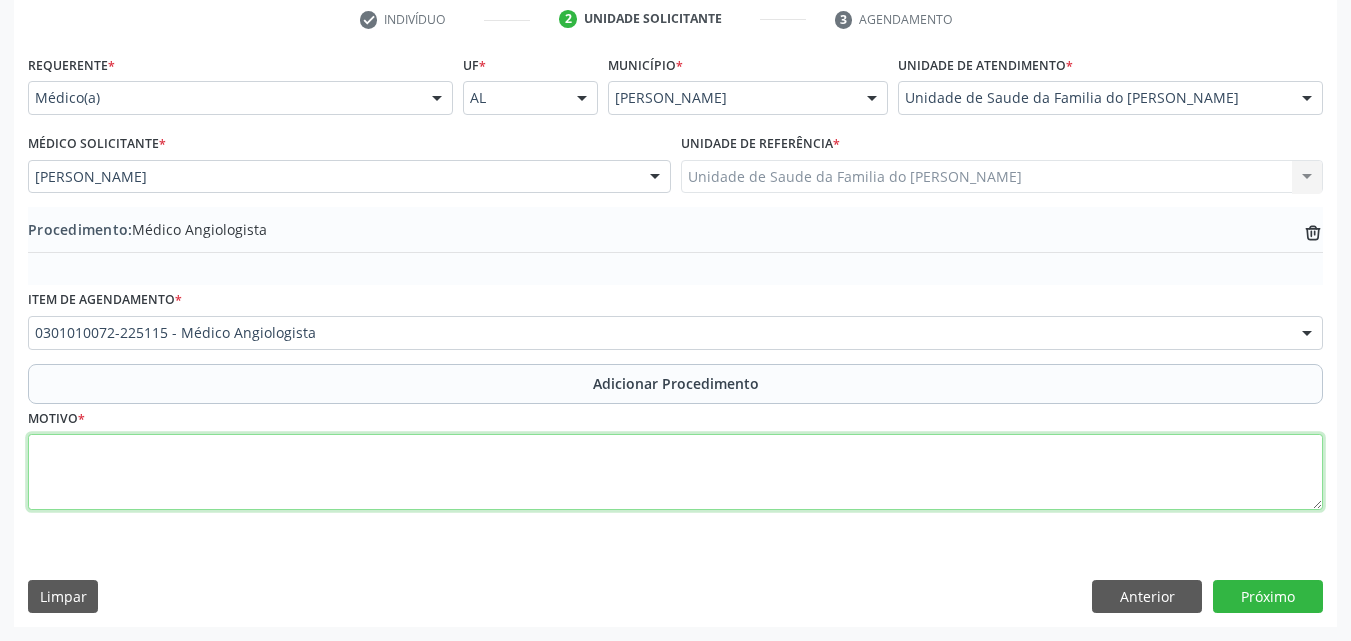 paste on "MÉDICO DA ESTRATÉGIA DE SAÚDE DA FAMILIA" 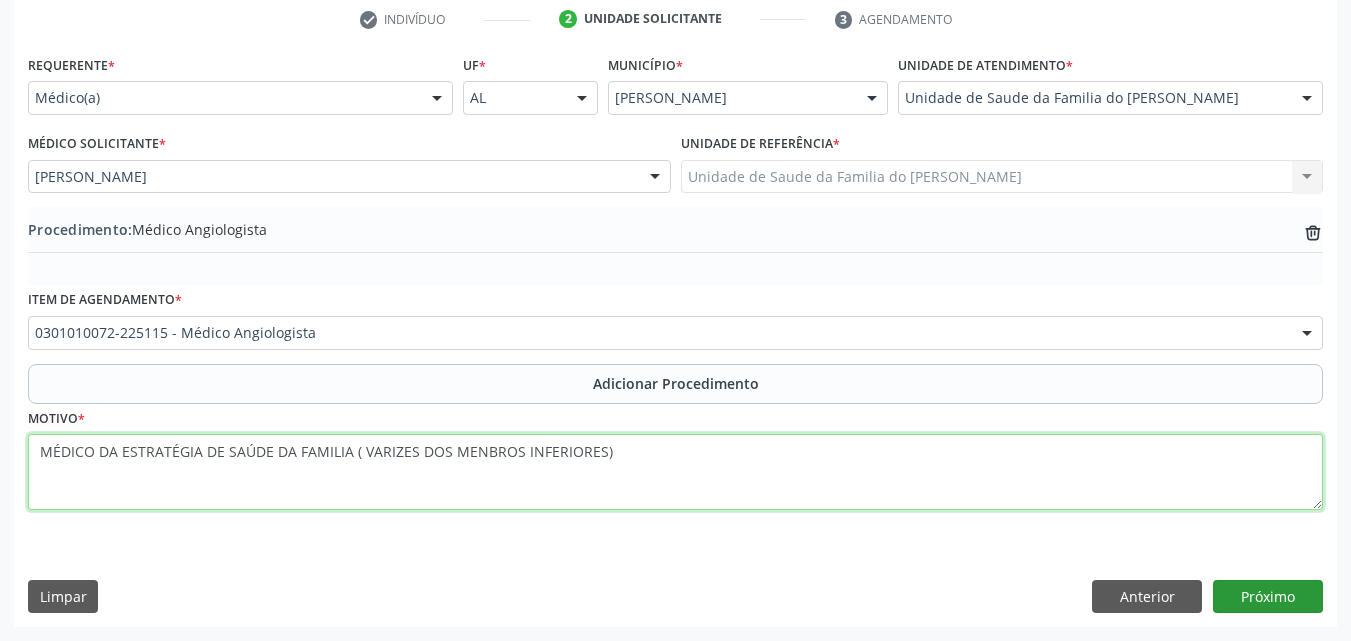 type on "MÉDICO DA ESTRATÉGIA DE SAÚDE DA FAMILIA ( VARIZES DOS MENBROS INFERIORES)" 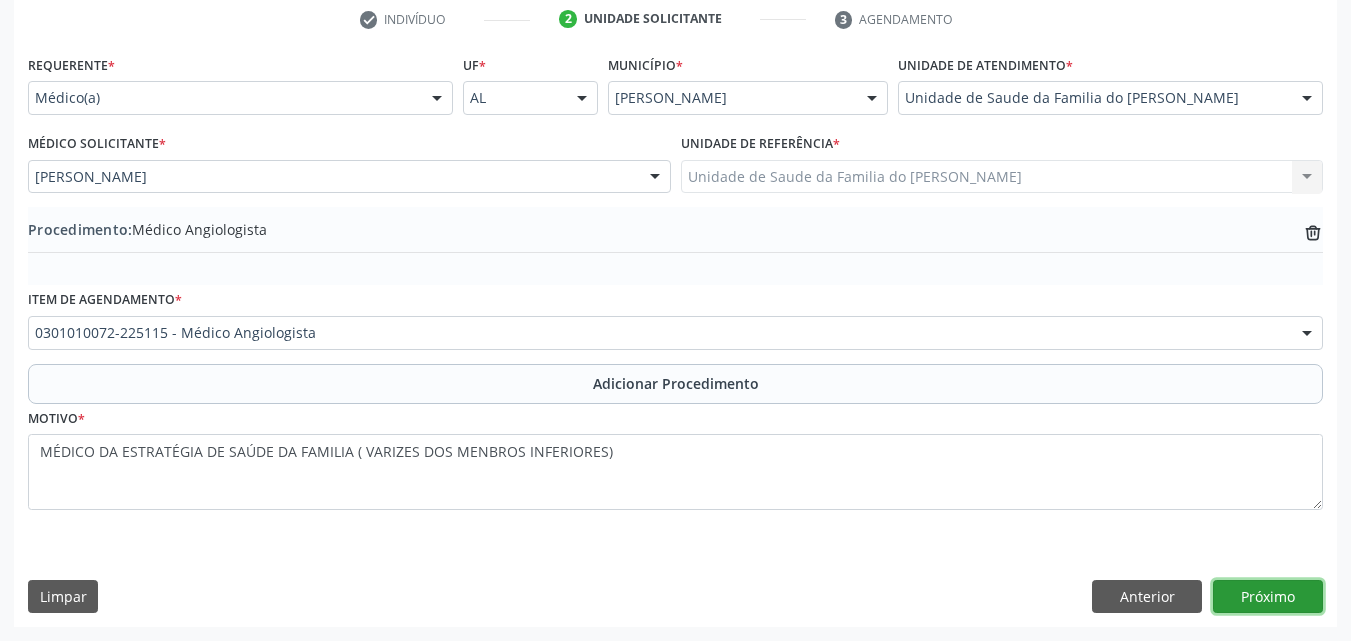 click on "Próximo" at bounding box center (1268, 597) 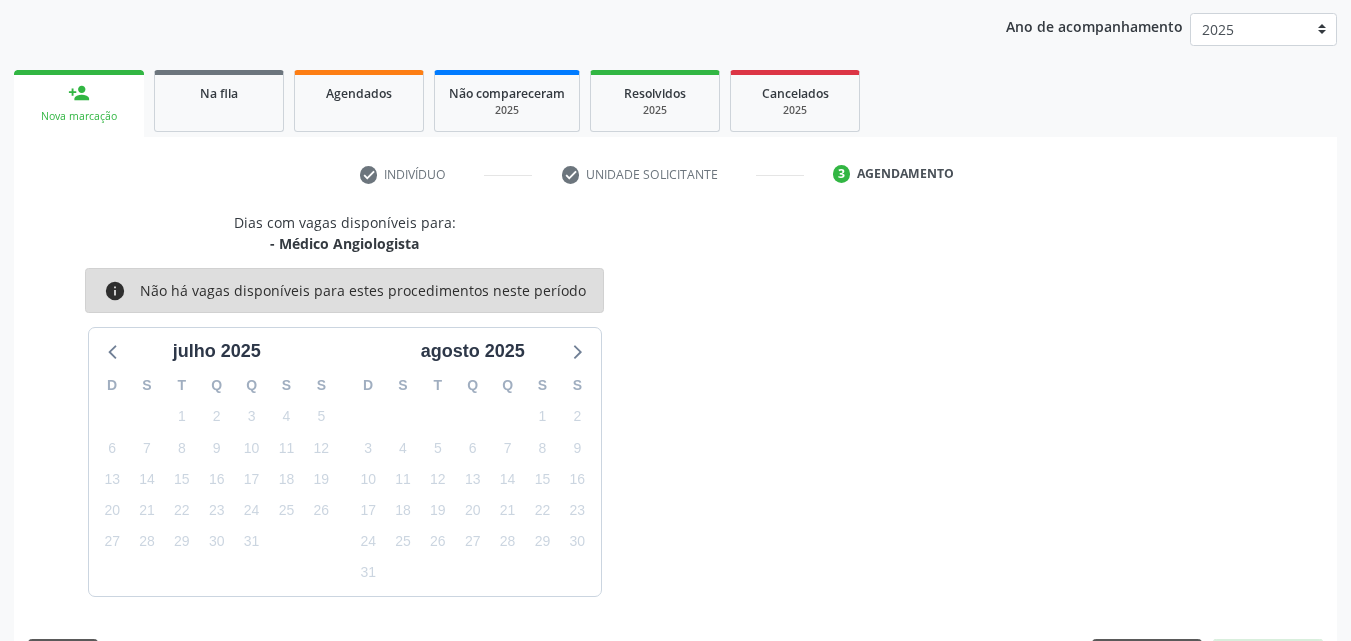 scroll, scrollTop: 316, scrollLeft: 0, axis: vertical 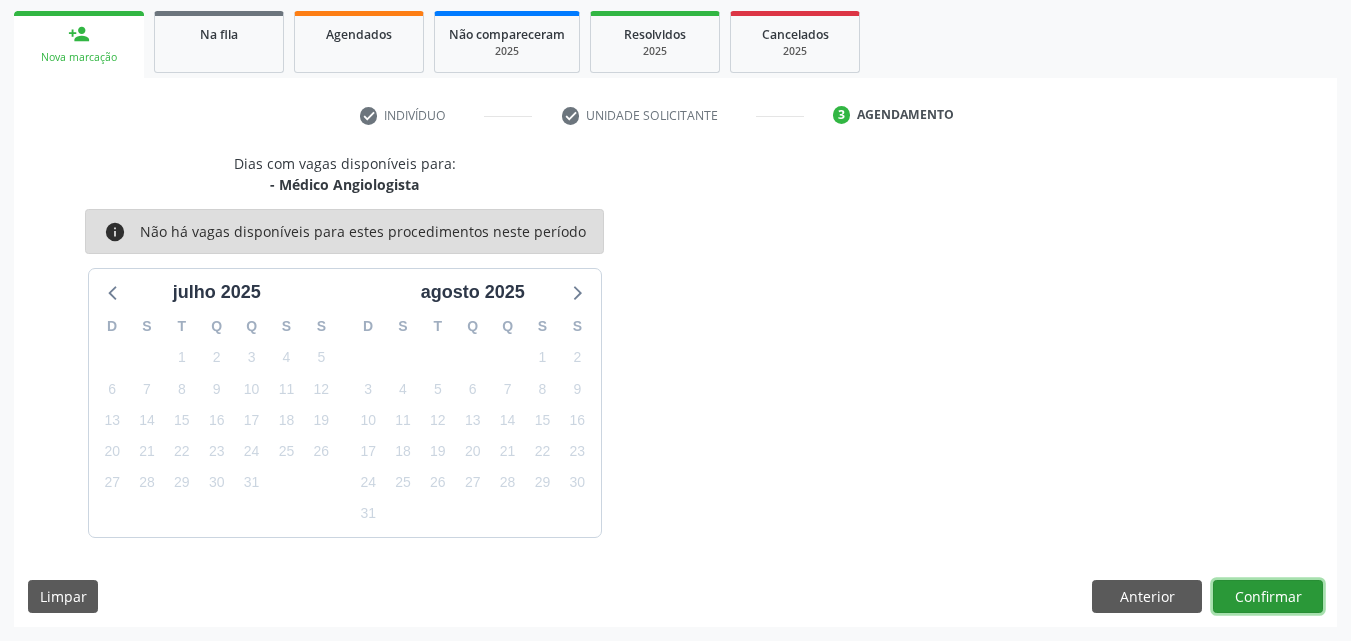 click on "Confirmar" at bounding box center (1268, 597) 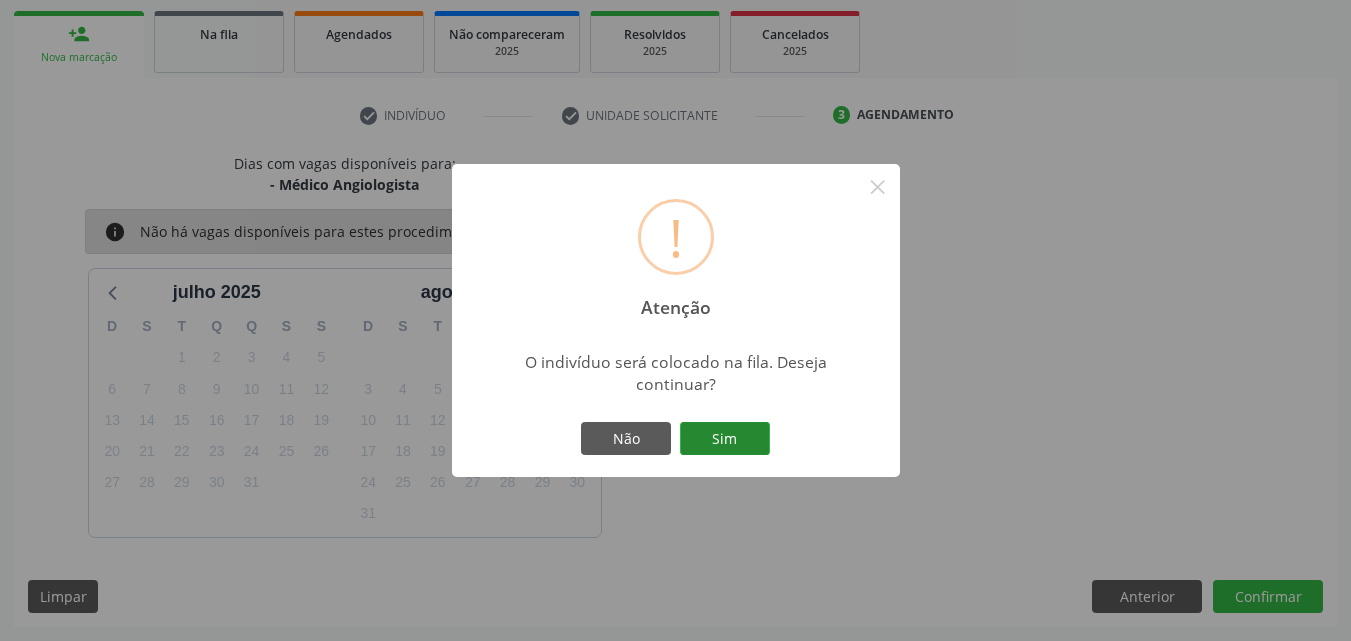 click on "Sim" at bounding box center (725, 439) 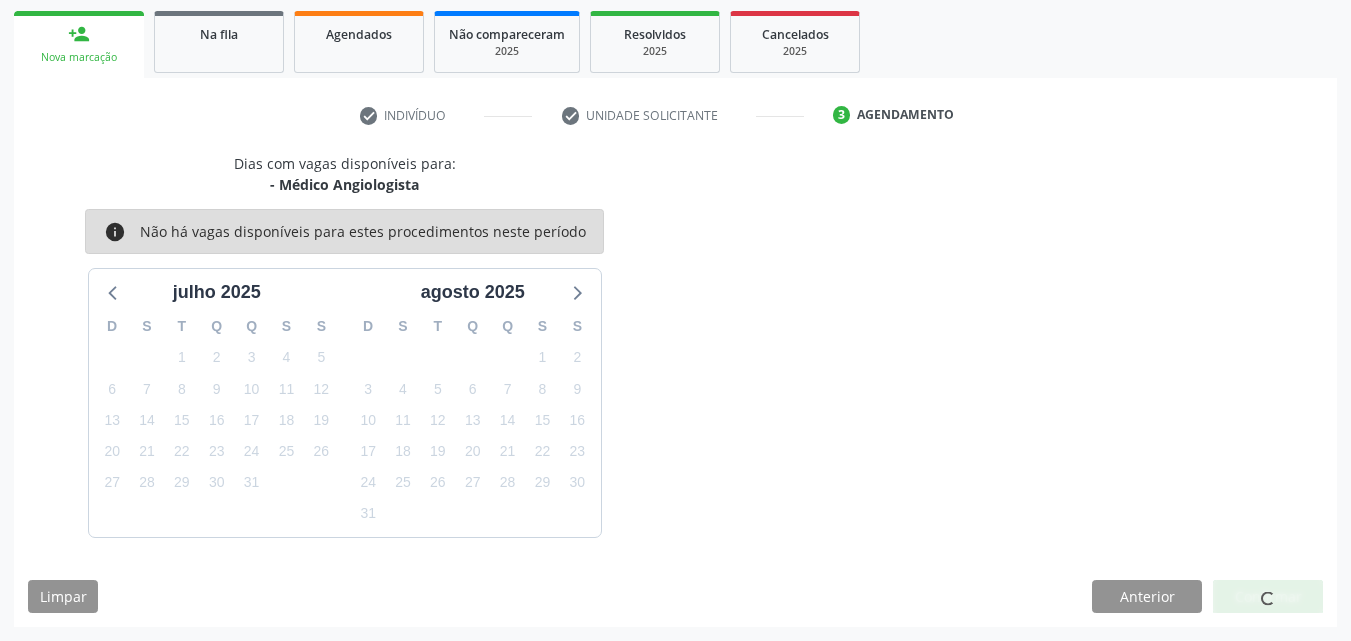 click on "Dias com vagas disponíveis para:
- Médico Angiologista
info
Não há vagas disponíveis para estes procedimentos neste período
[DATE] D S T Q Q S S 29 30 1 2 3 4 5 6 7 8 9 10 11 12 13 14 15 16 17 18 19 20 21 22 23 24 25 26 27 28 29 30 31 1 2 3 4 5 6 7 8 [DATE] D S T Q Q S S 27 28 29 30 31 1 2 3 4 5 6 7 8 9 10 11 12 13 14 15 16 17 18 19 20 21 22 23 24 25 26 27 28 29 30 31 1 2 3 4 5 6" at bounding box center [675, 345] 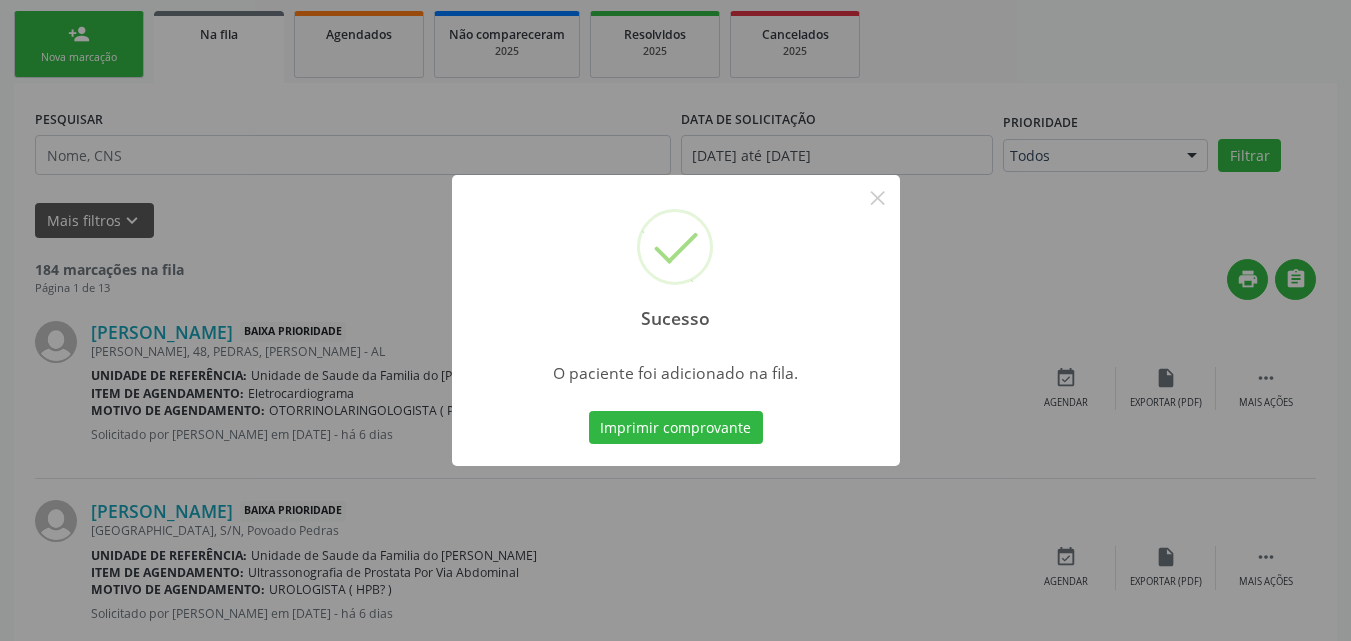 scroll, scrollTop: 54, scrollLeft: 0, axis: vertical 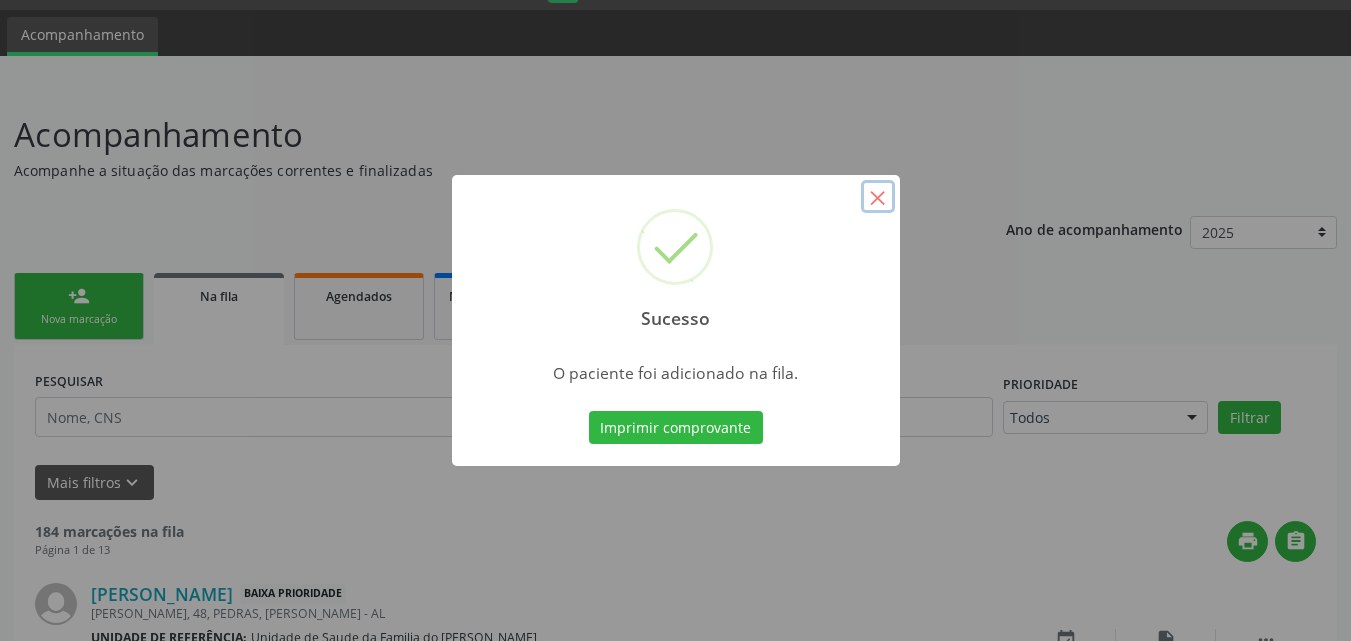 click on "×" at bounding box center (878, 197) 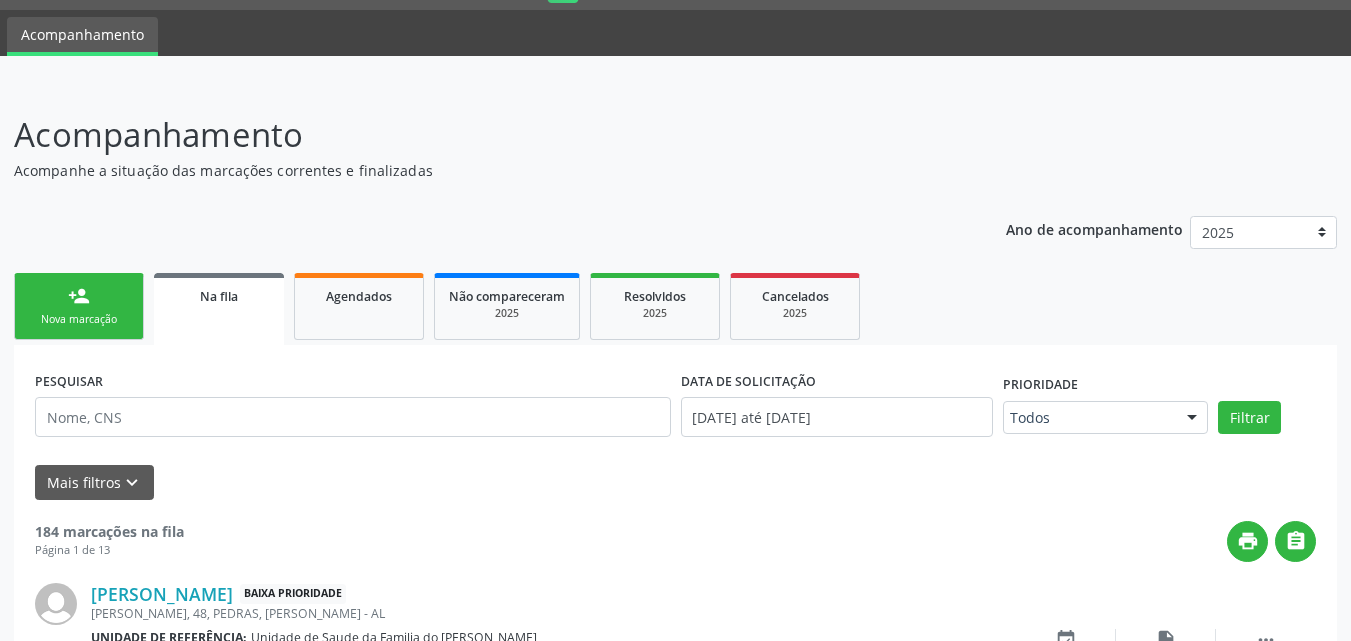 click on "person_add
Nova marcação" at bounding box center [79, 306] 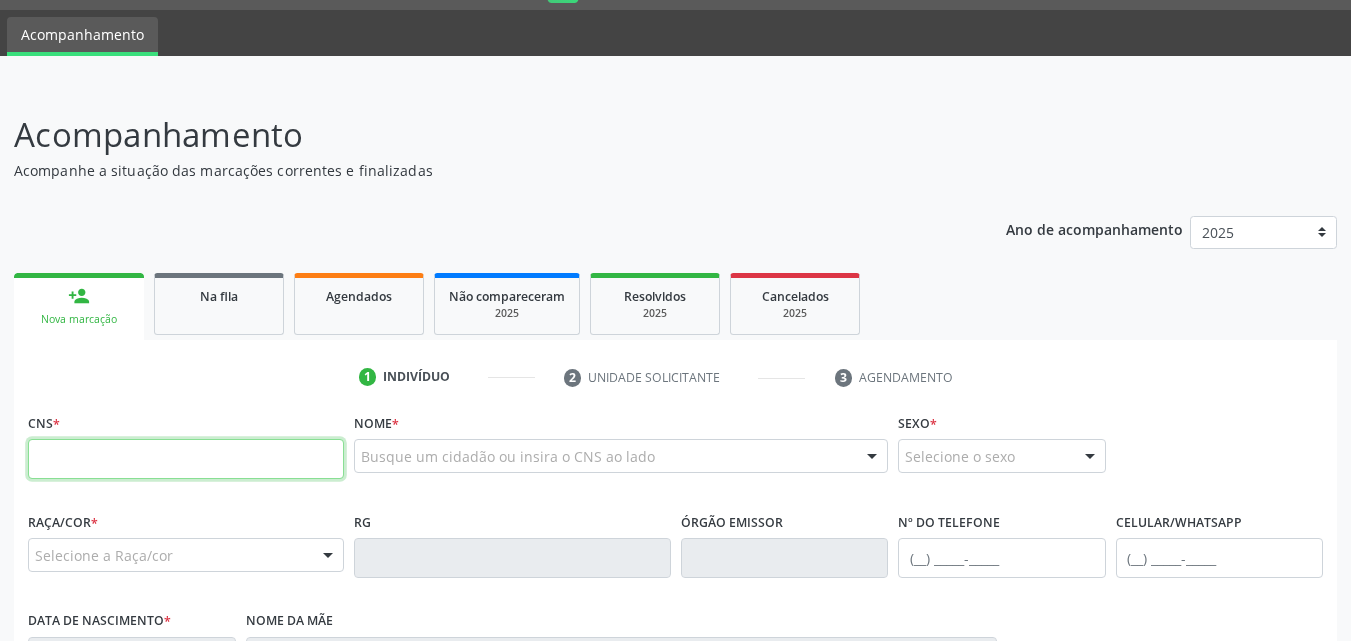 click at bounding box center (186, 459) 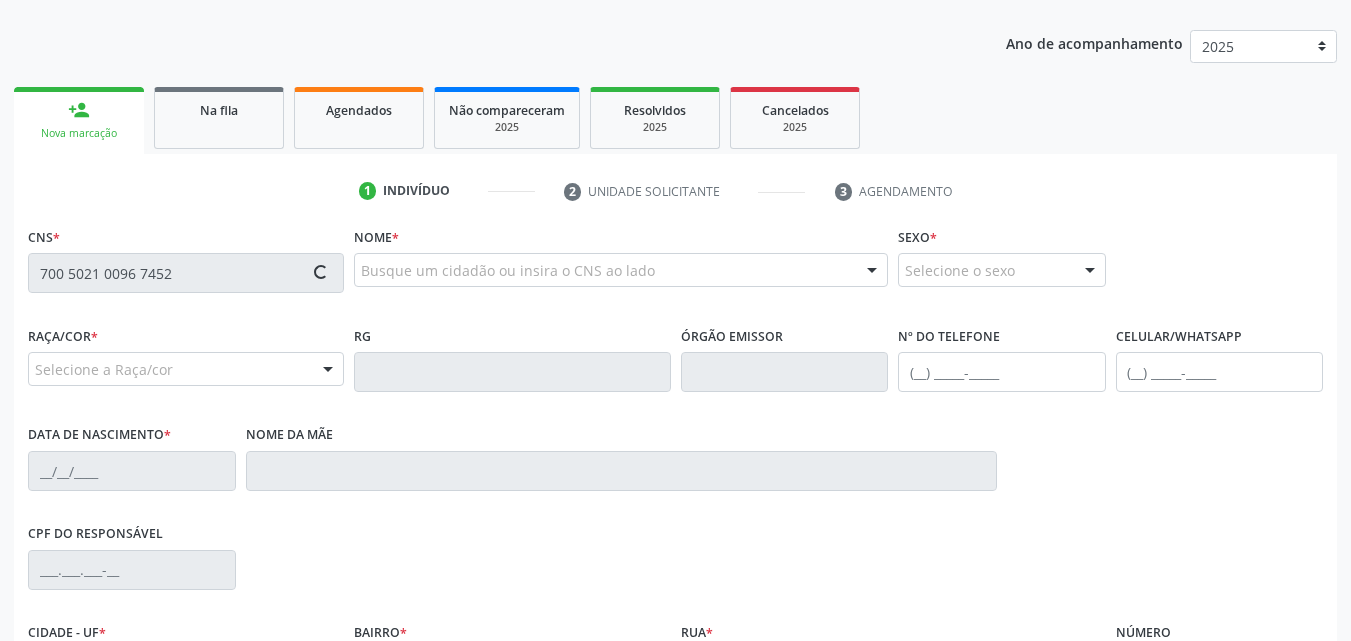 type on "700 5021 0096 7452" 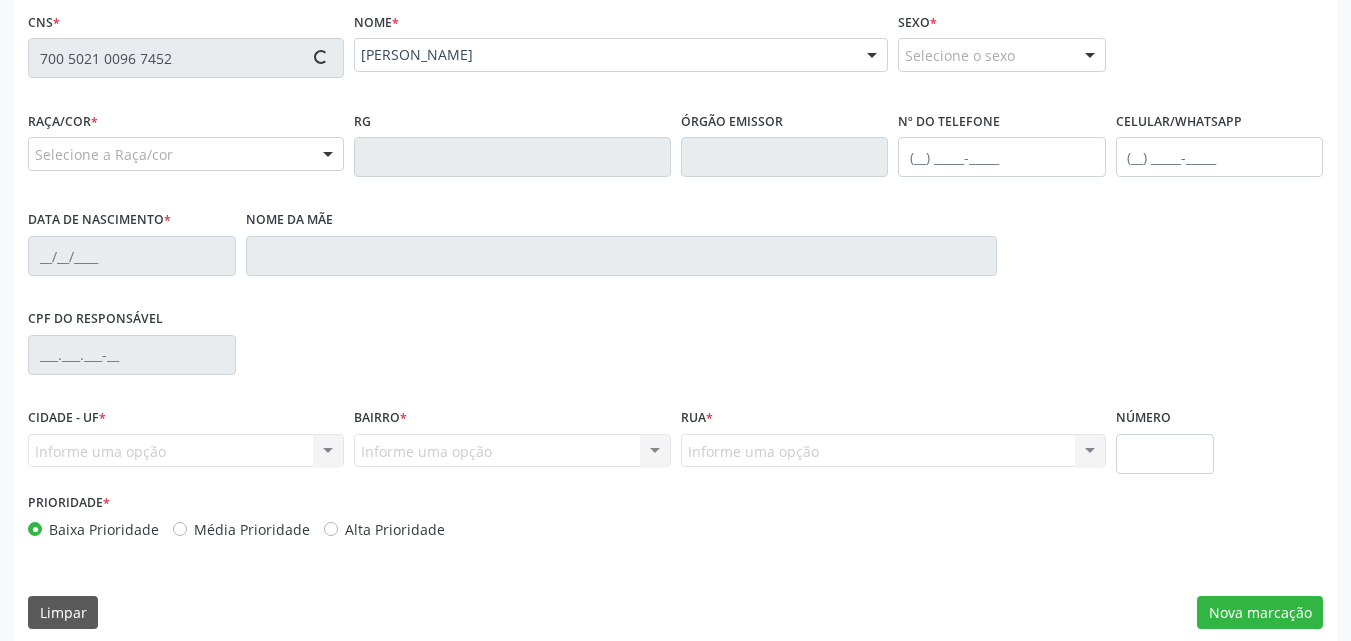 scroll, scrollTop: 471, scrollLeft: 0, axis: vertical 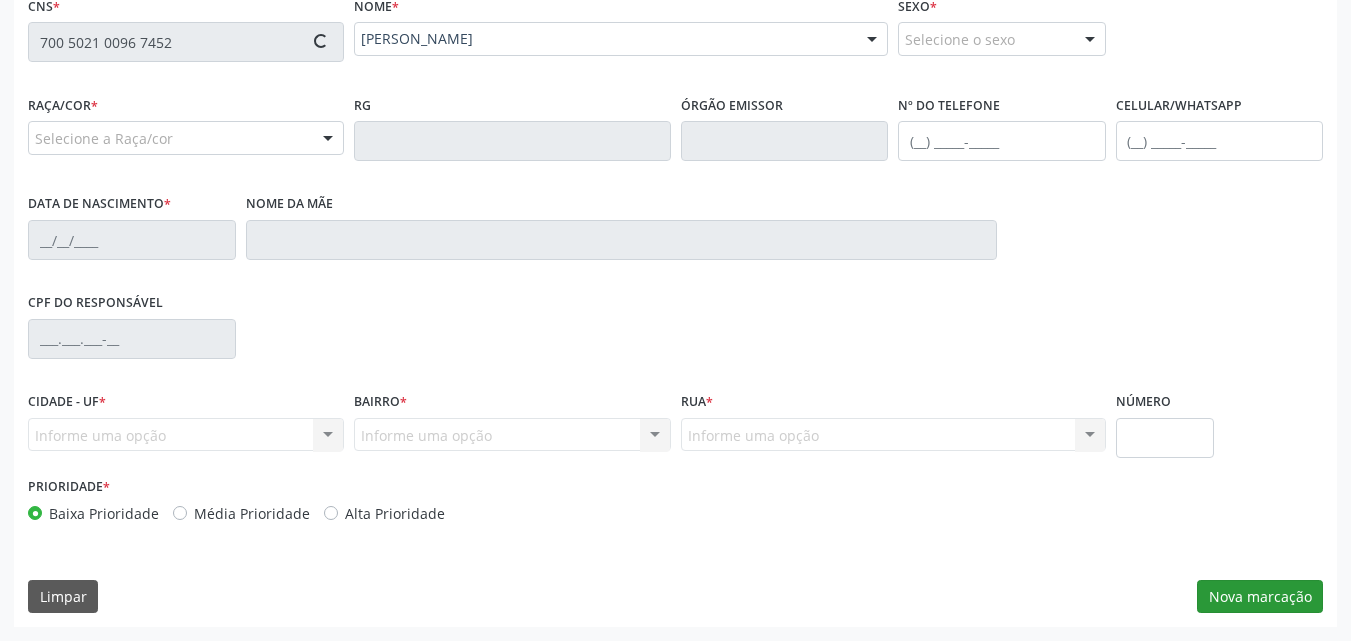 type on "[PHONE_NUMBER]" 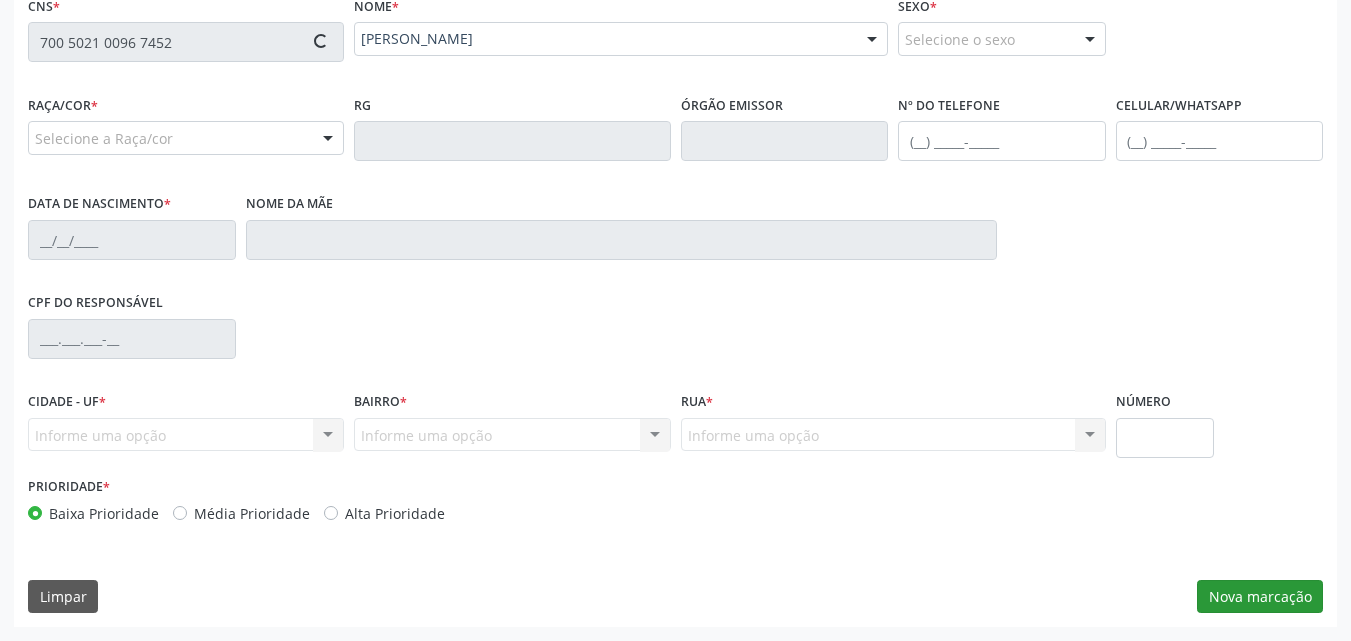 type on "06[DATE]" 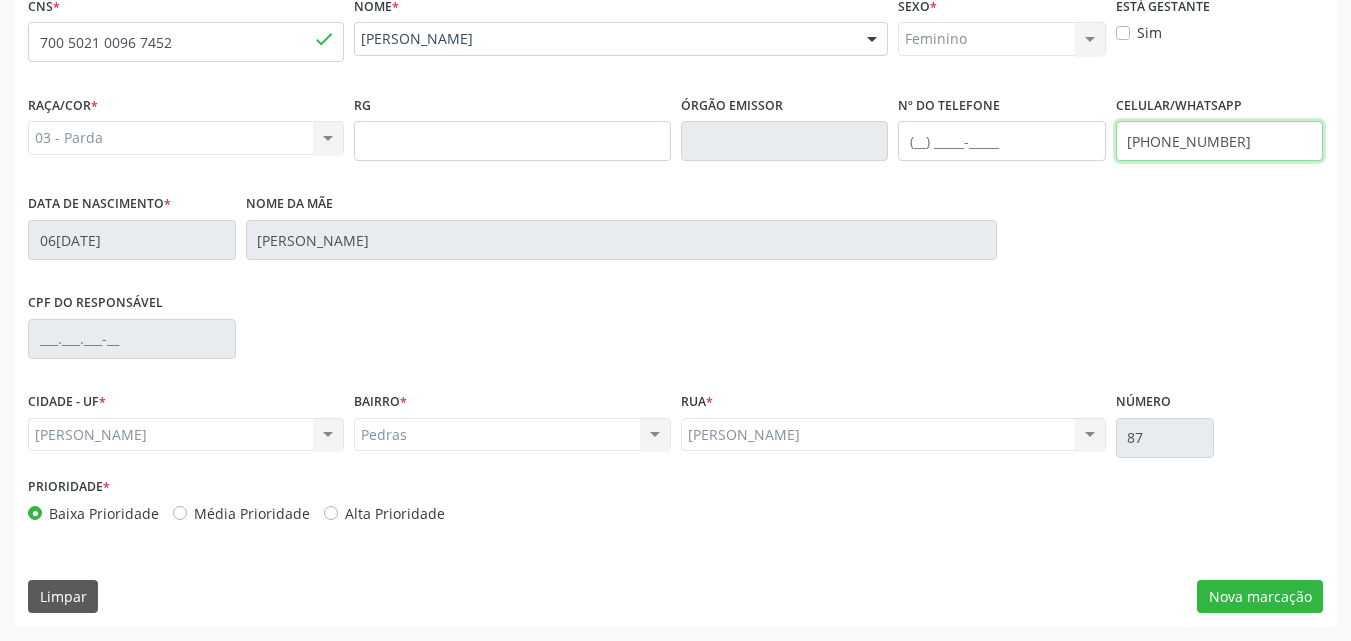 click on "[PHONE_NUMBER]" at bounding box center [1220, 141] 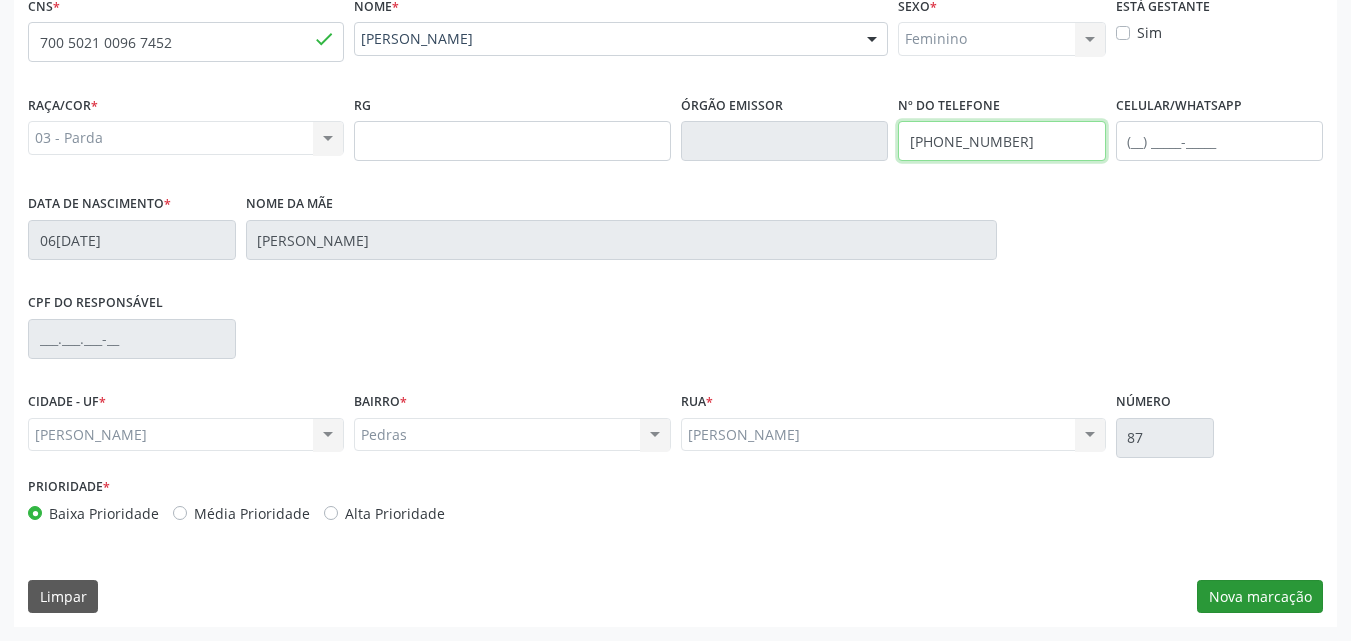 type on "[PHONE_NUMBER]" 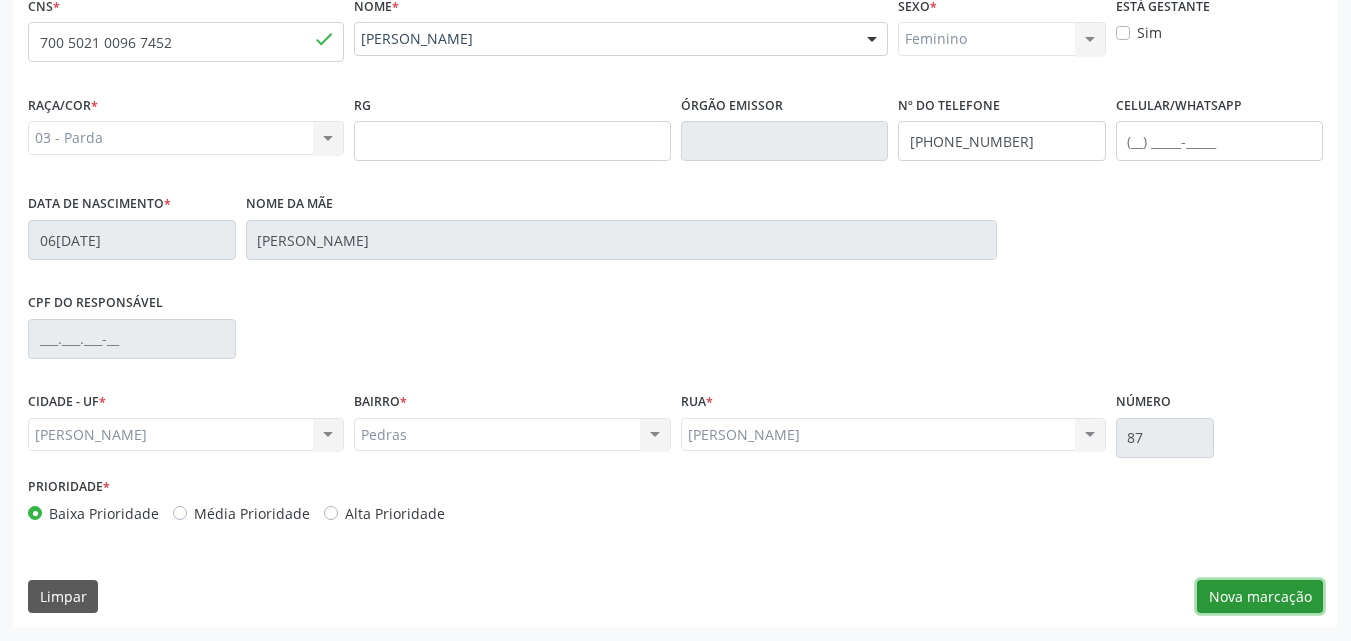 click on "Nova marcação" at bounding box center [1260, 597] 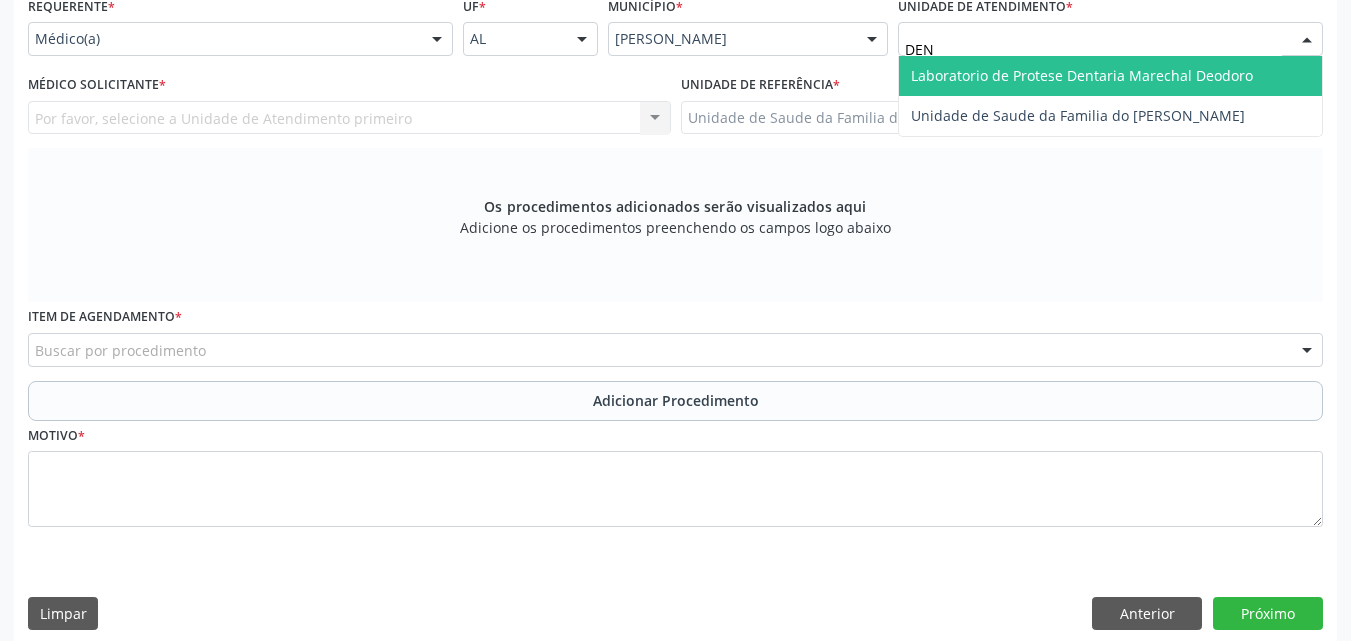 type on "DENI" 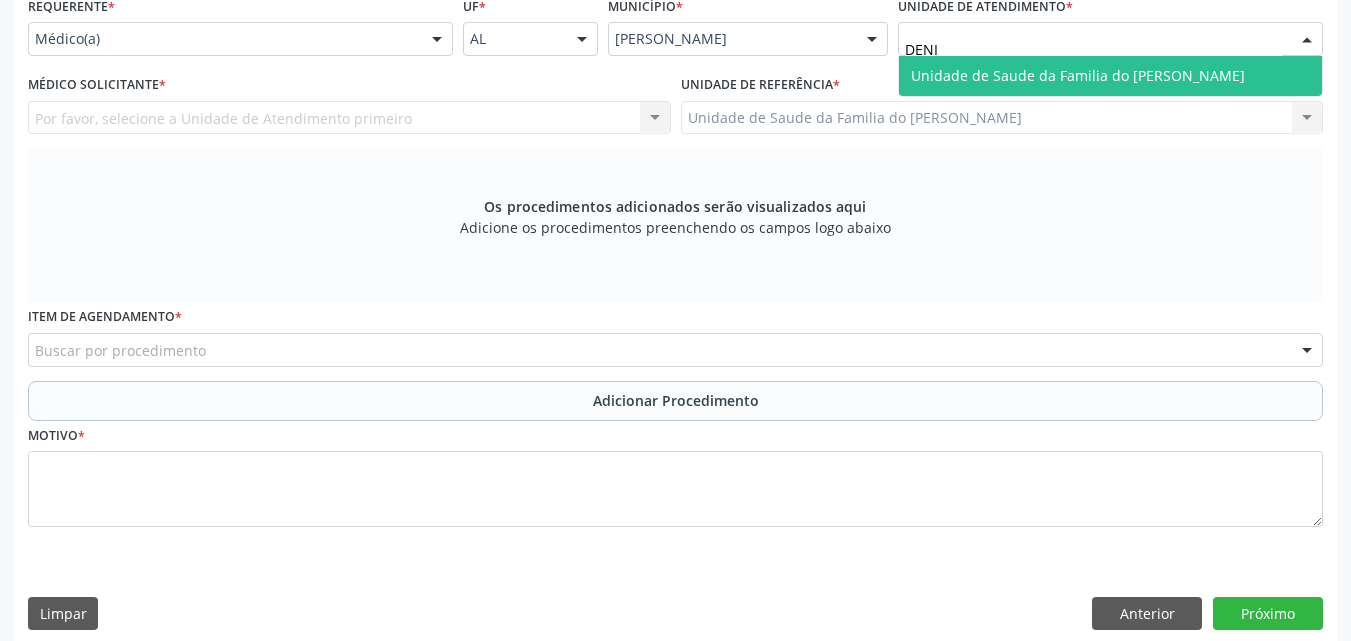 click on "Unidade de Saude da Familia do [PERSON_NAME]" at bounding box center (1078, 75) 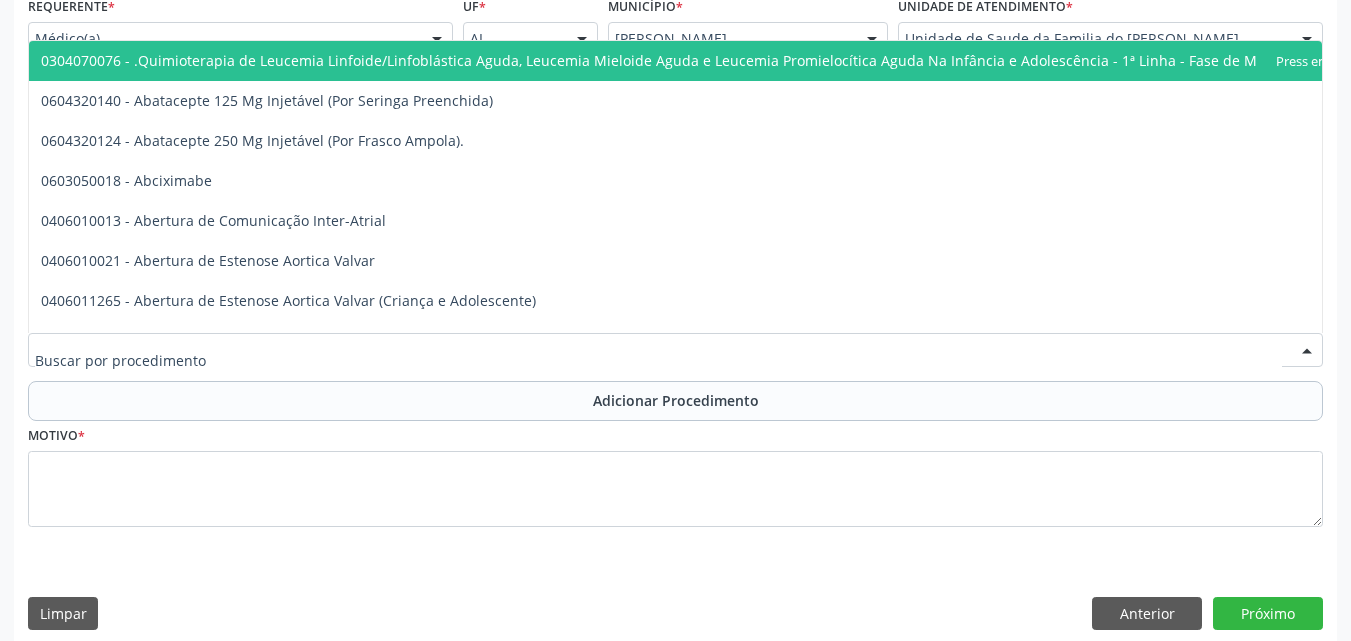 click at bounding box center (675, 350) 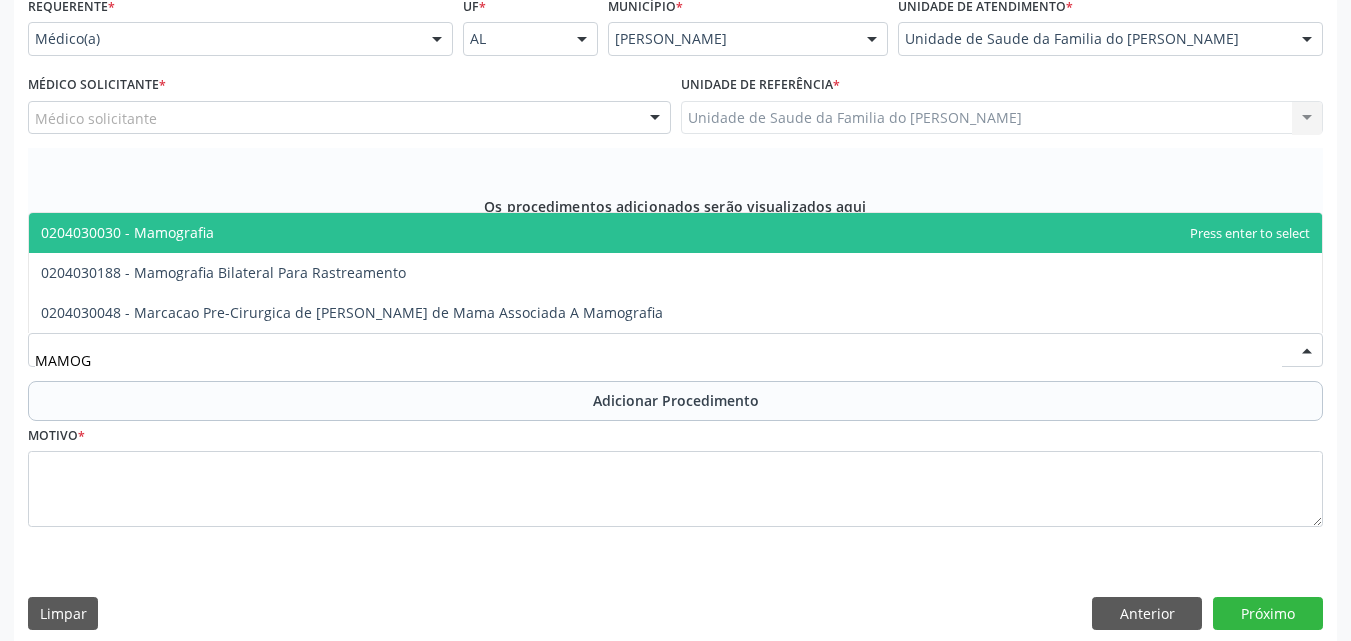type on "MAMOGR" 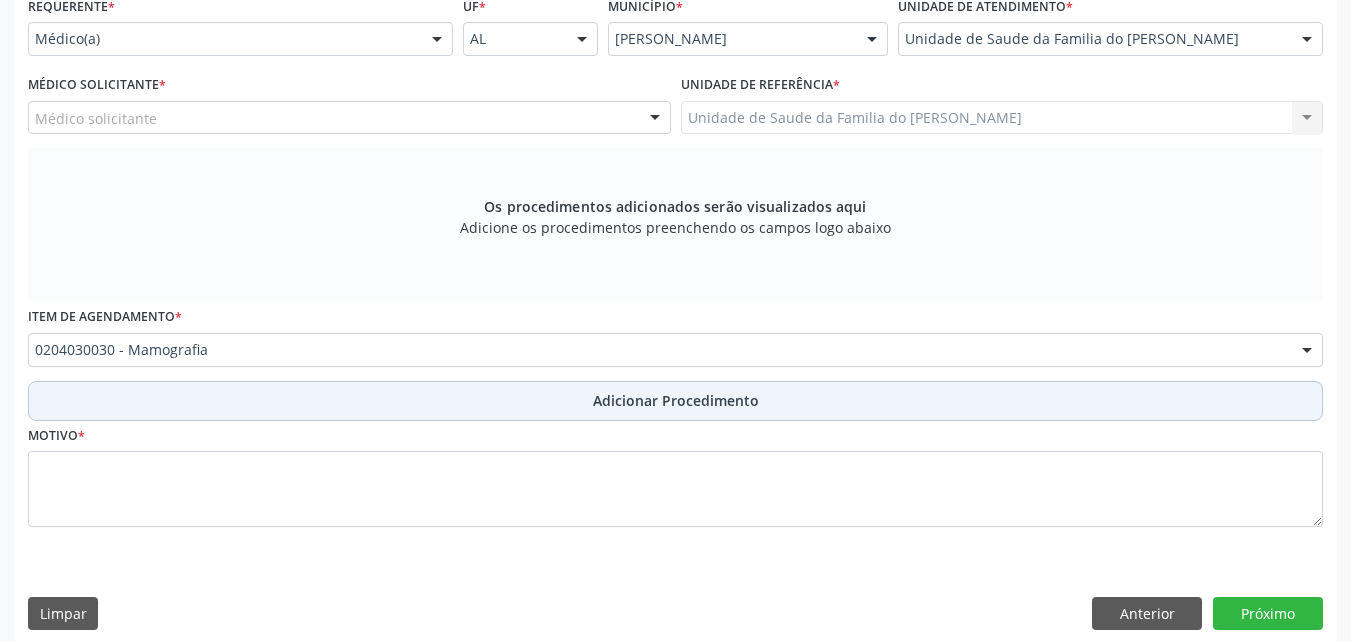 click on "Adicionar Procedimento" at bounding box center [676, 400] 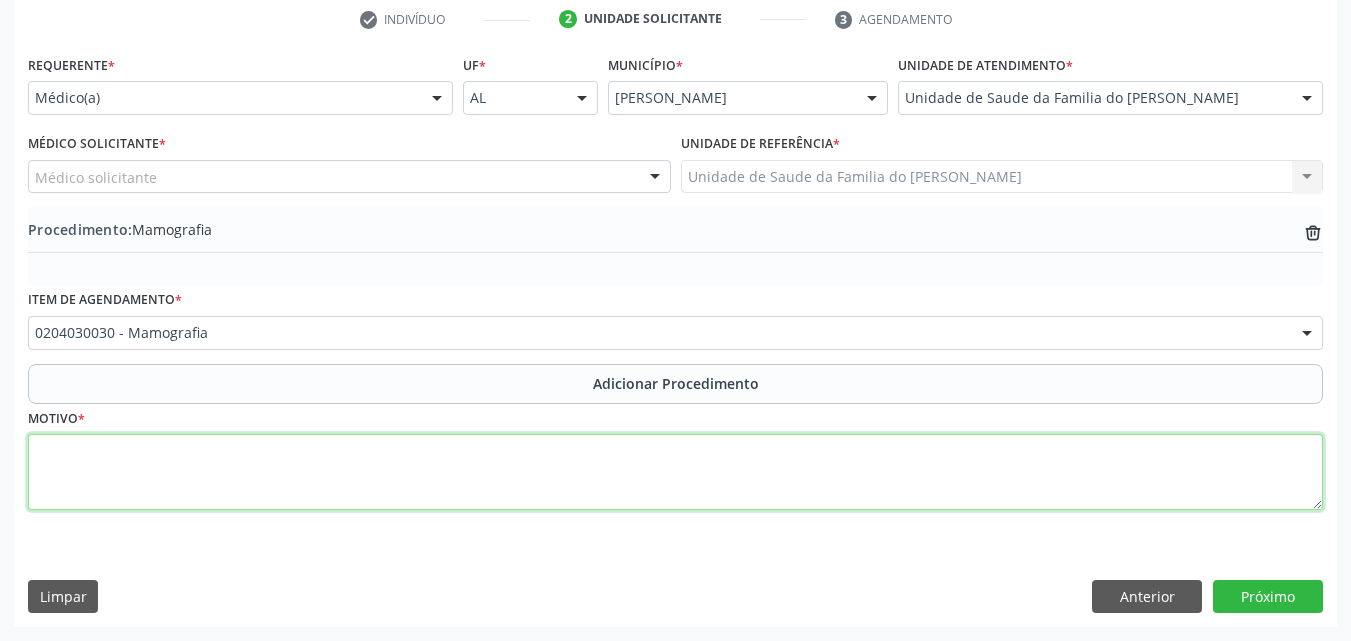 click at bounding box center (675, 472) 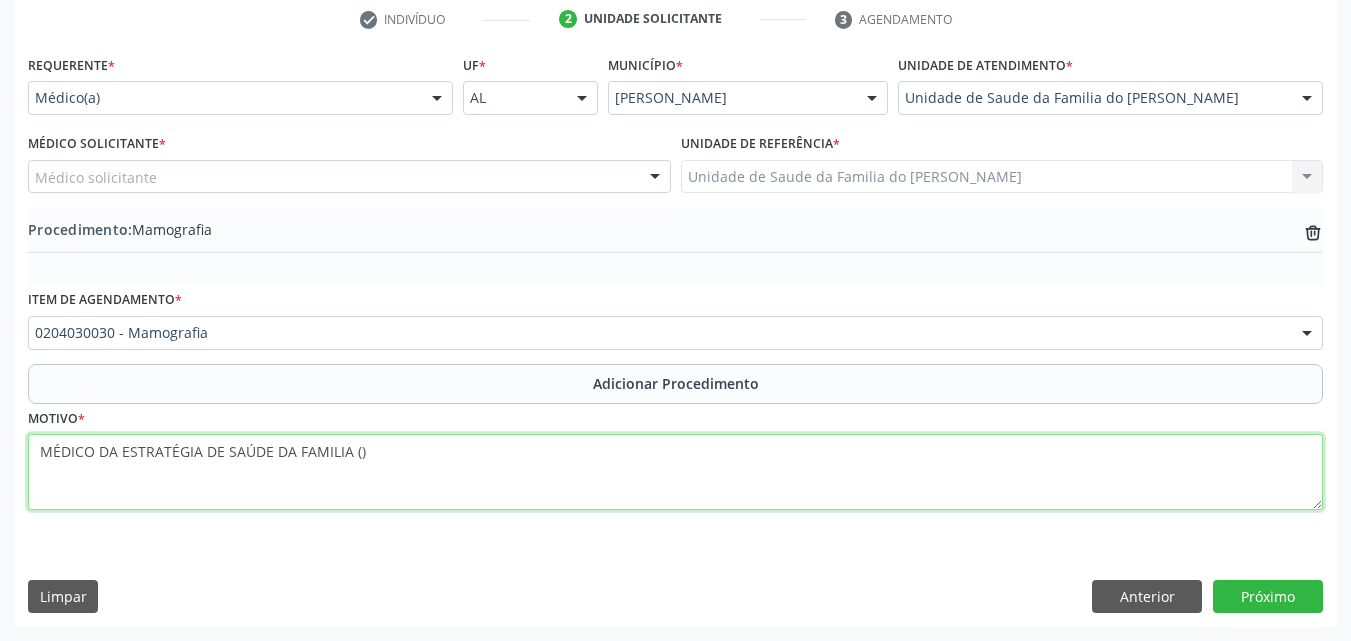 click on "MÉDICO DA ESTRATÉGIA DE SAÚDE DA FAMILIA ()" at bounding box center [675, 472] 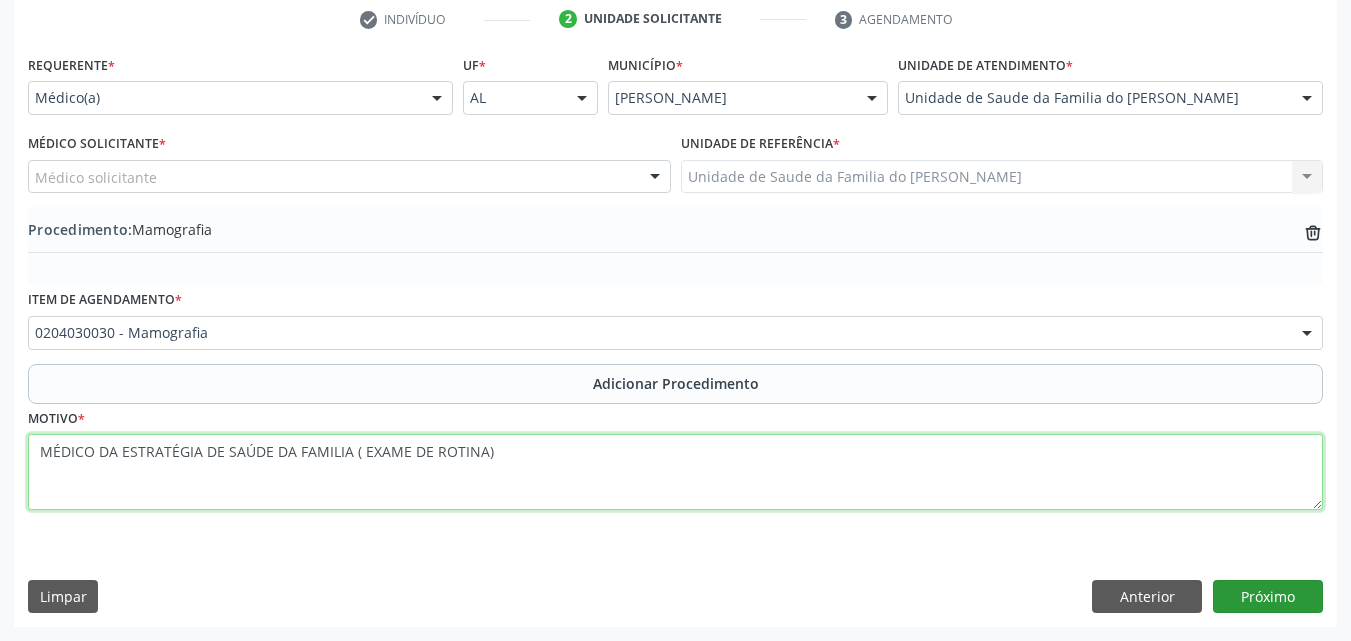 type on "MÉDICO DA ESTRATÉGIA DE SAÚDE DA FAMILIA ( EXAME DE ROTINA)" 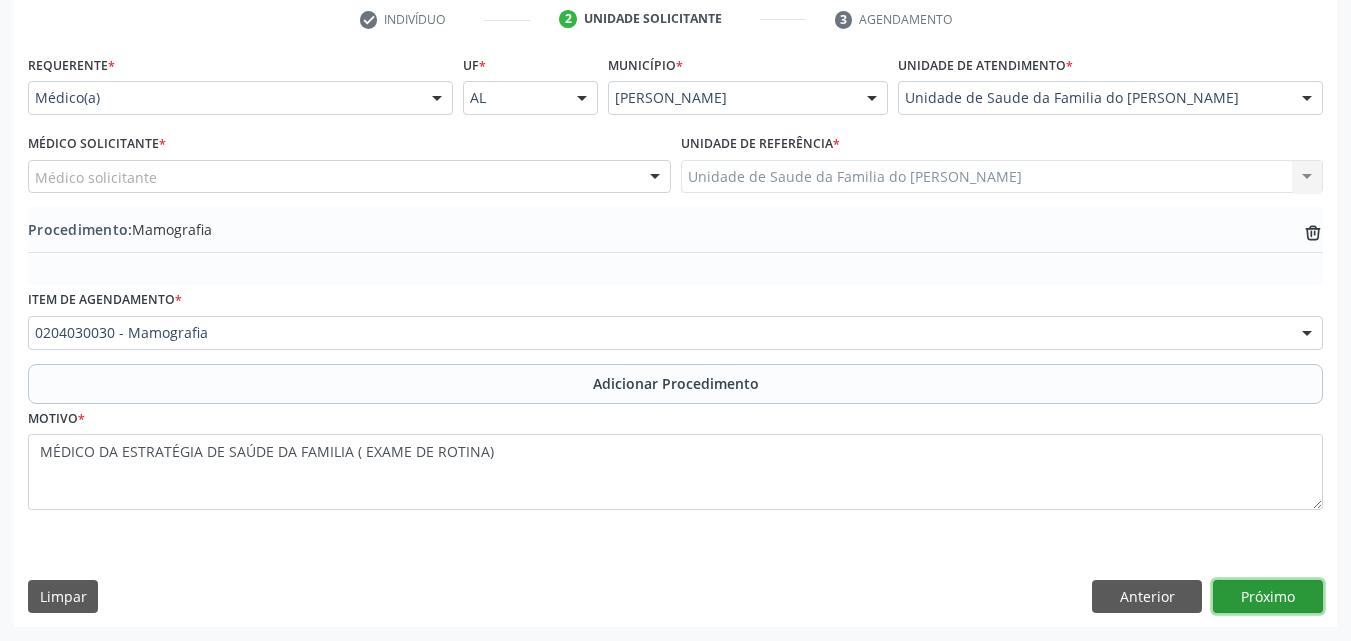 click on "Próximo" at bounding box center (1268, 597) 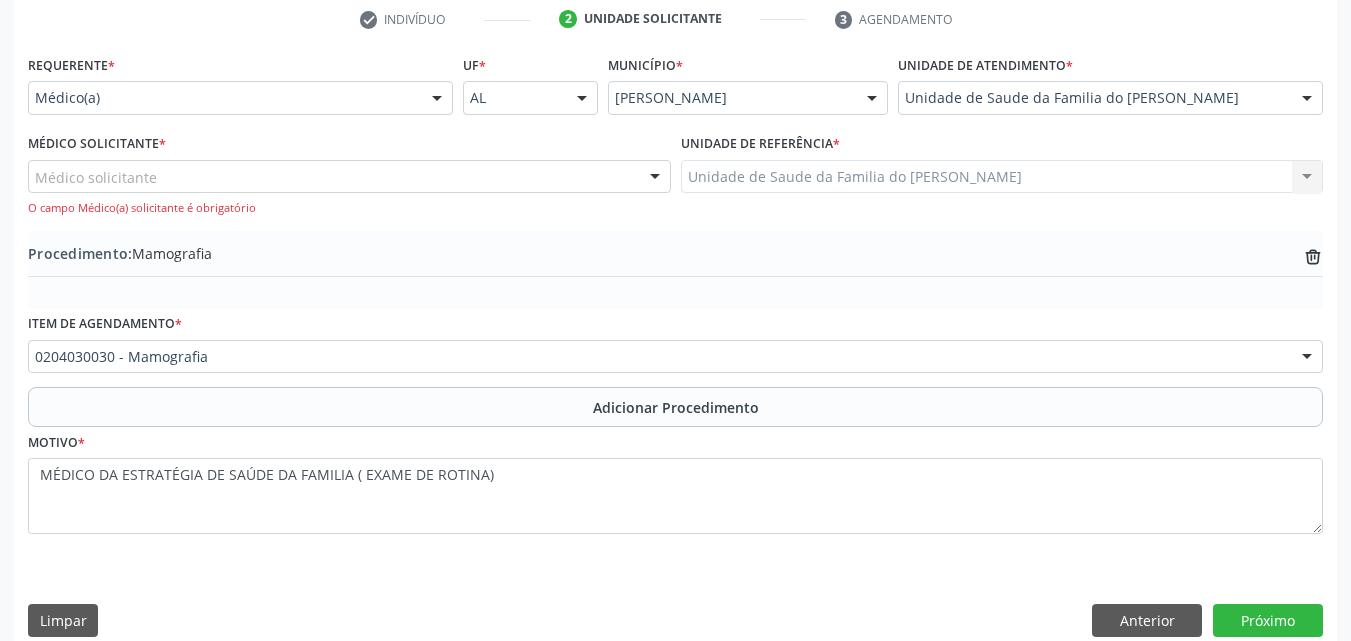 click on "Médico solicitante" at bounding box center [349, 177] 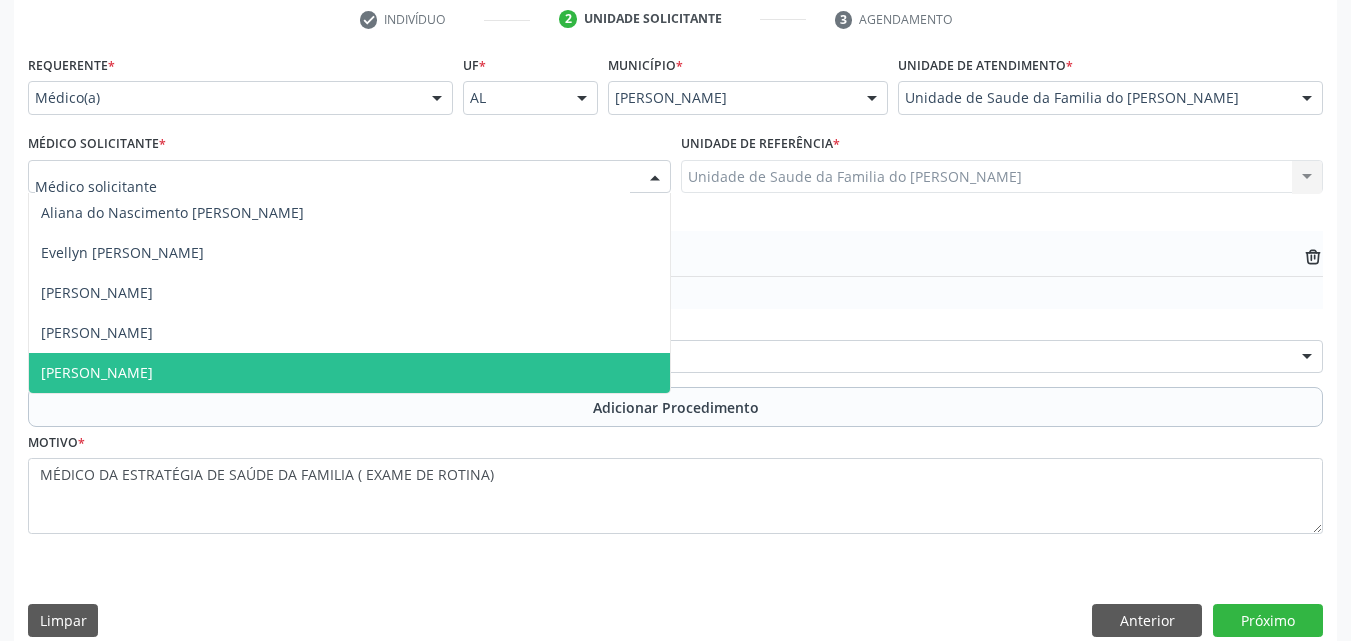 click on "[PERSON_NAME]" at bounding box center (349, 373) 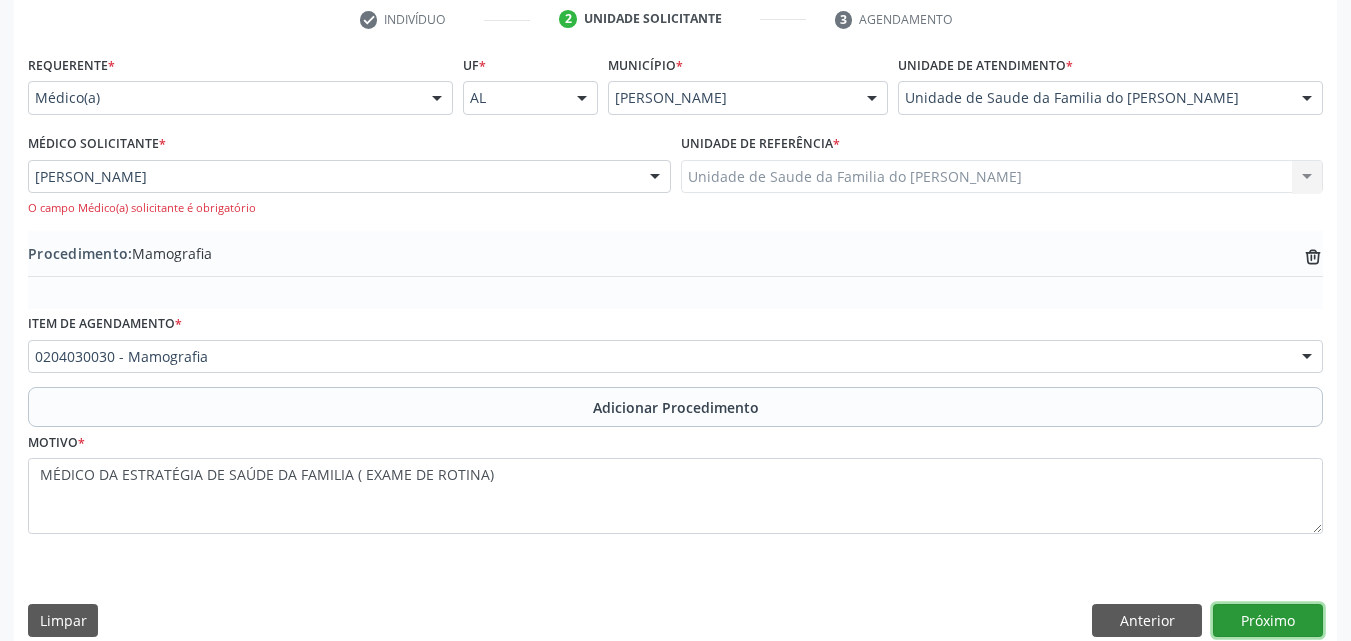 click on "Próximo" at bounding box center [1268, 621] 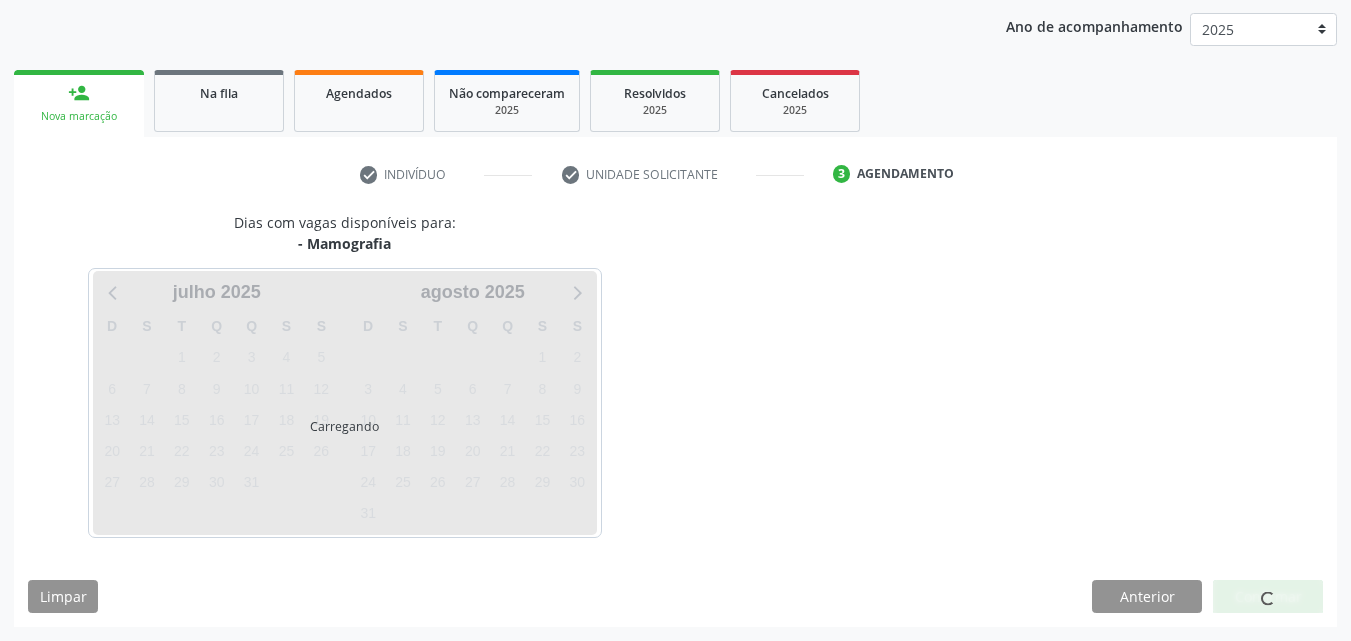 scroll, scrollTop: 316, scrollLeft: 0, axis: vertical 